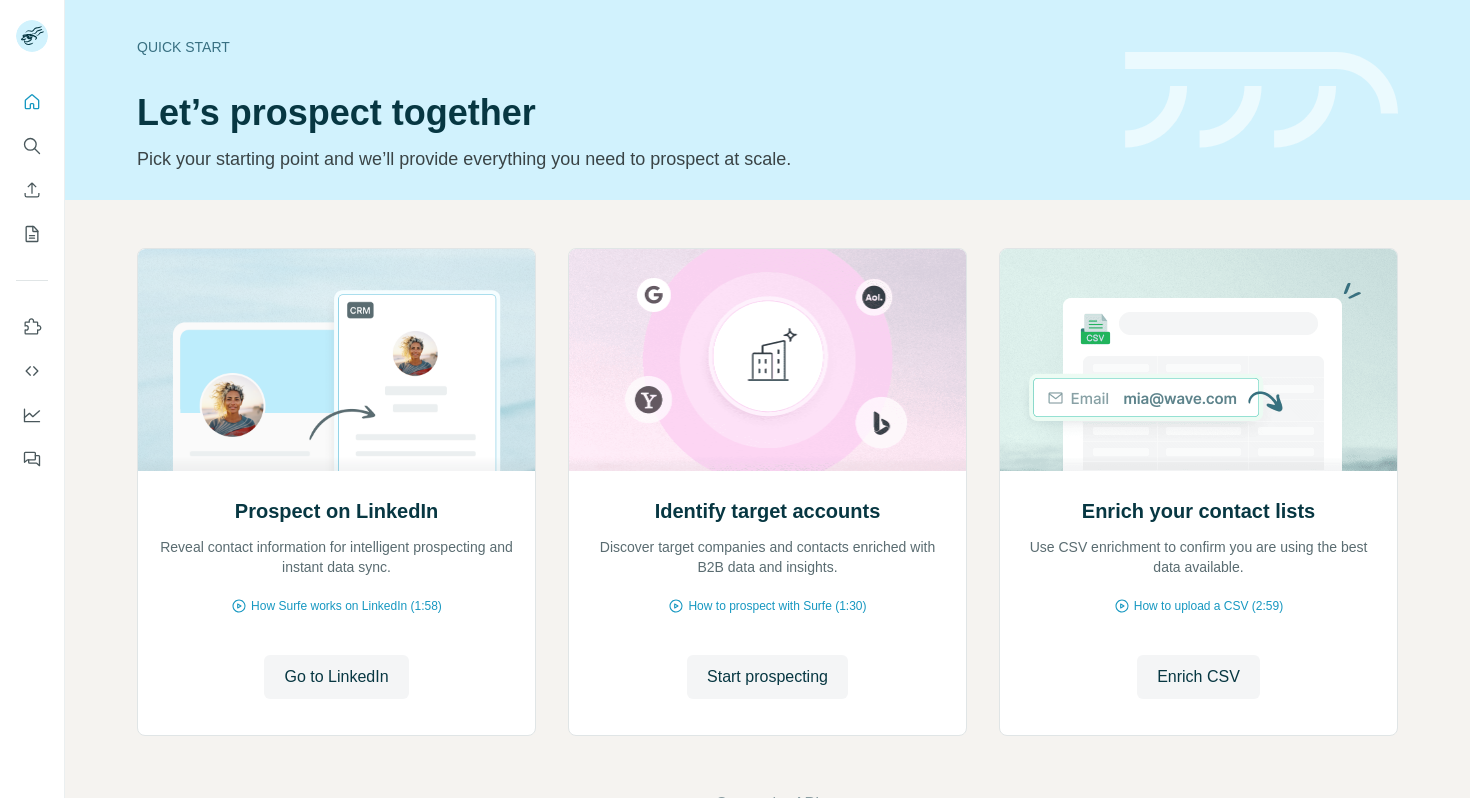 scroll, scrollTop: 0, scrollLeft: 0, axis: both 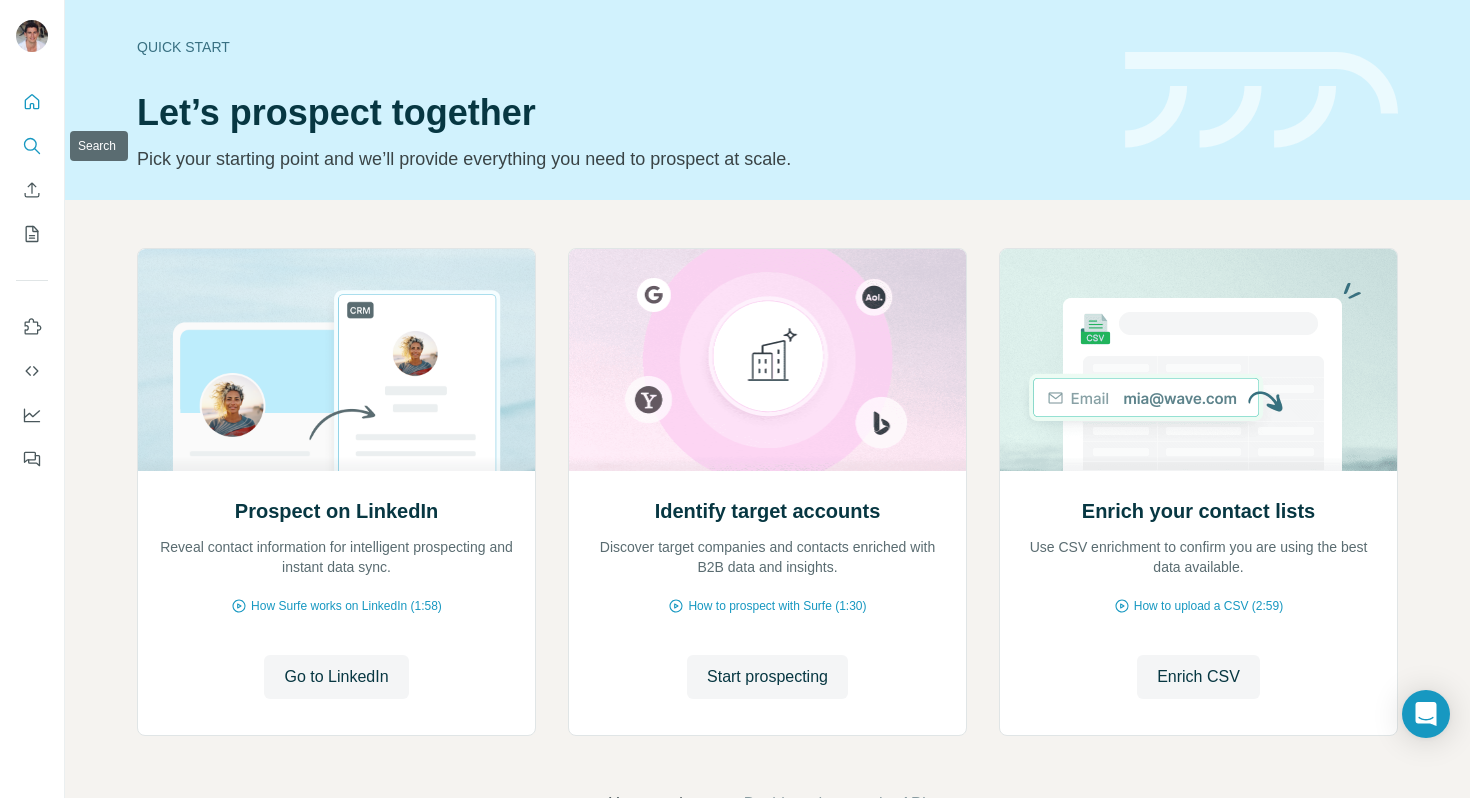 click 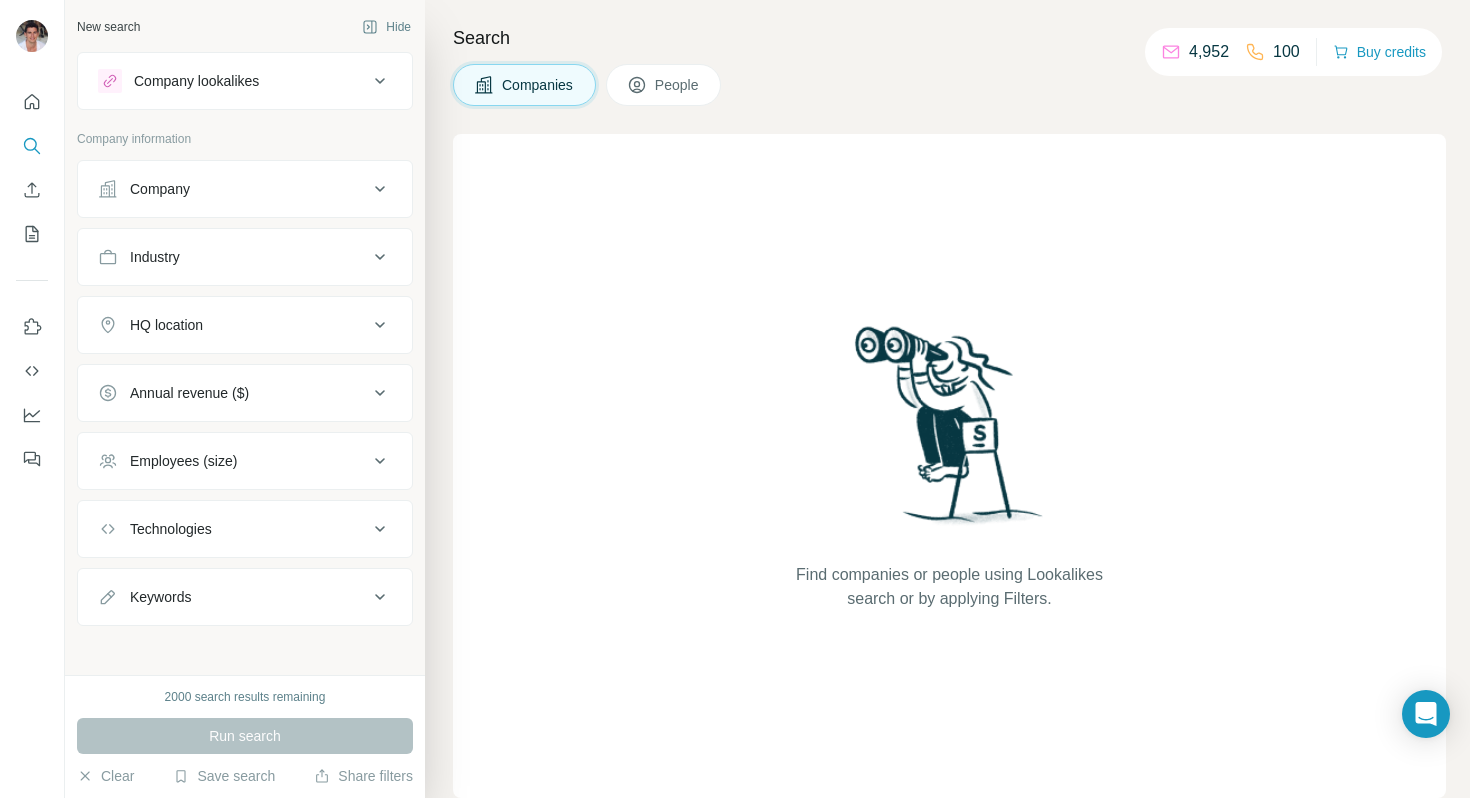 click on "People" at bounding box center [678, 85] 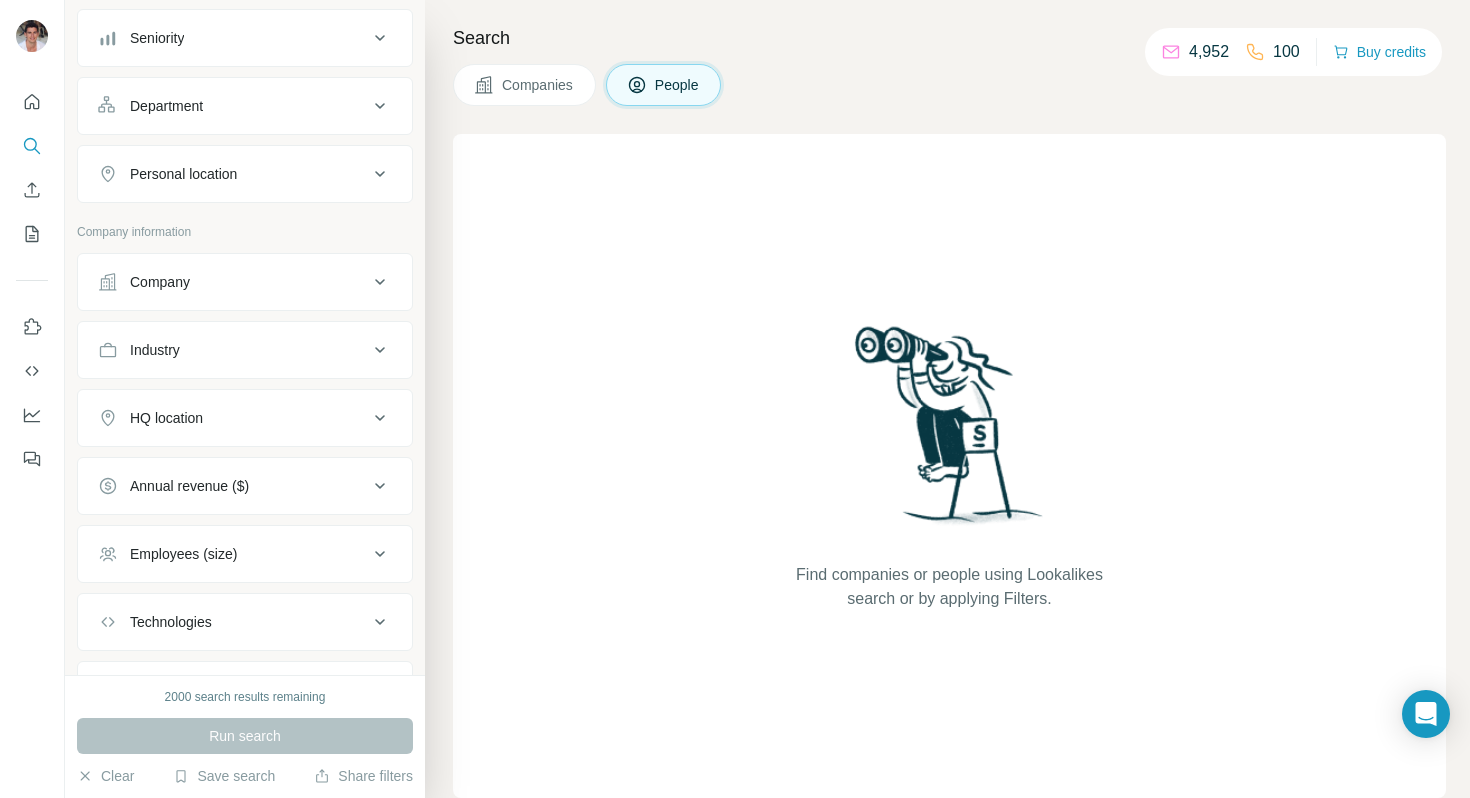 scroll, scrollTop: 220, scrollLeft: 0, axis: vertical 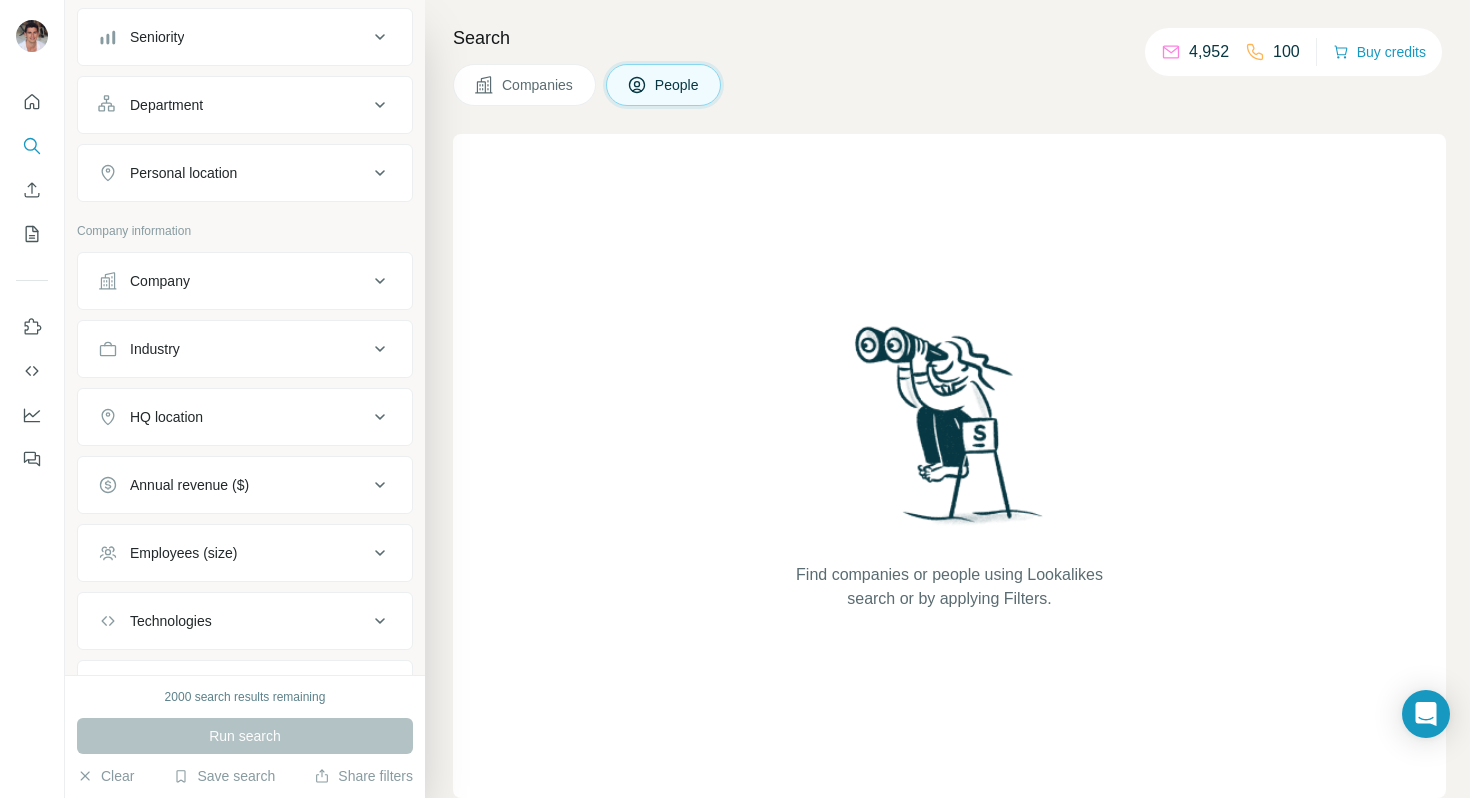 click on "HQ location" at bounding box center [233, 417] 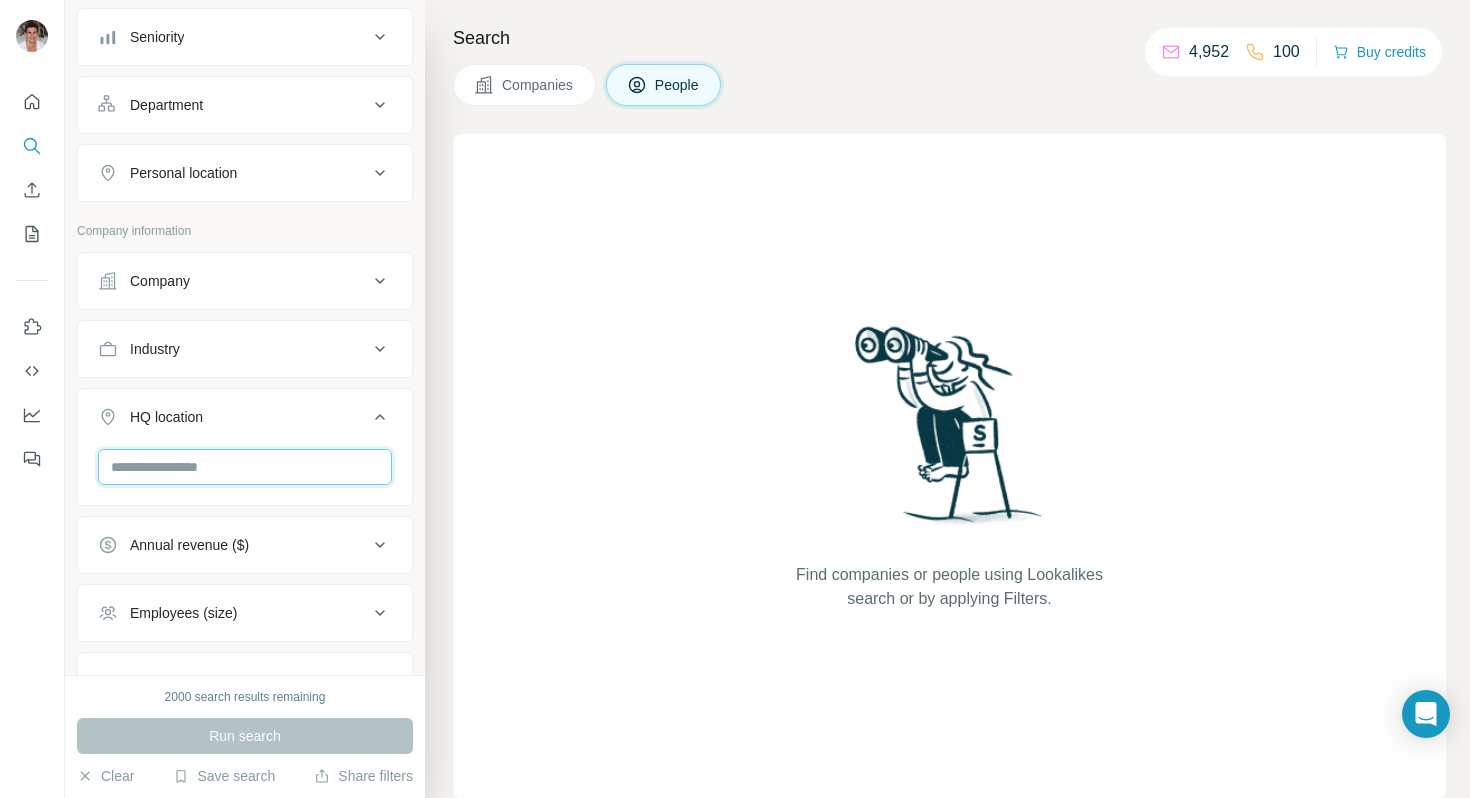 click at bounding box center (245, 467) 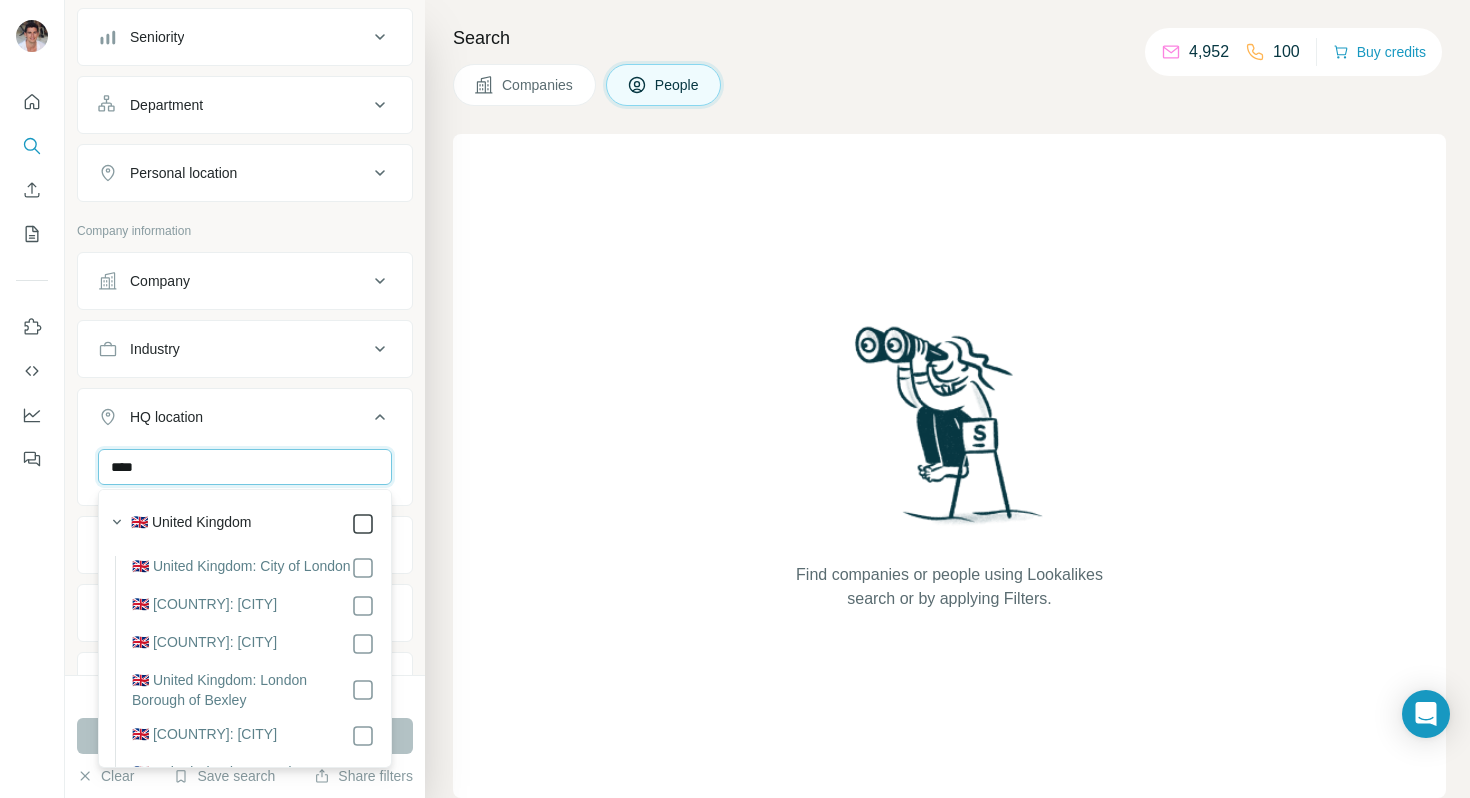 type on "****" 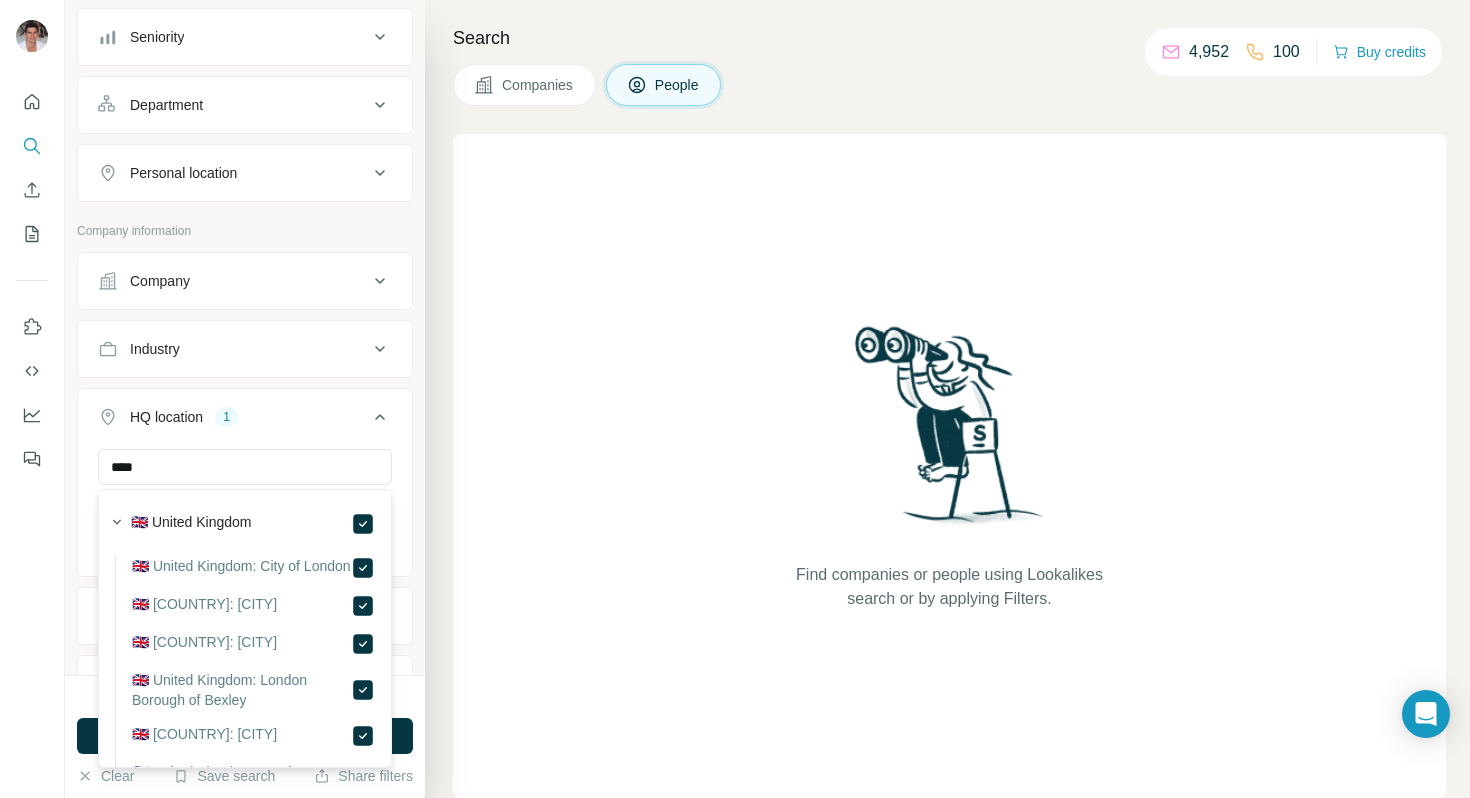 click on "Personal information Job title Seniority Department Personal location Company information Company Industry HQ location 1 United Kingdom Clear all Annual revenue ($) Employees (size) Technologies Keywords" at bounding box center (245, 337) 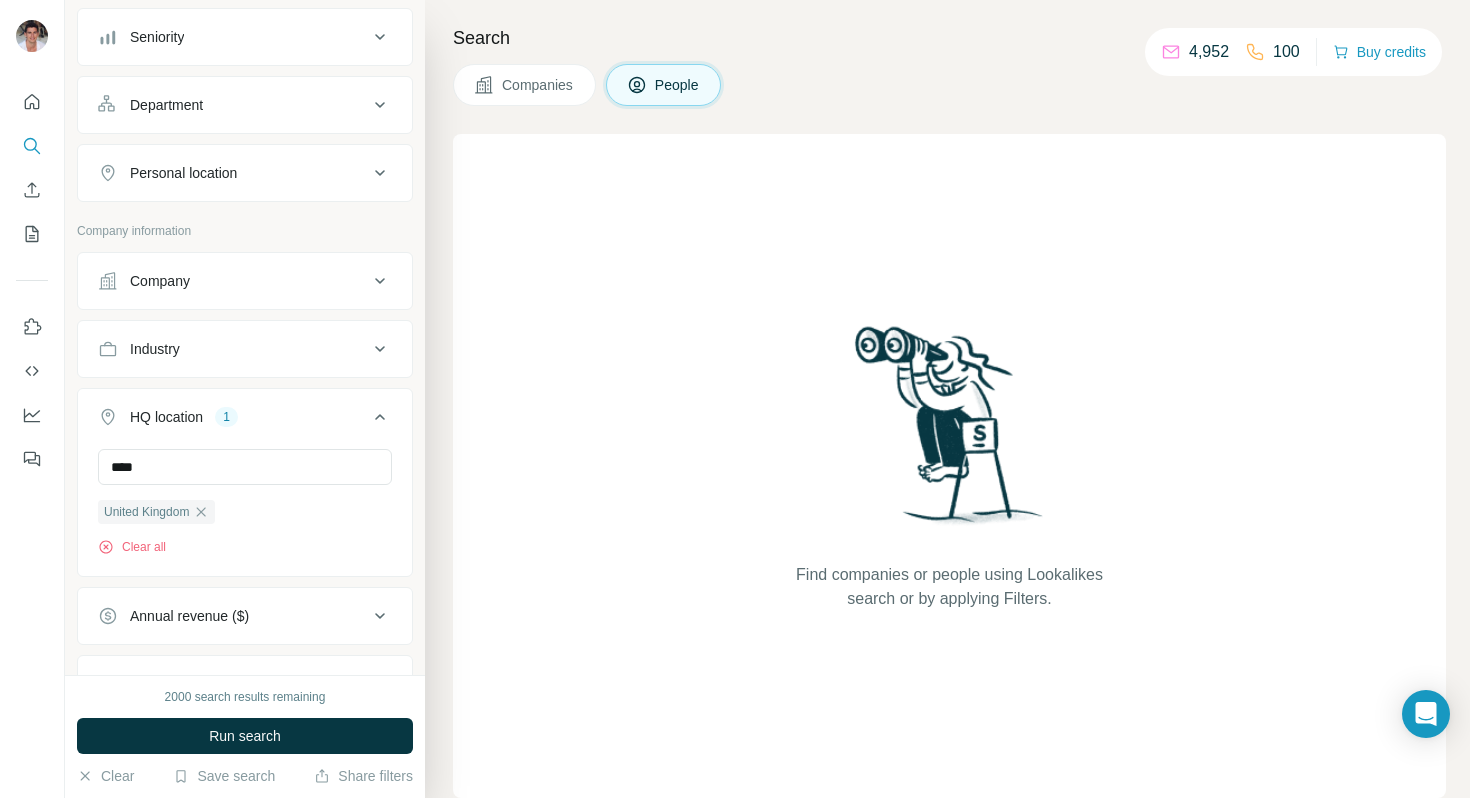 type 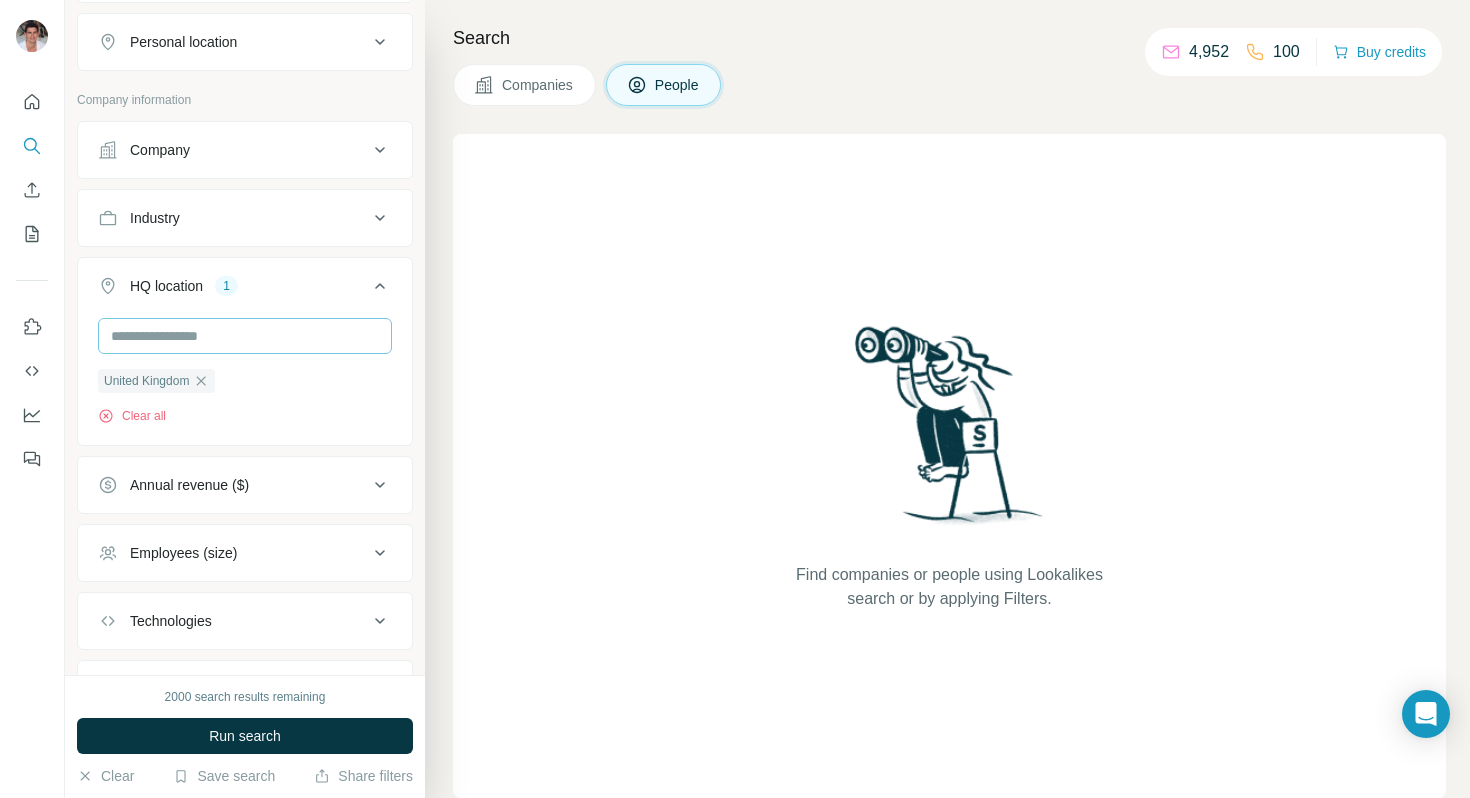 scroll, scrollTop: 455, scrollLeft: 0, axis: vertical 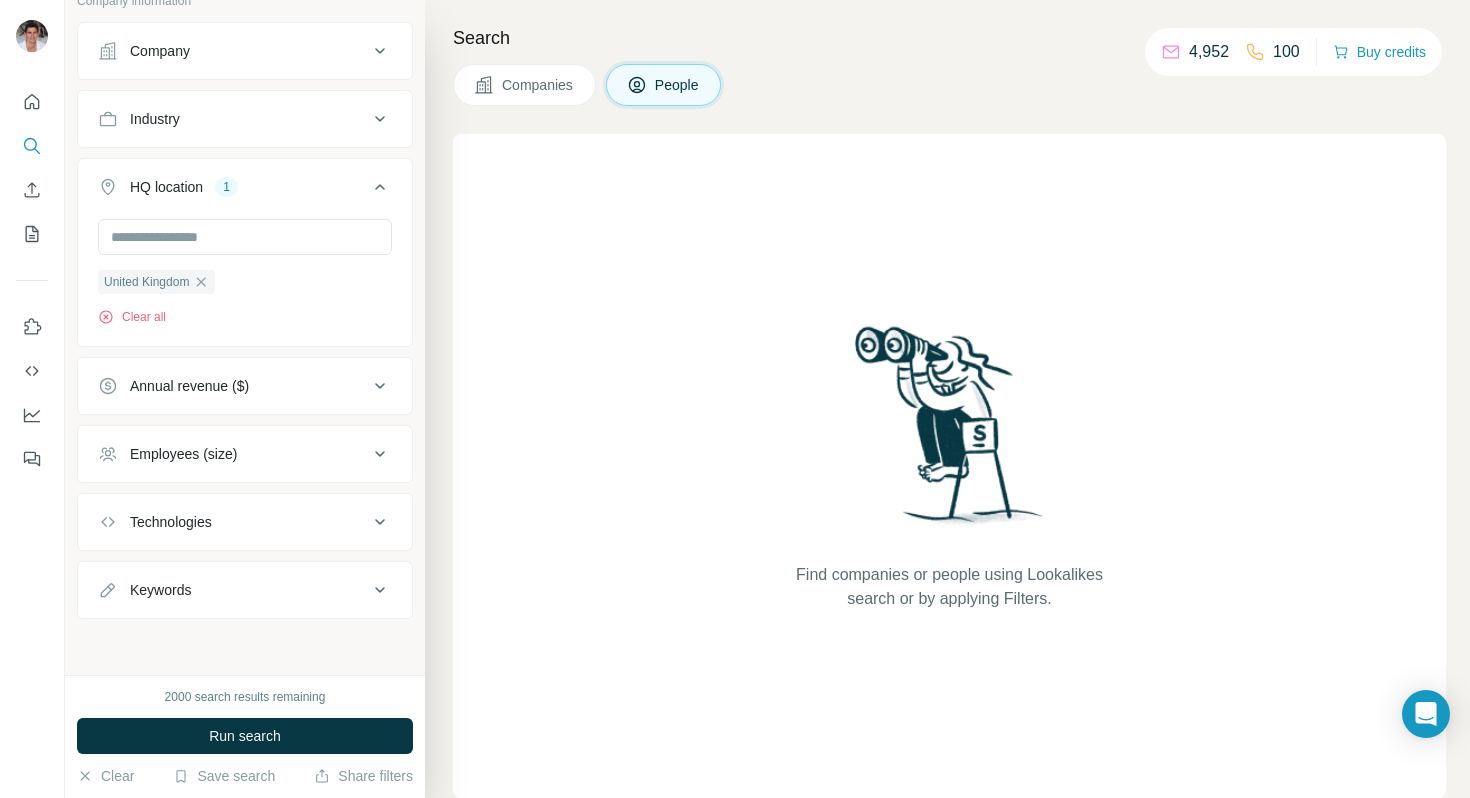 click on "Keywords" at bounding box center (160, 590) 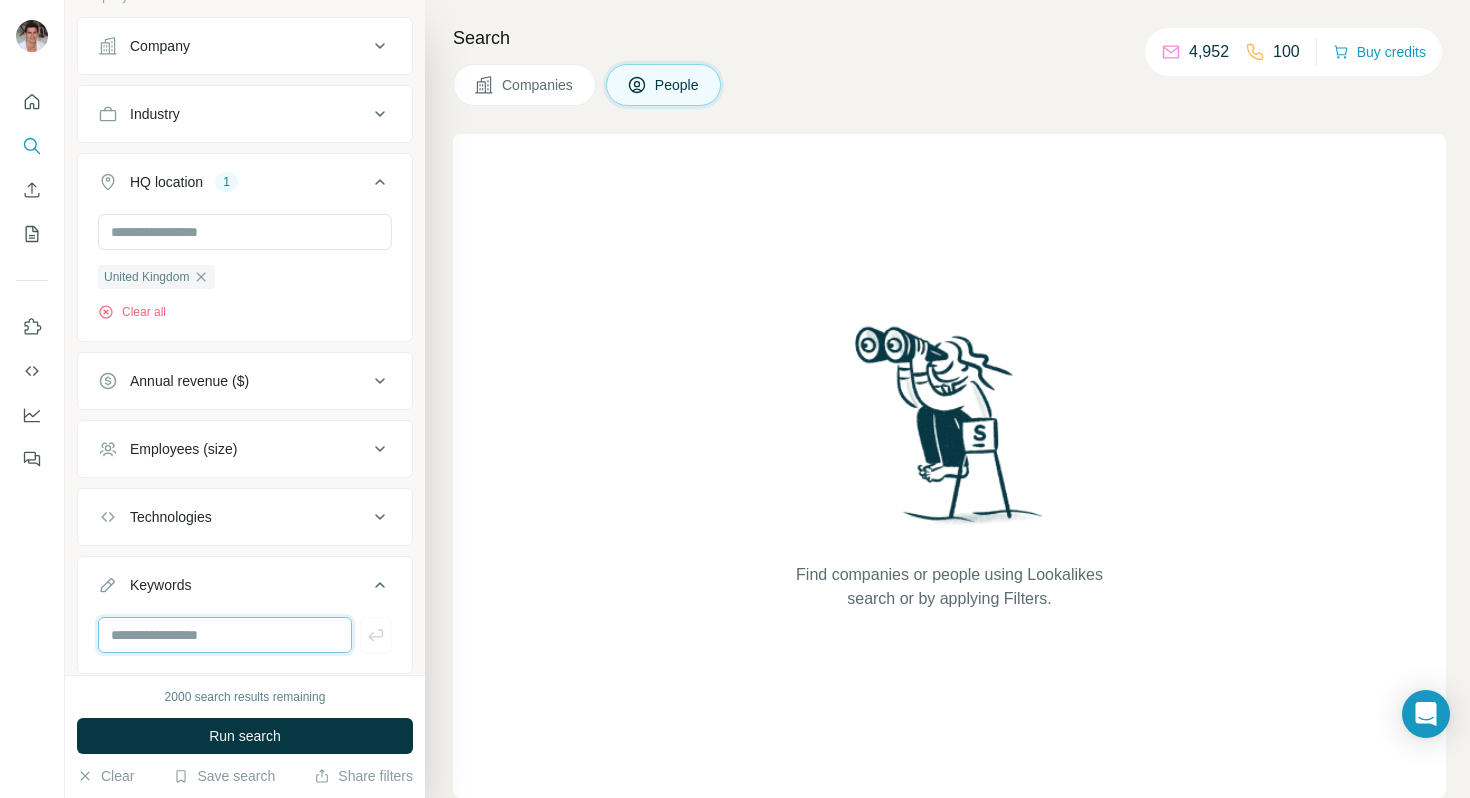 click at bounding box center [225, 635] 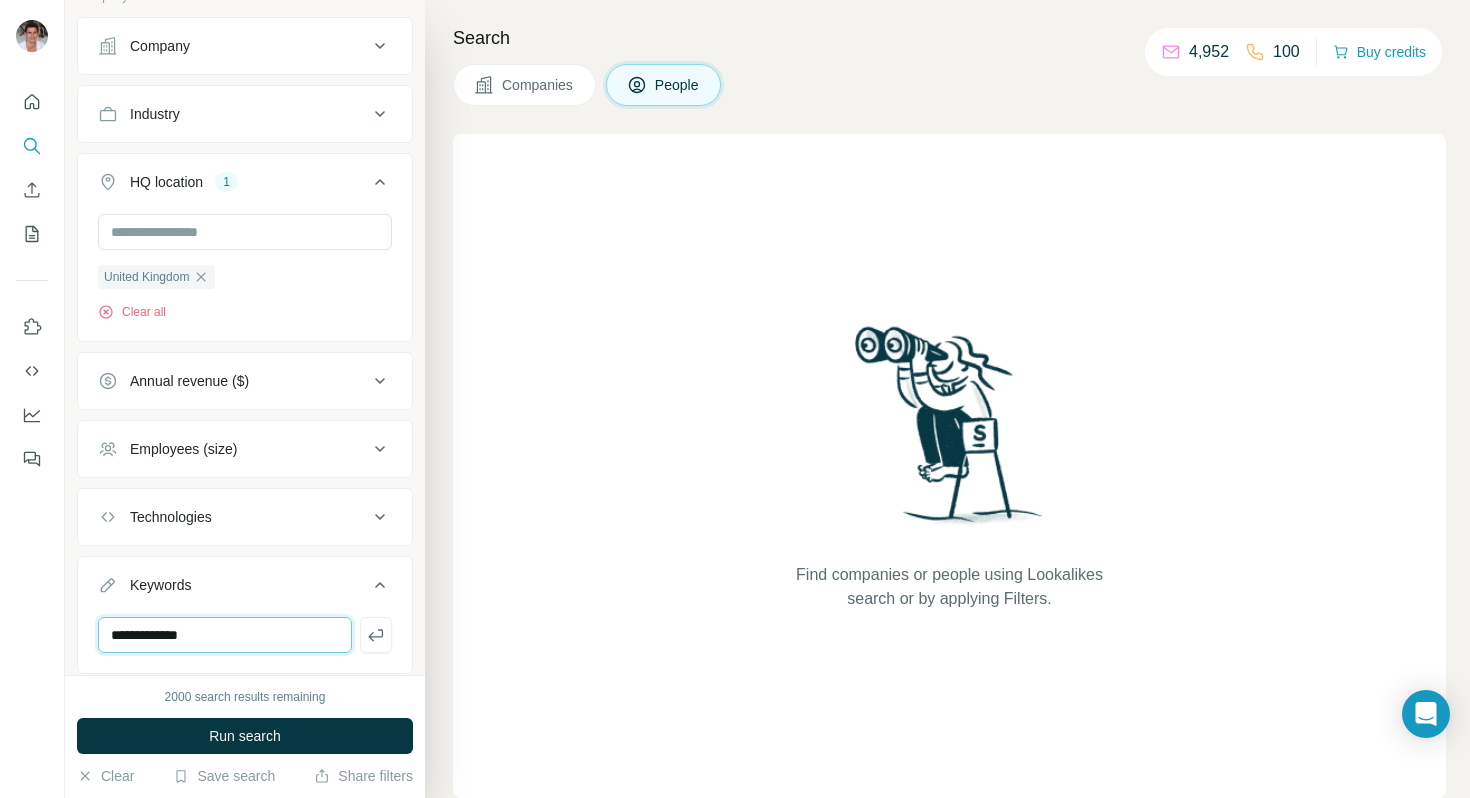 type on "**********" 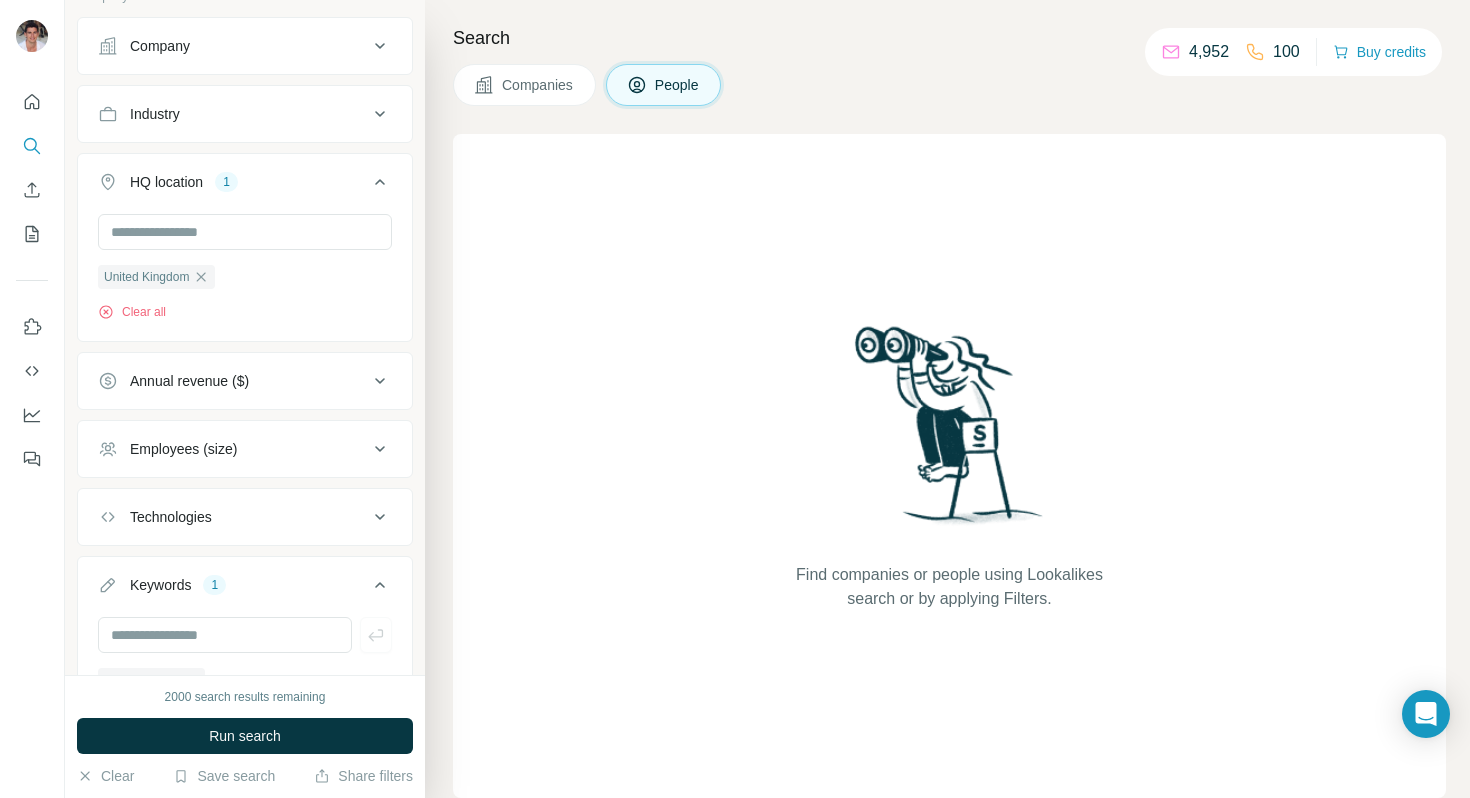 click on "2000 search results remaining Run search Clear Save search Share filters" at bounding box center (245, 736) 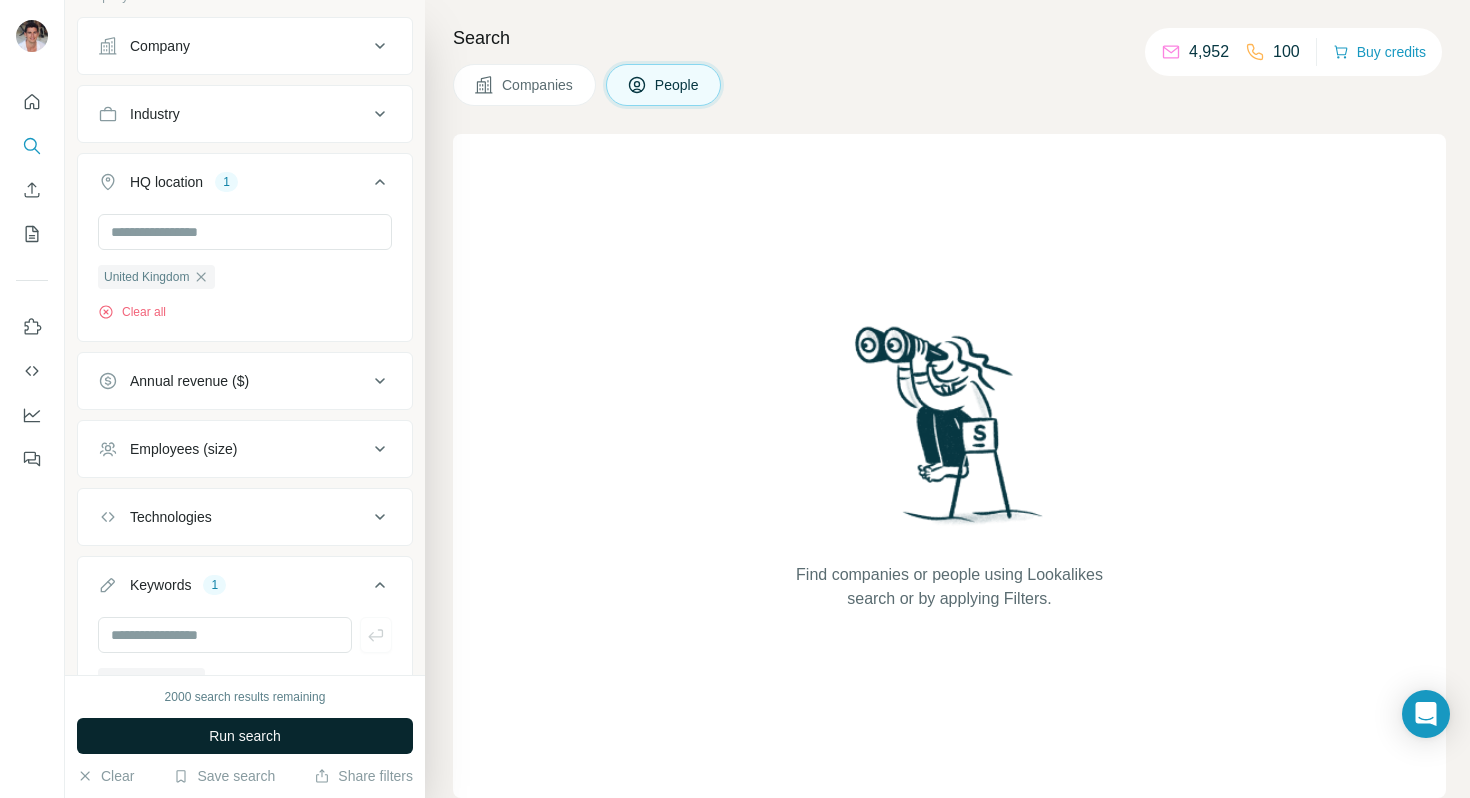 click on "Run search" at bounding box center [245, 736] 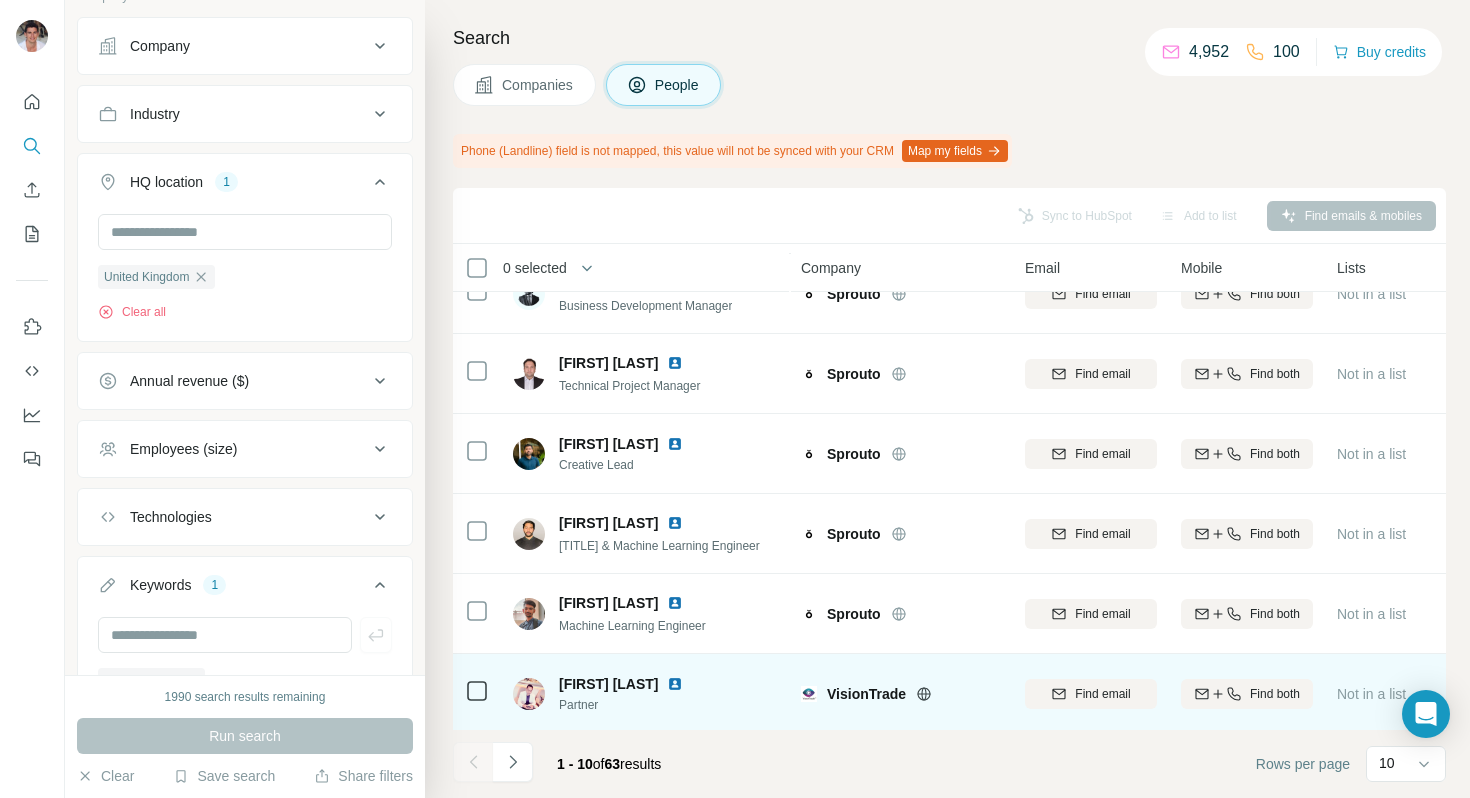 scroll, scrollTop: 368, scrollLeft: 0, axis: vertical 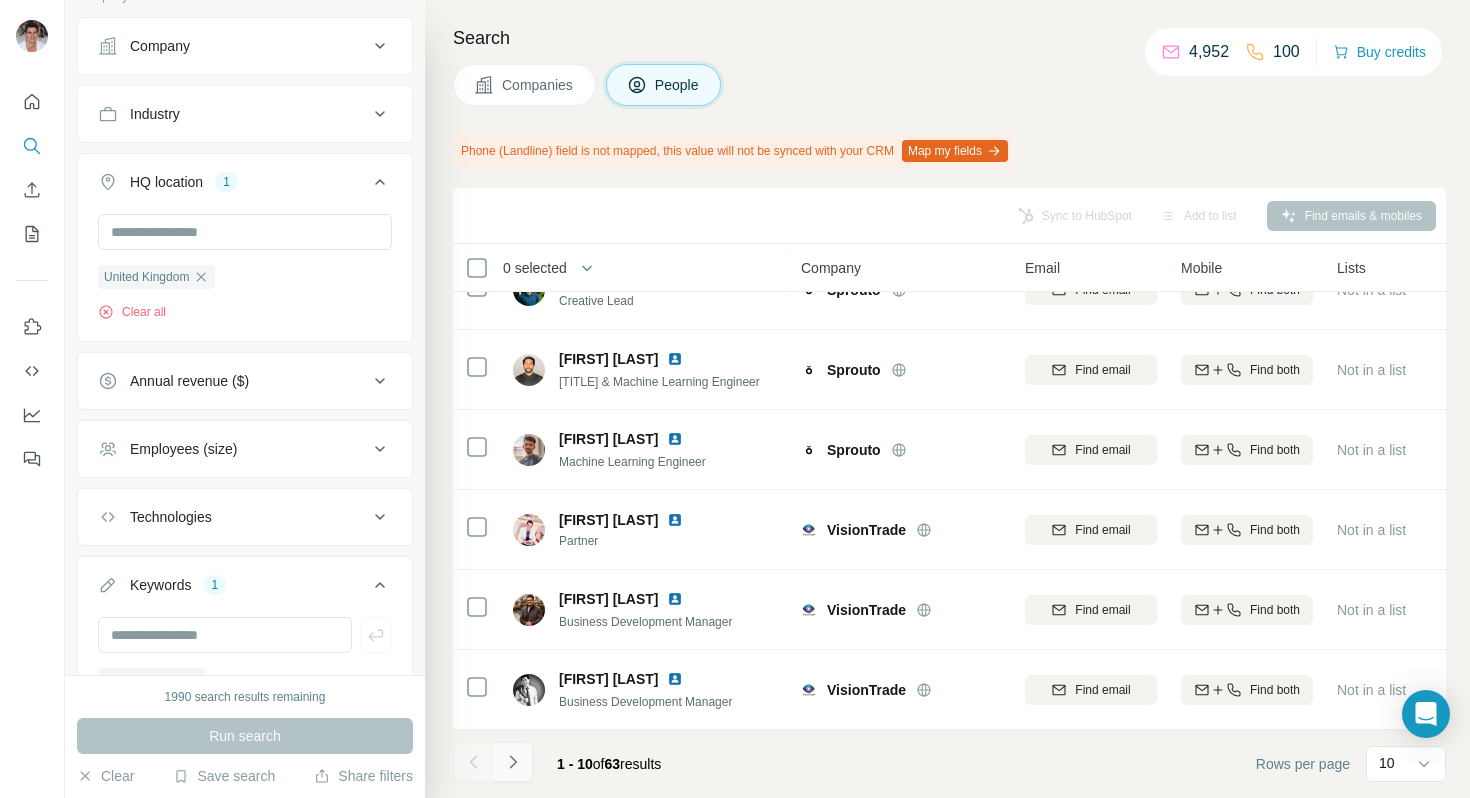click 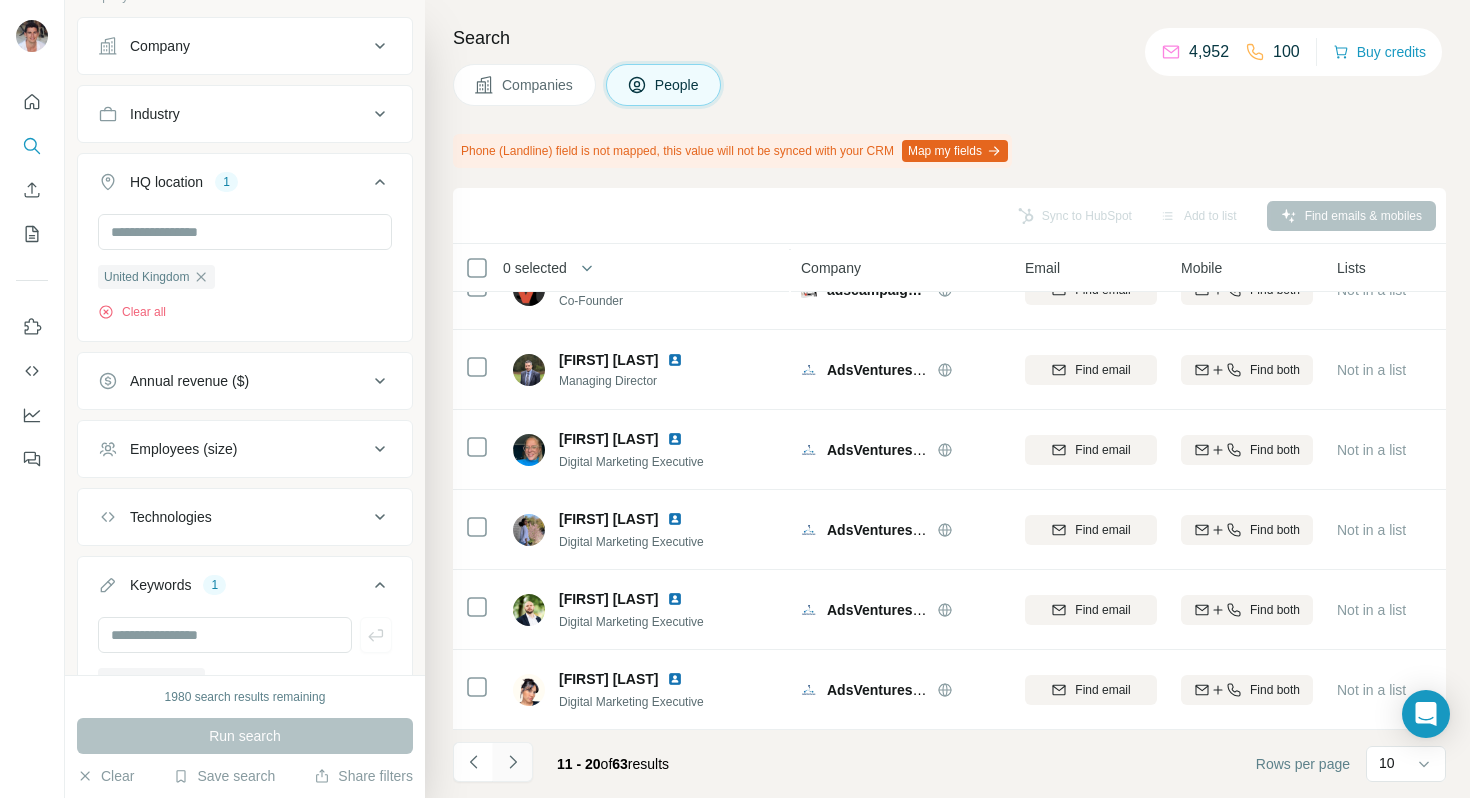 click 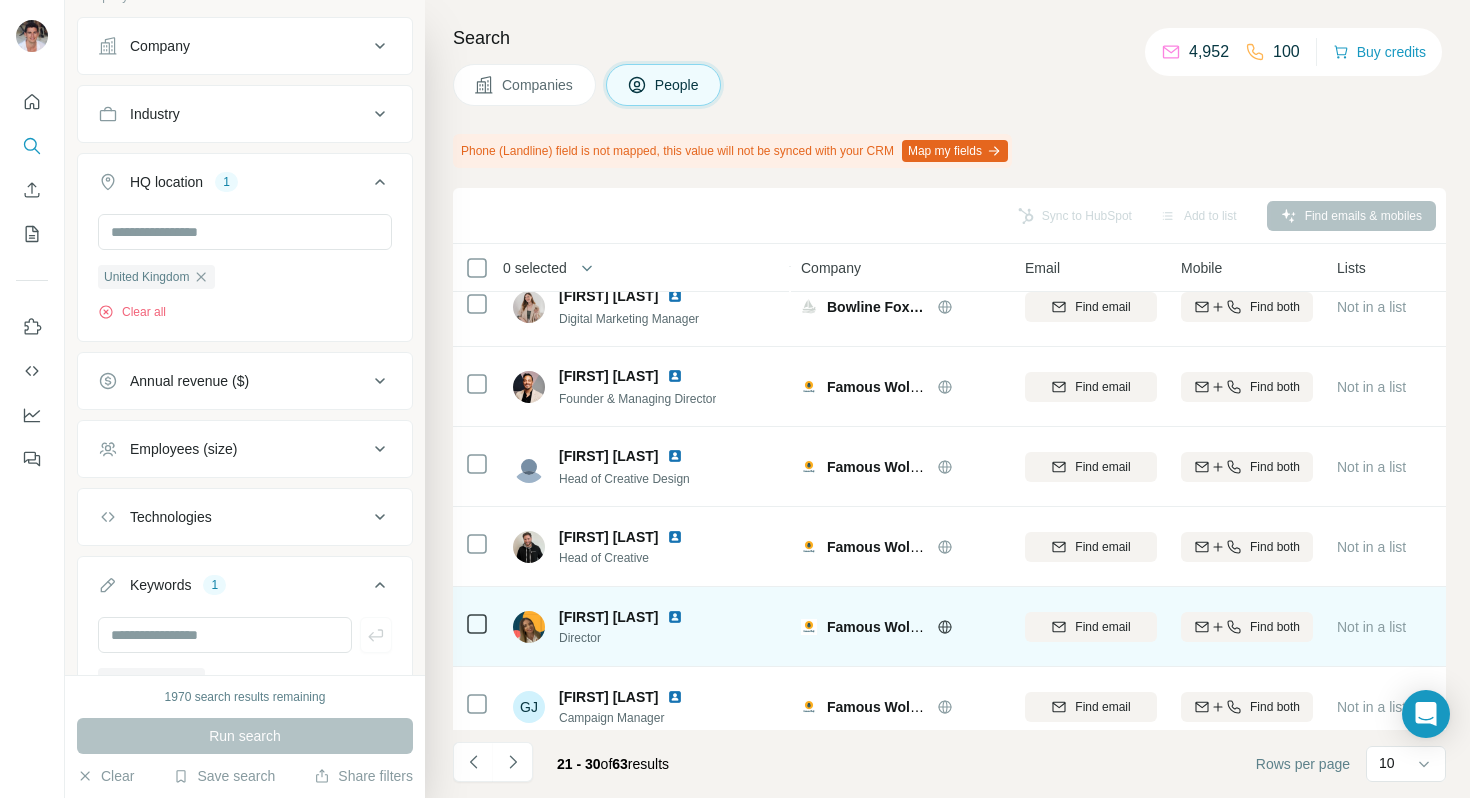 scroll, scrollTop: 0, scrollLeft: 0, axis: both 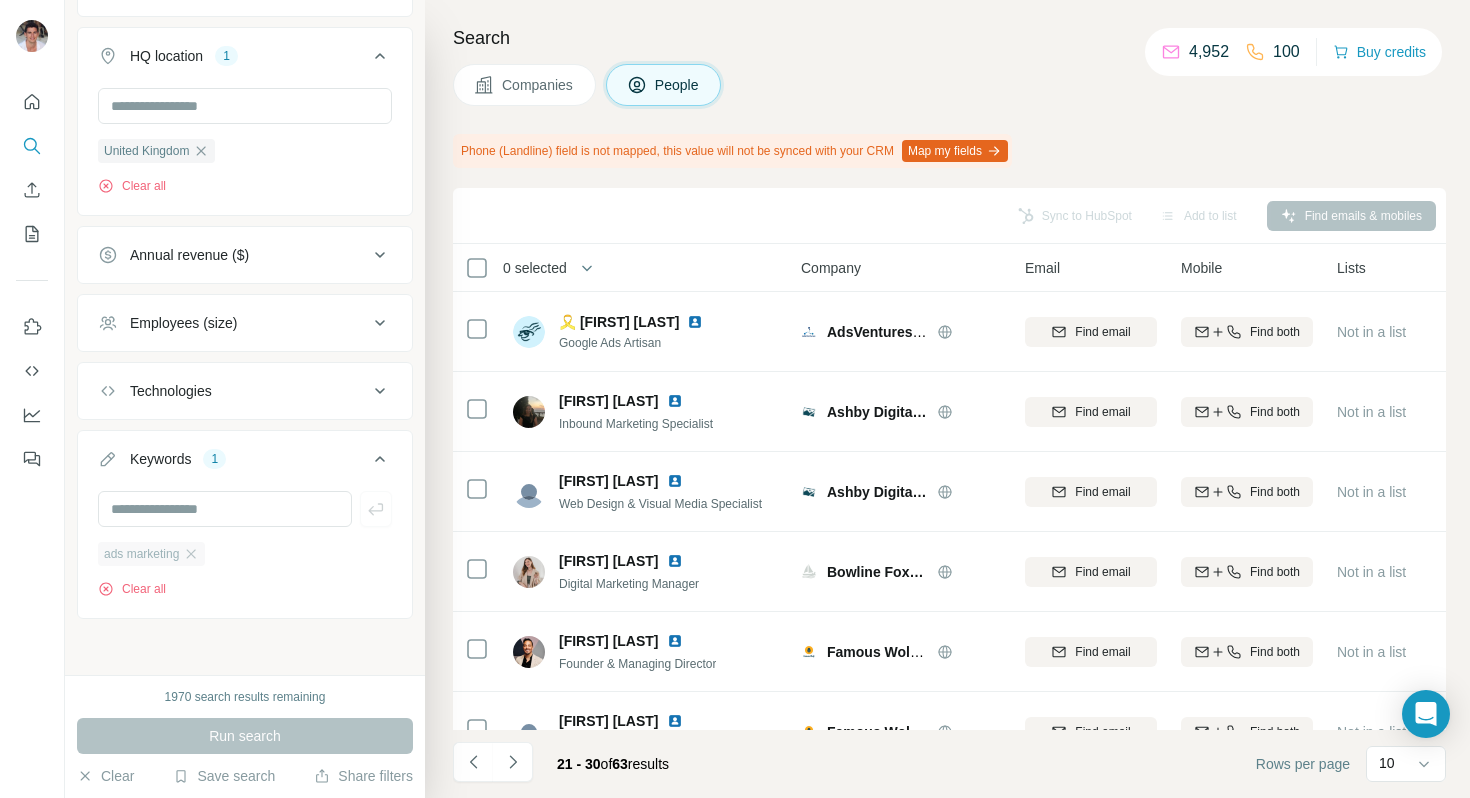 click on "ads marketing" at bounding box center [151, 554] 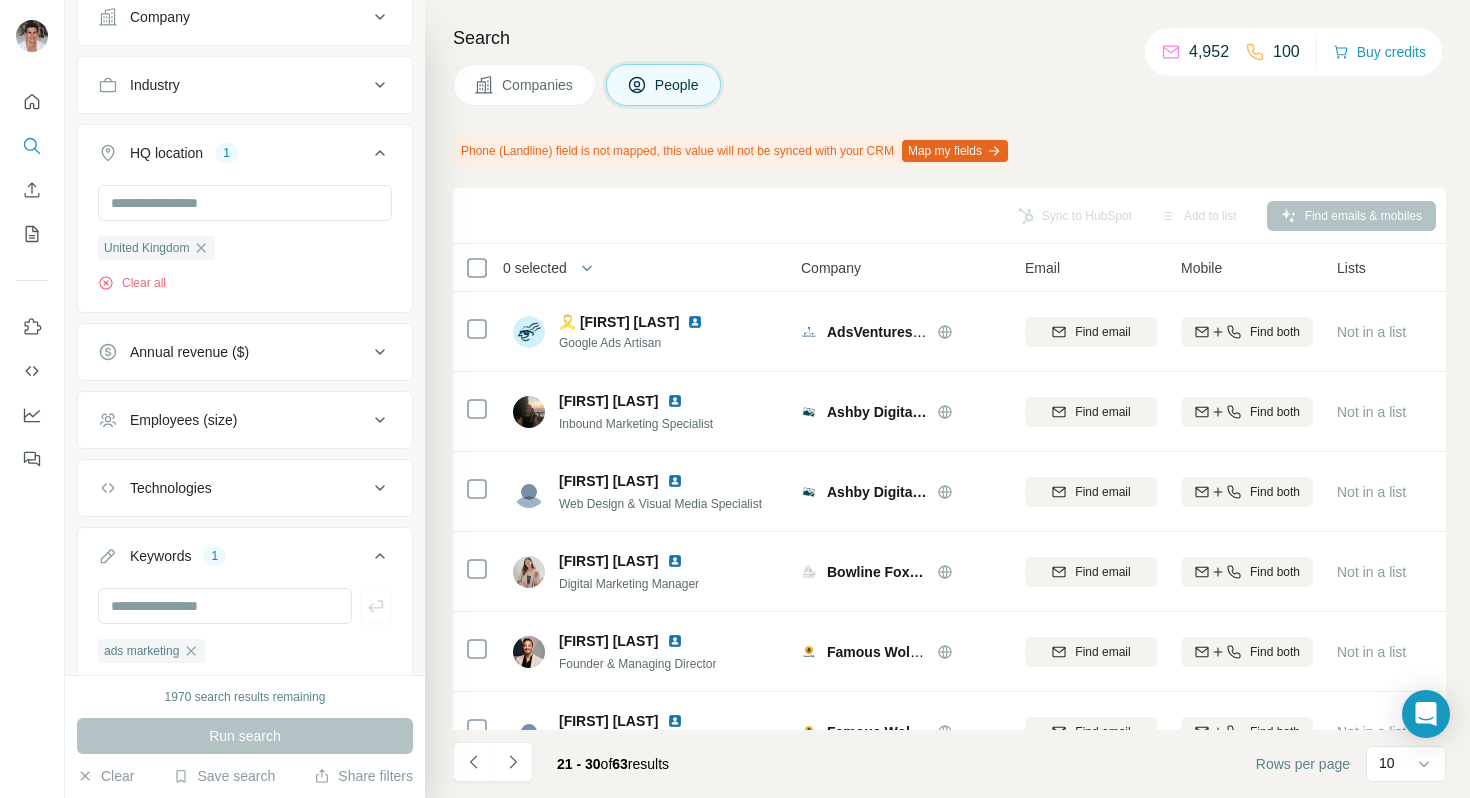 scroll, scrollTop: 484, scrollLeft: 0, axis: vertical 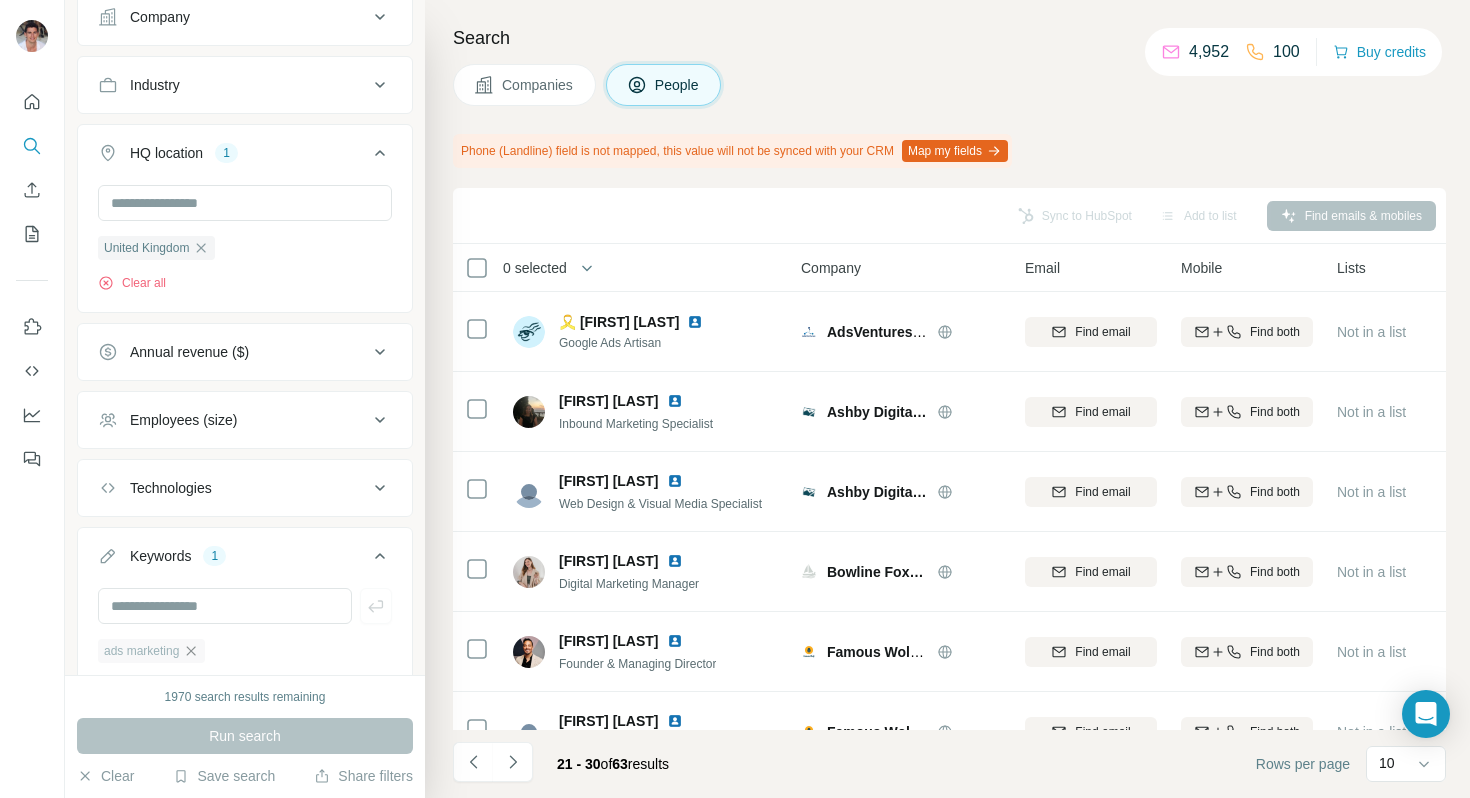click 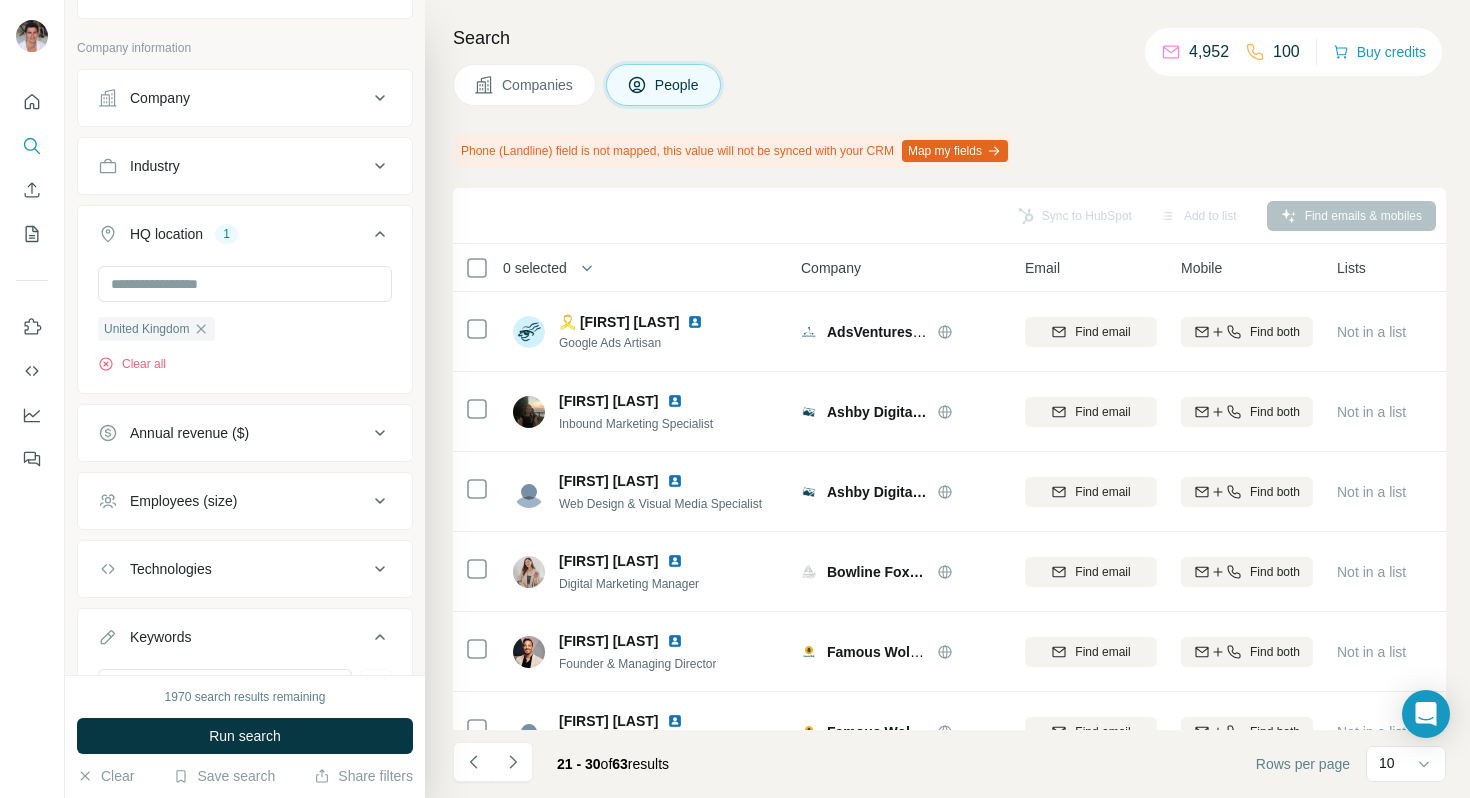 scroll, scrollTop: 379, scrollLeft: 0, axis: vertical 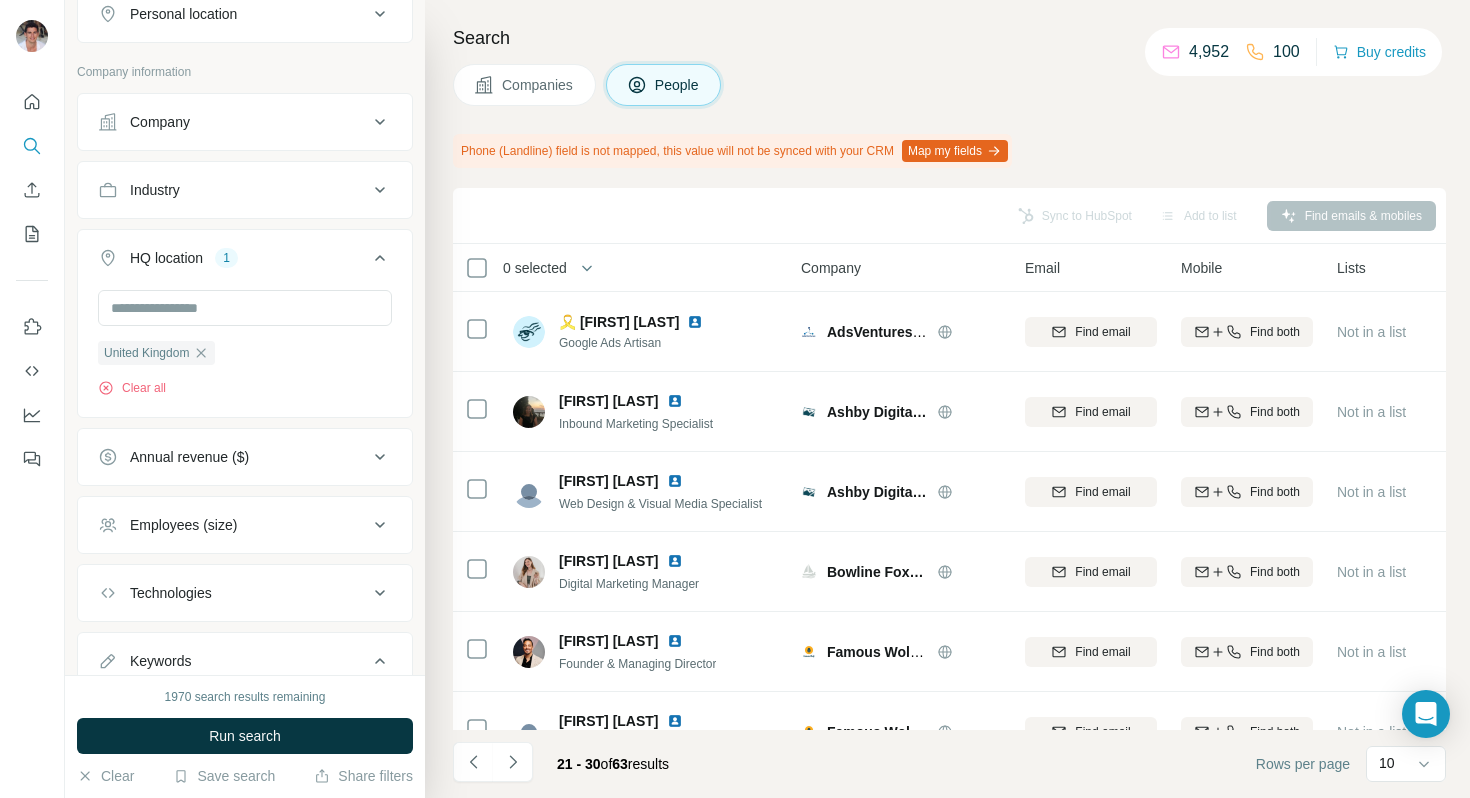 click on "Company" at bounding box center (233, 122) 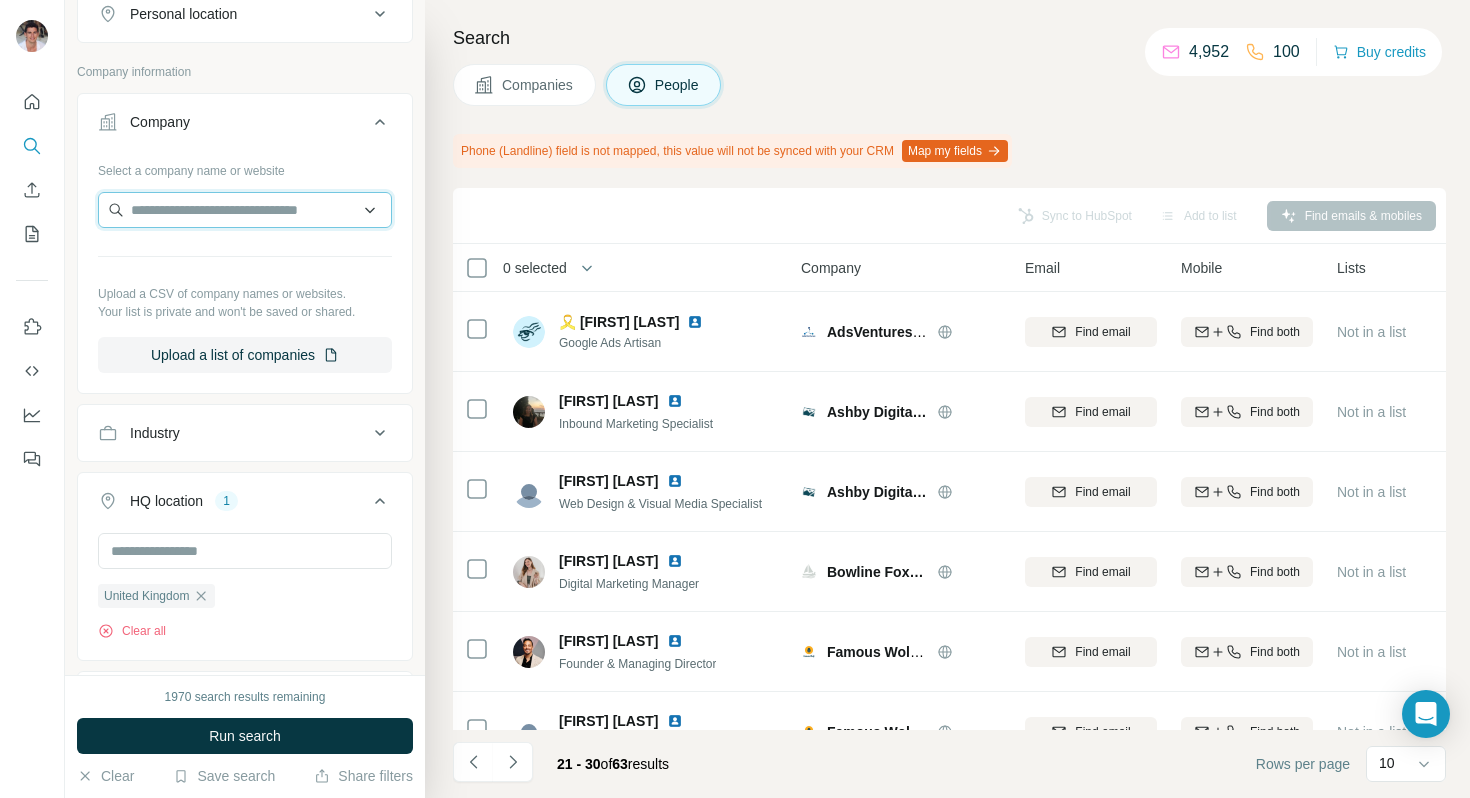 click at bounding box center [245, 210] 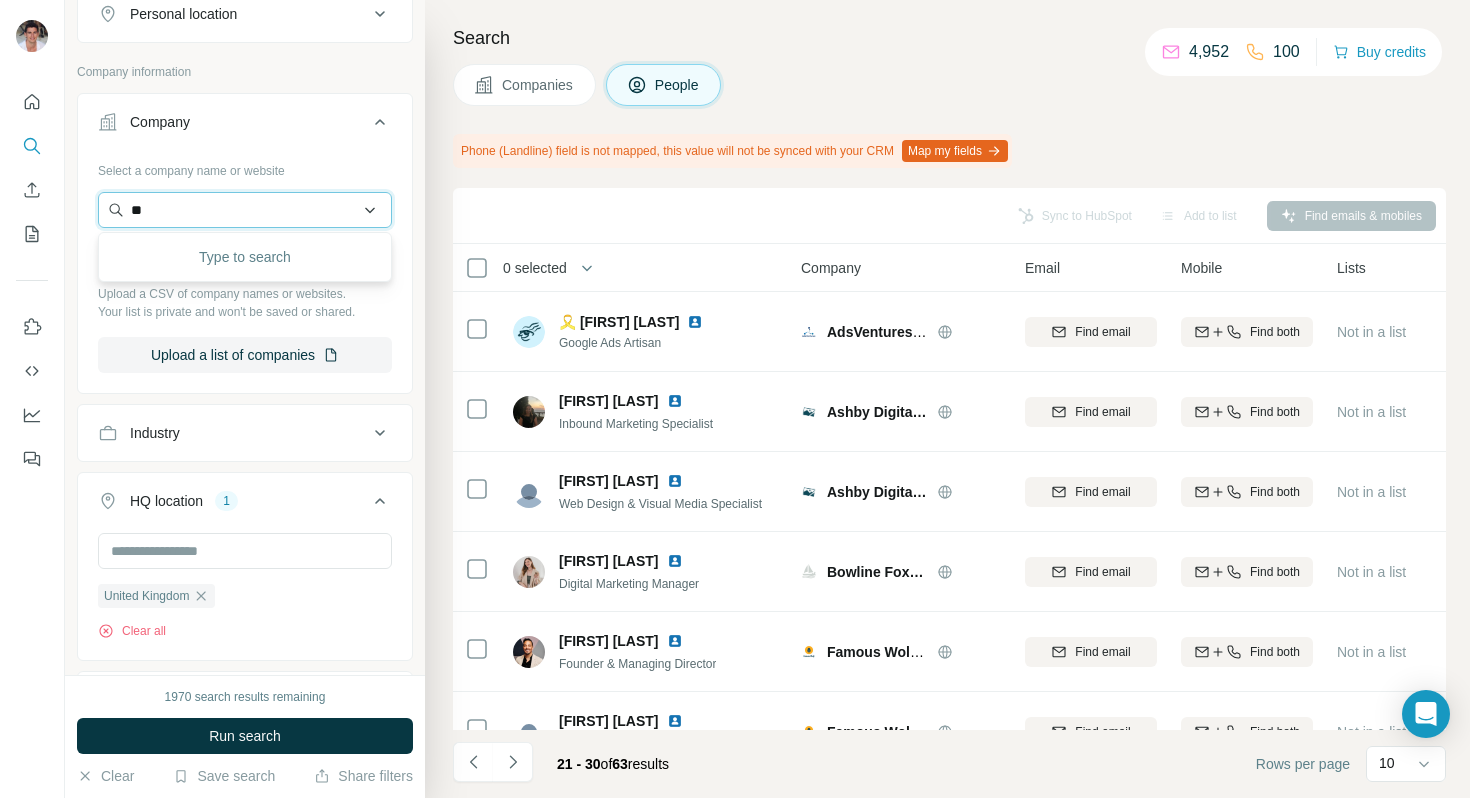 type on "*" 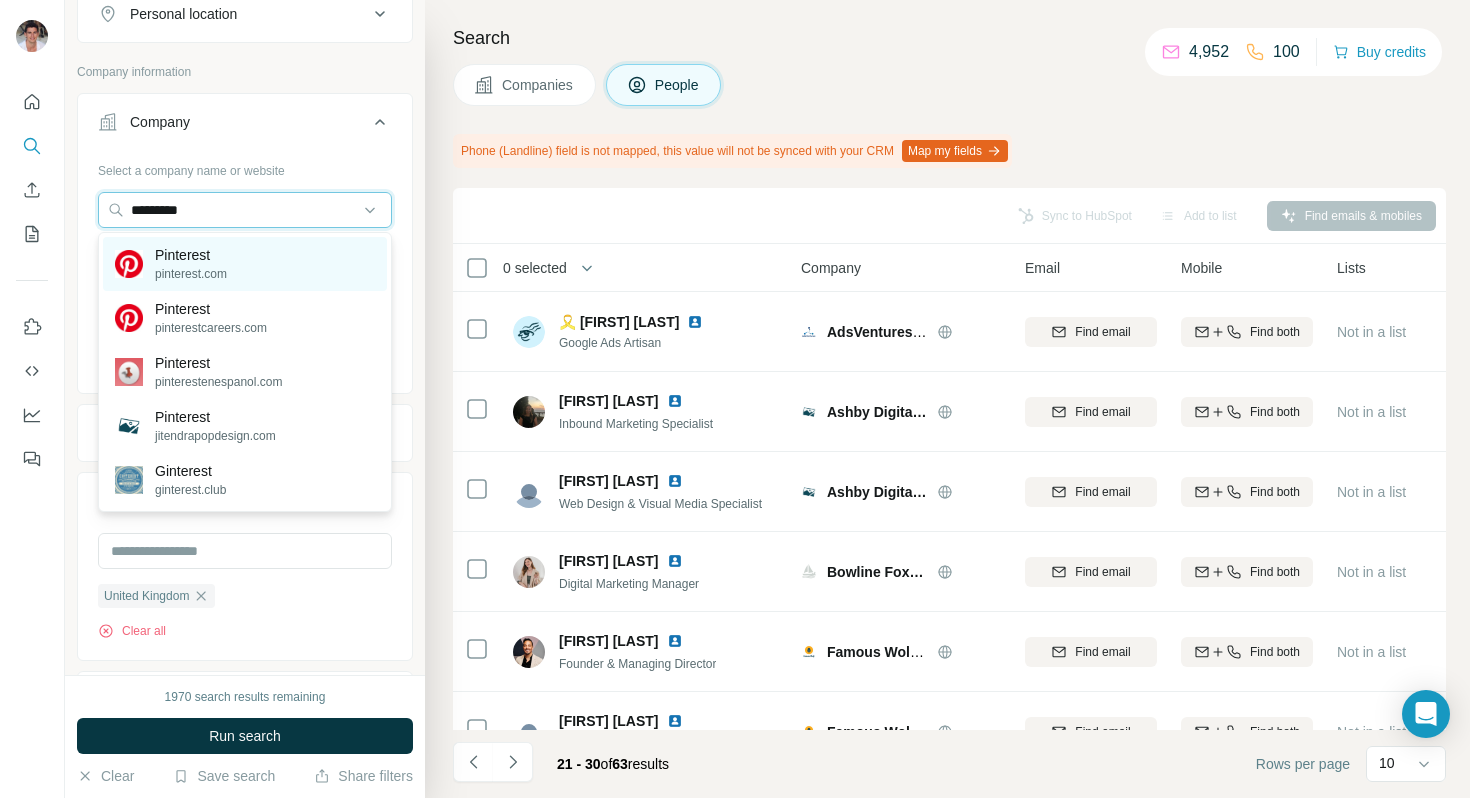 type on "*********" 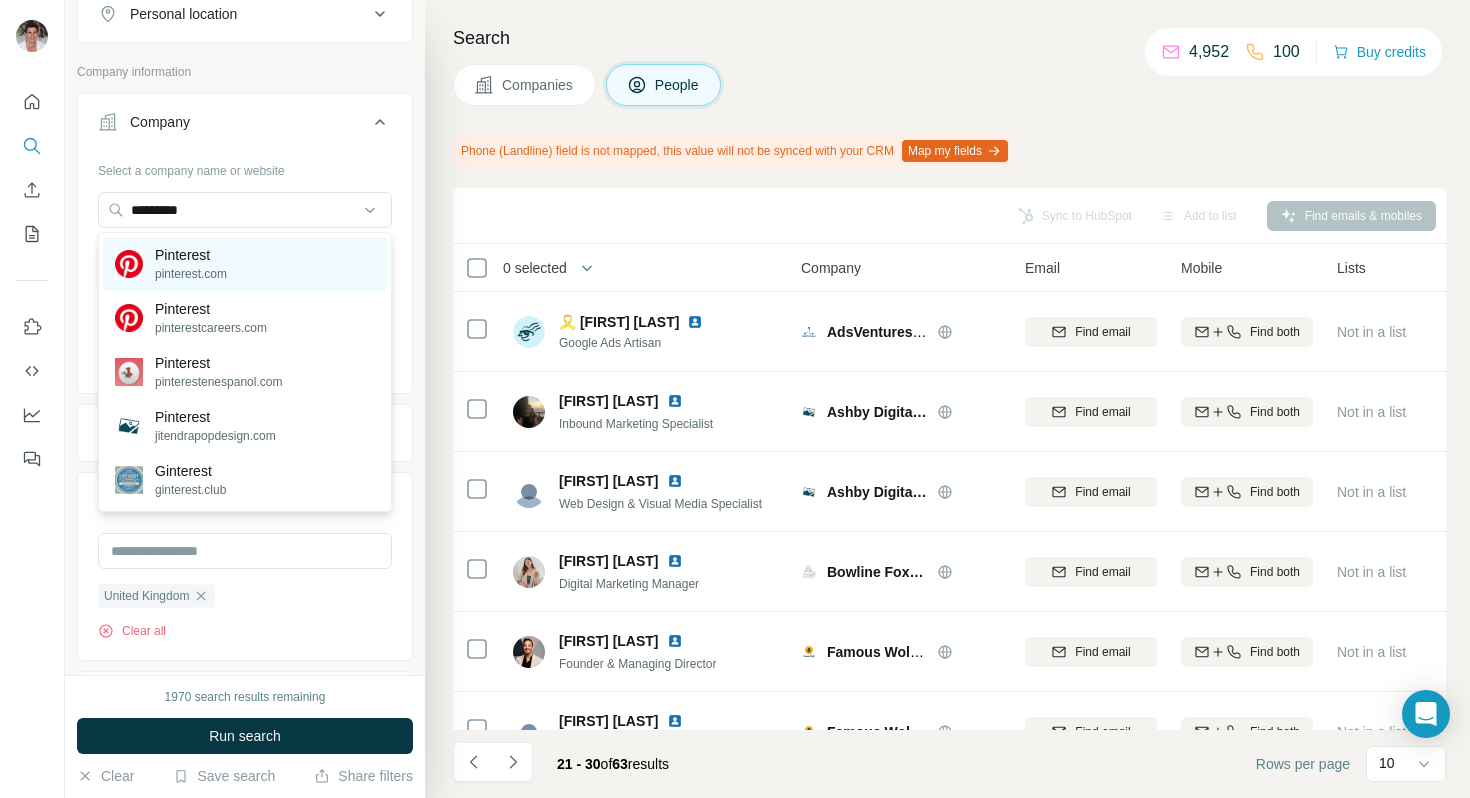 click on "Pinterest pinterest.com" at bounding box center [245, 264] 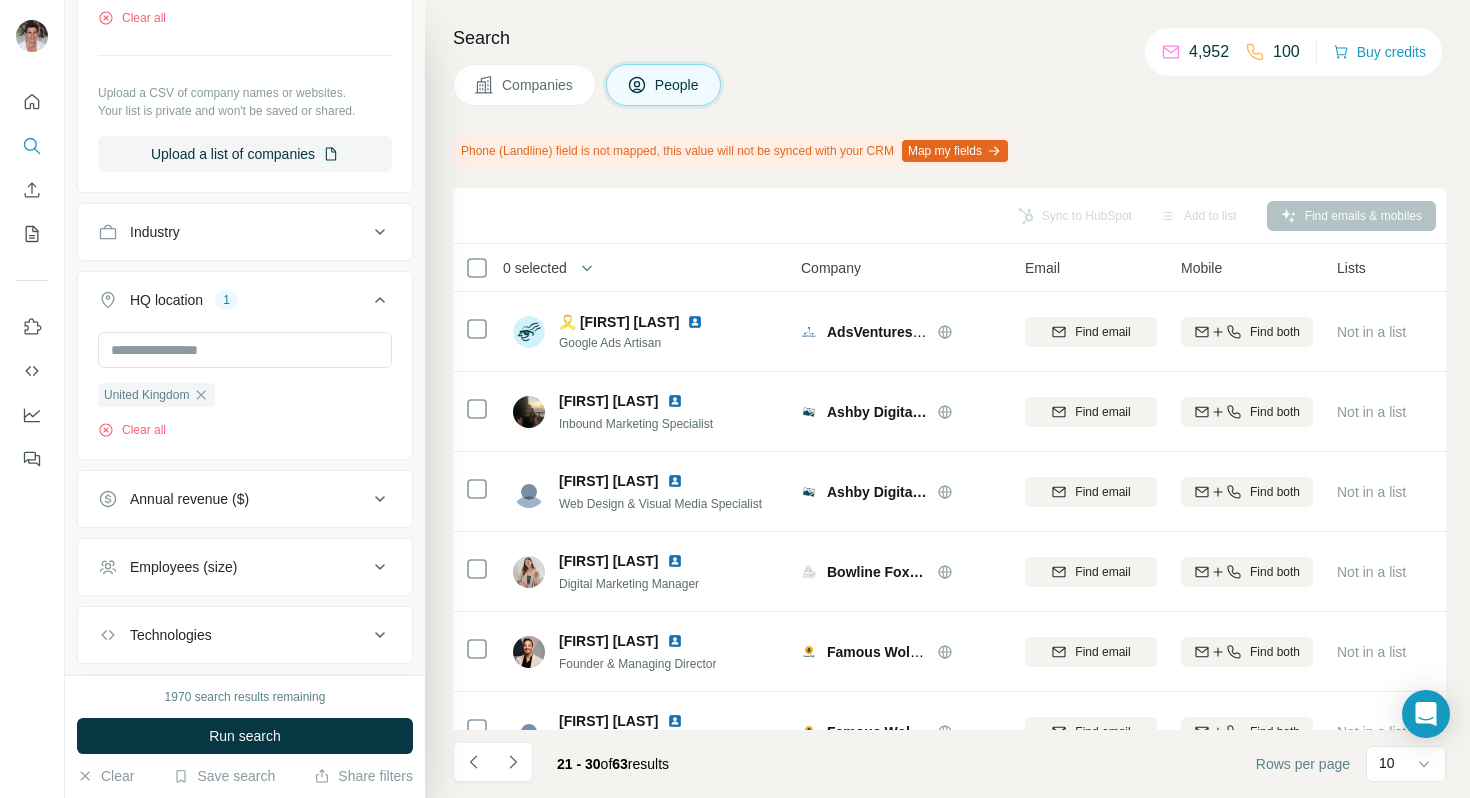 scroll, scrollTop: 832, scrollLeft: 0, axis: vertical 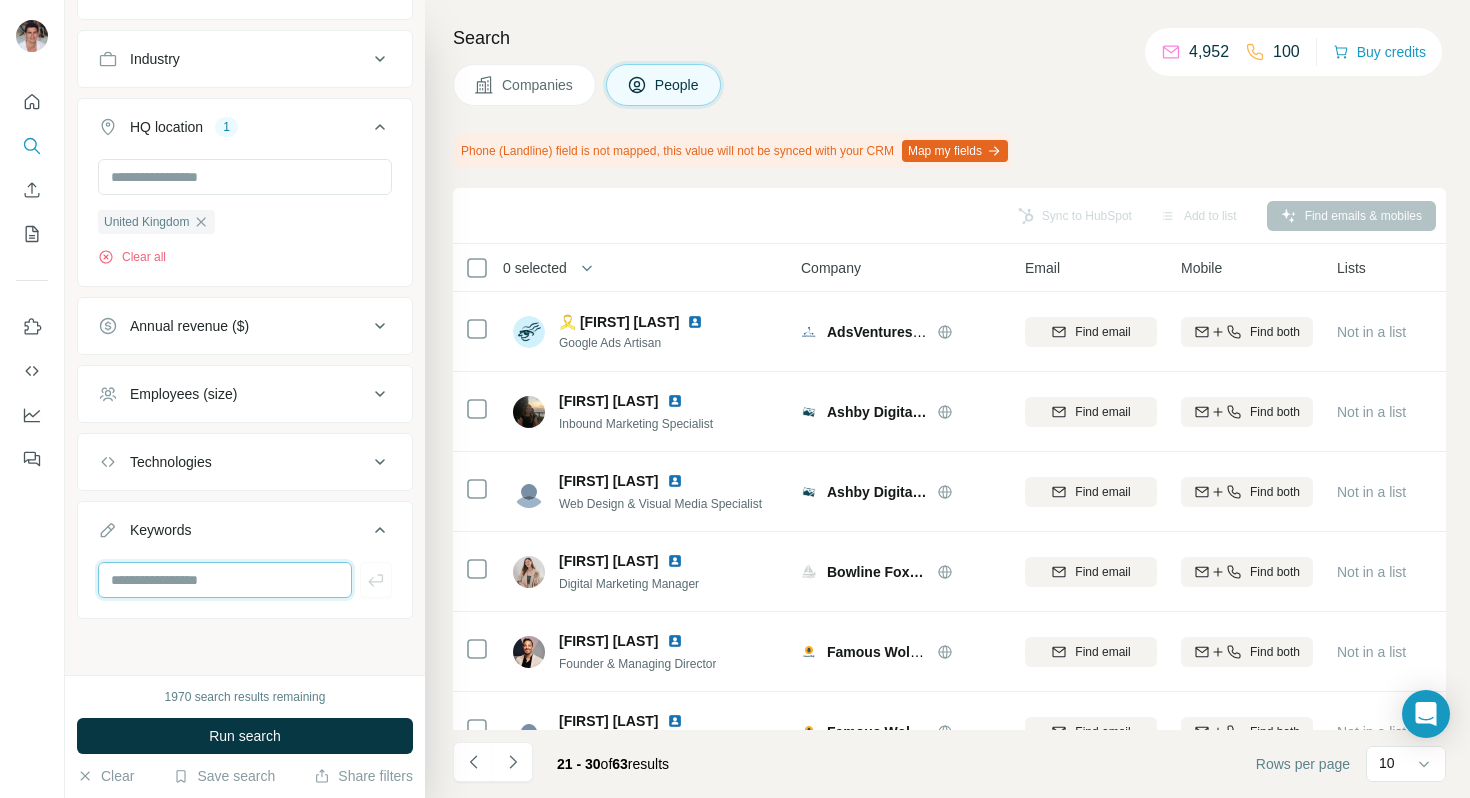 click at bounding box center (225, 580) 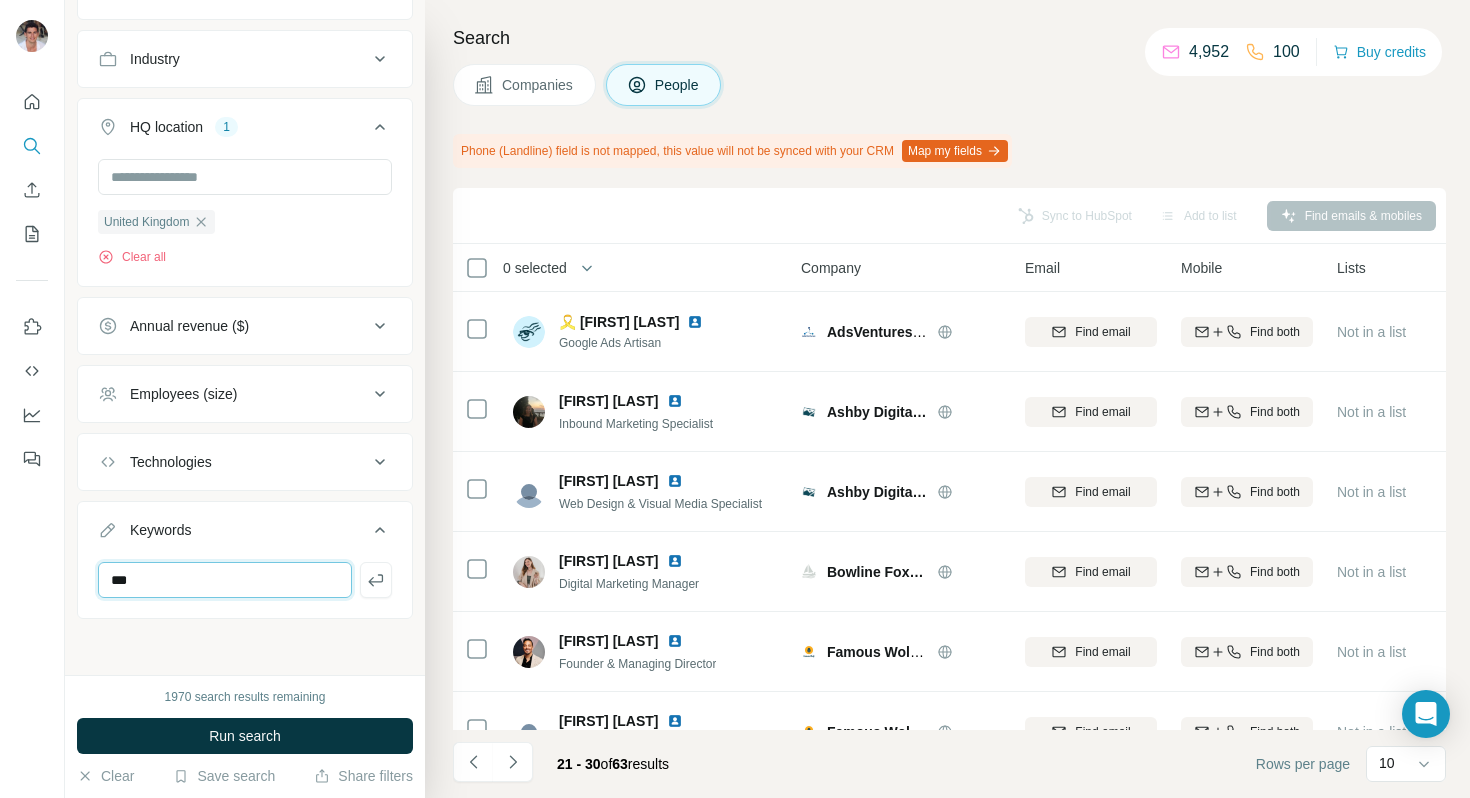 type on "***" 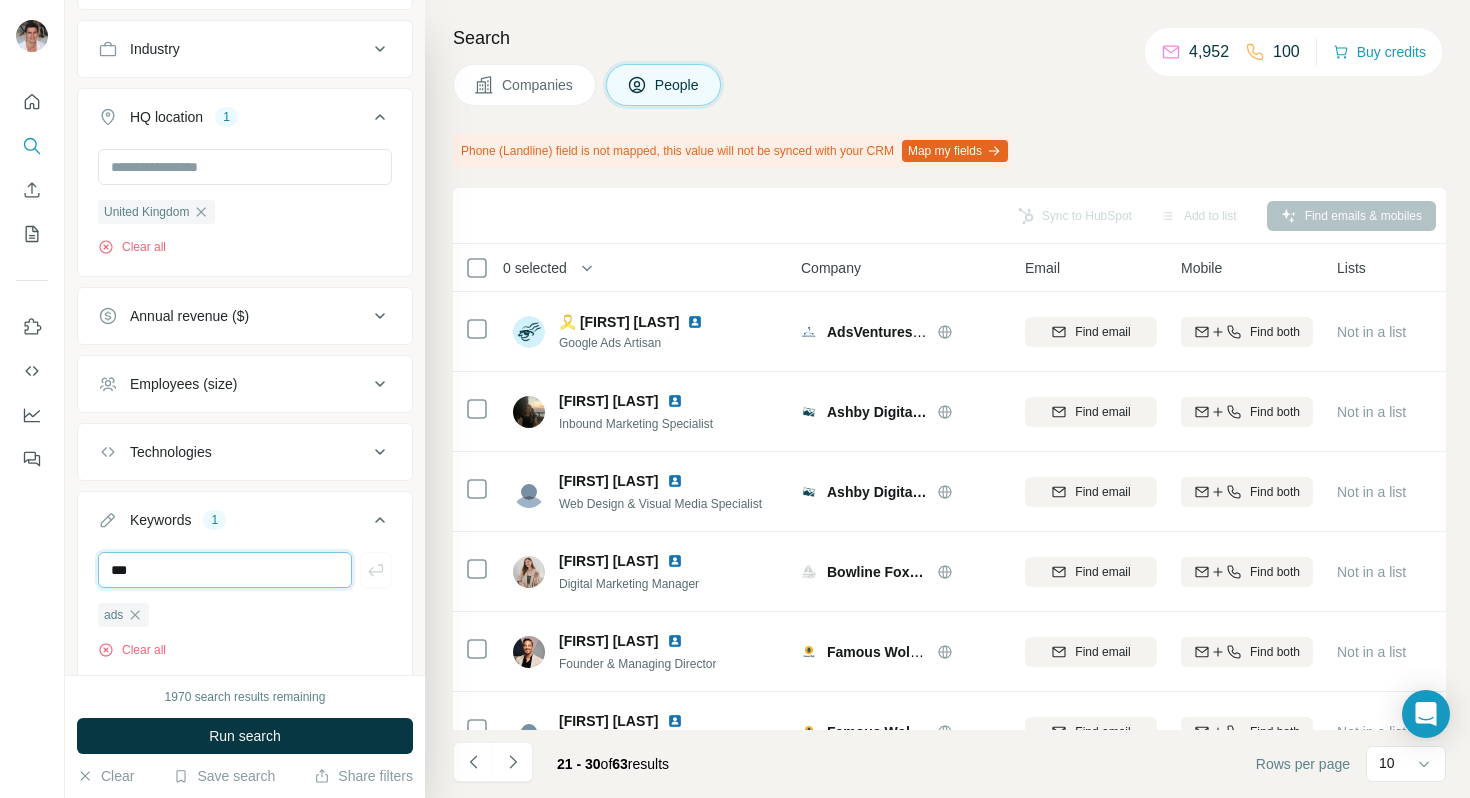 type 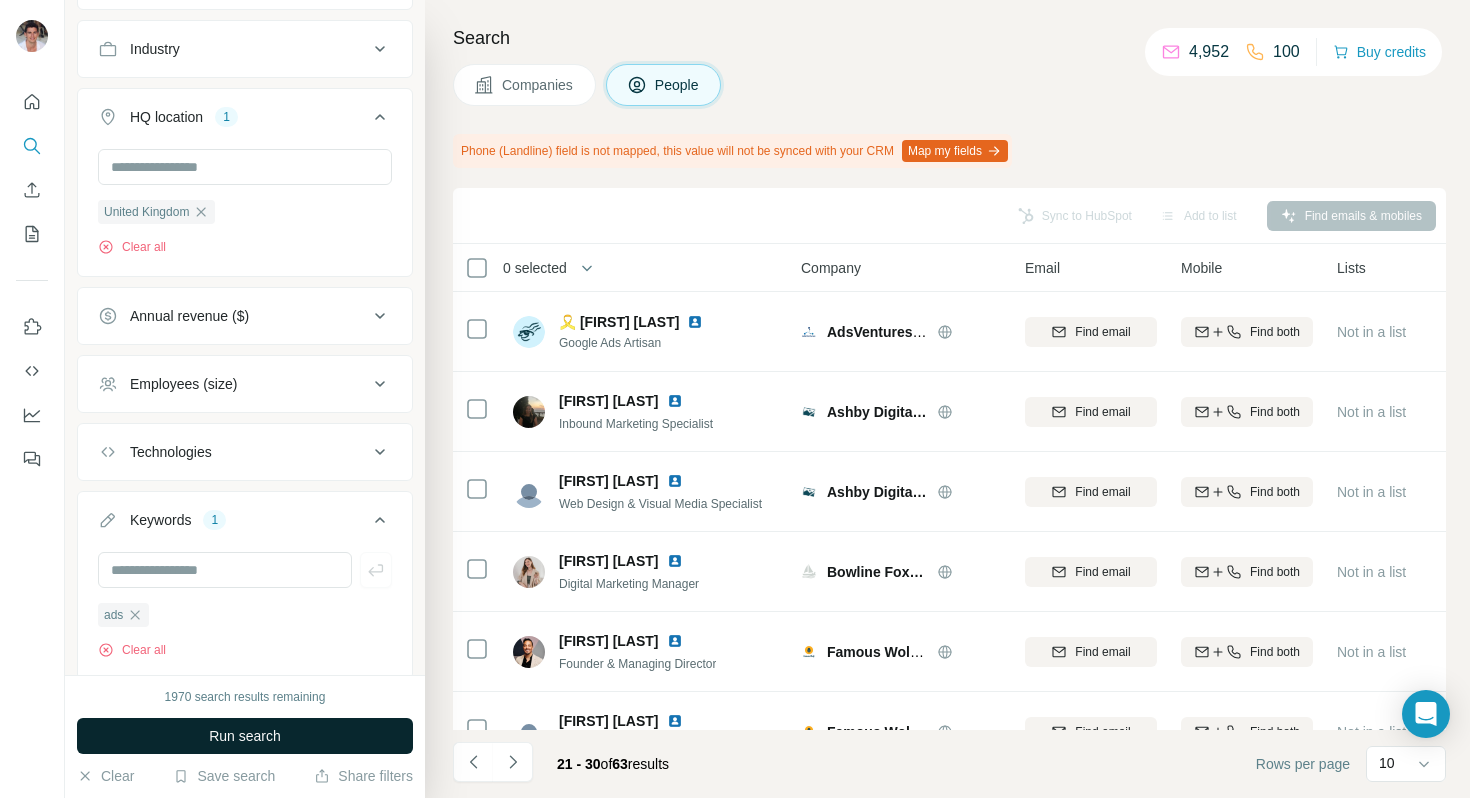 click on "Run search" at bounding box center [245, 736] 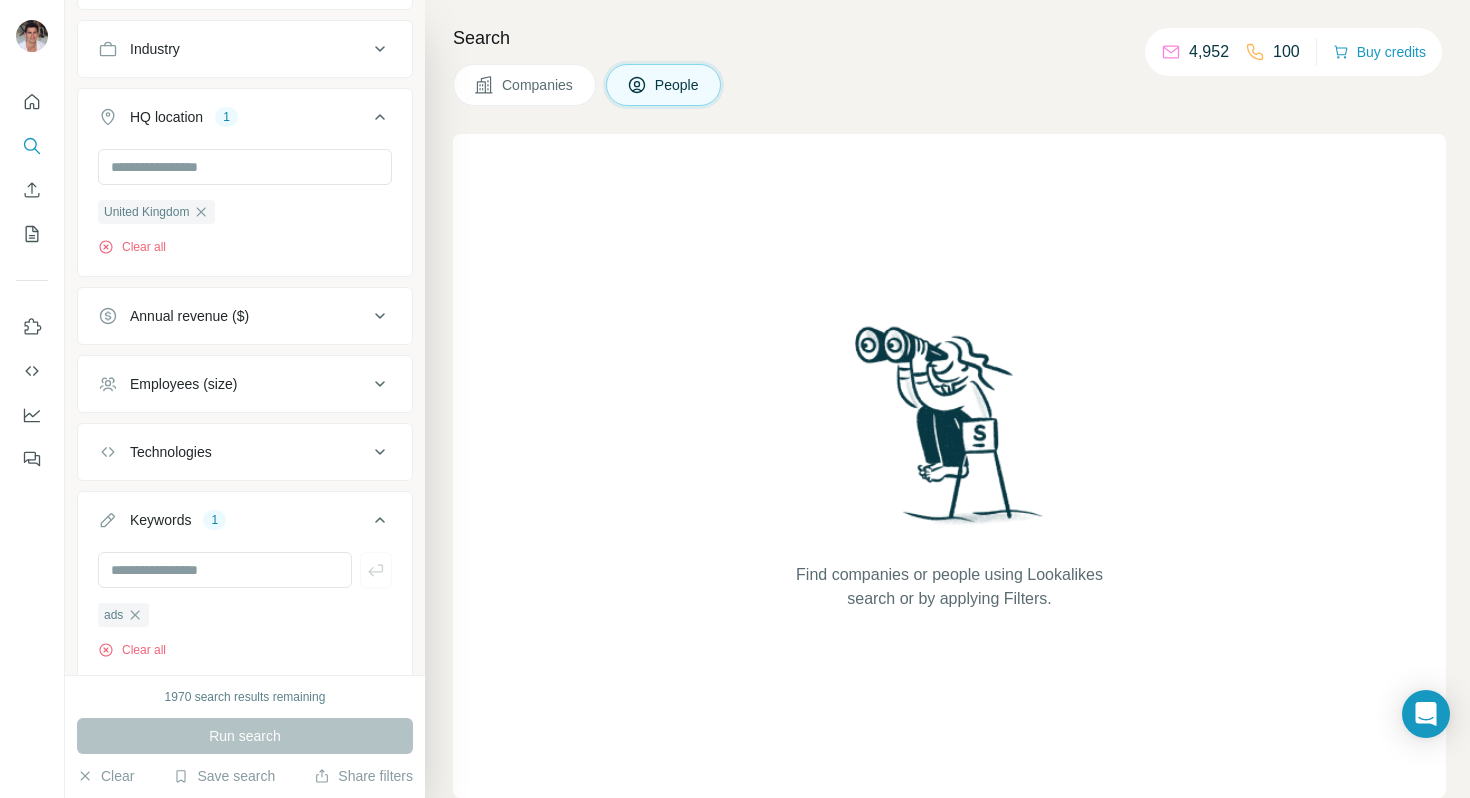 click on "Run search" at bounding box center [245, 736] 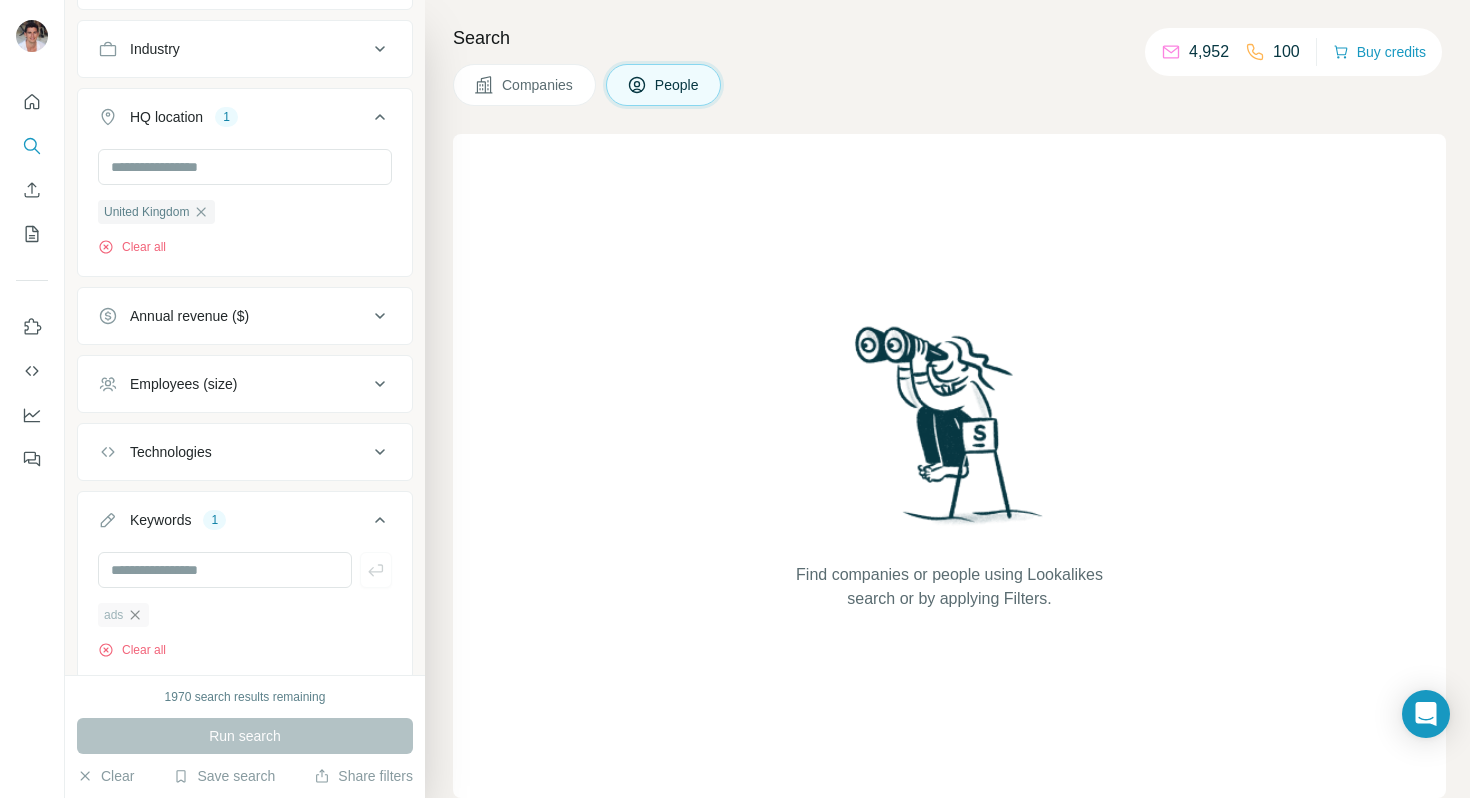 click 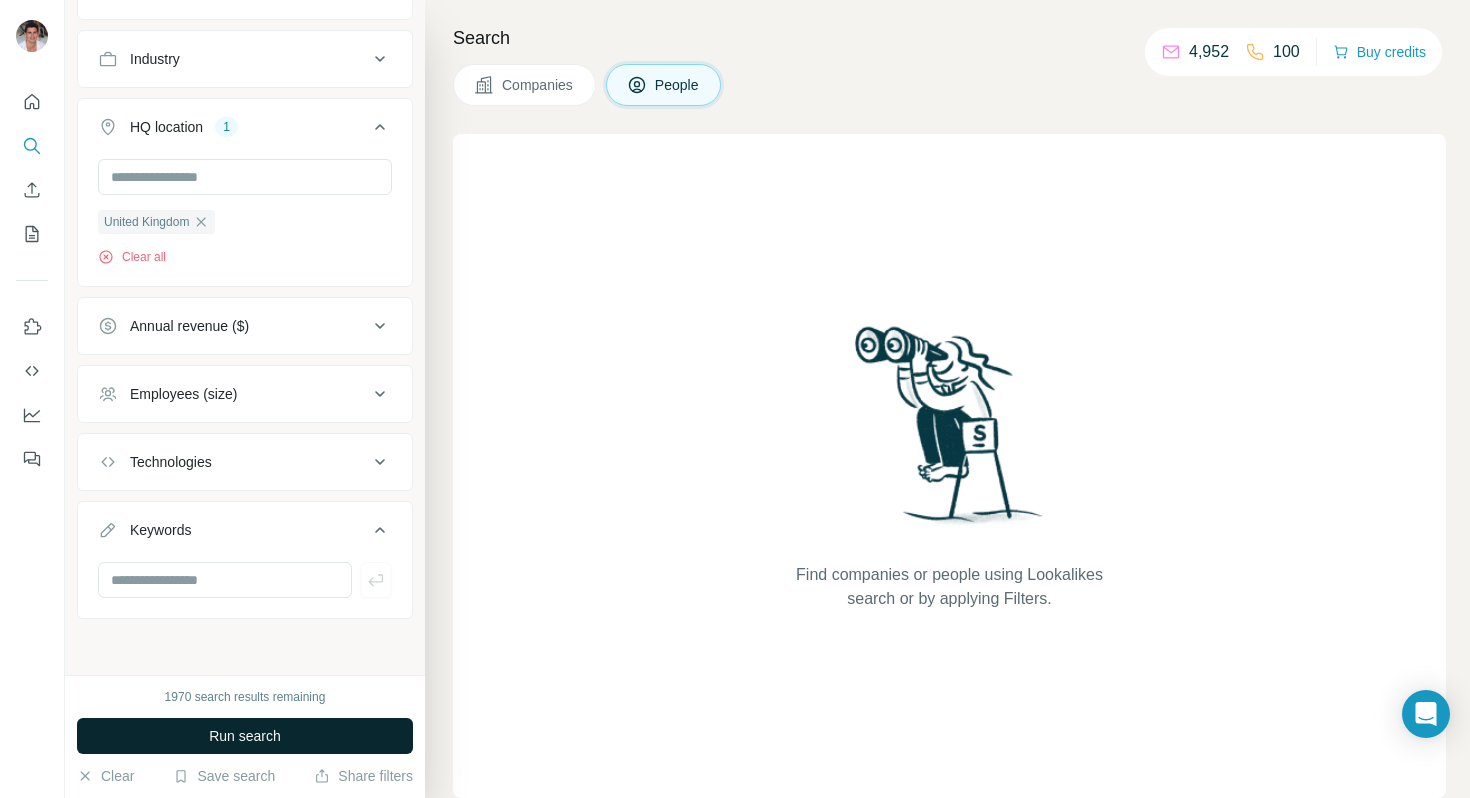 click on "Run search" at bounding box center [245, 736] 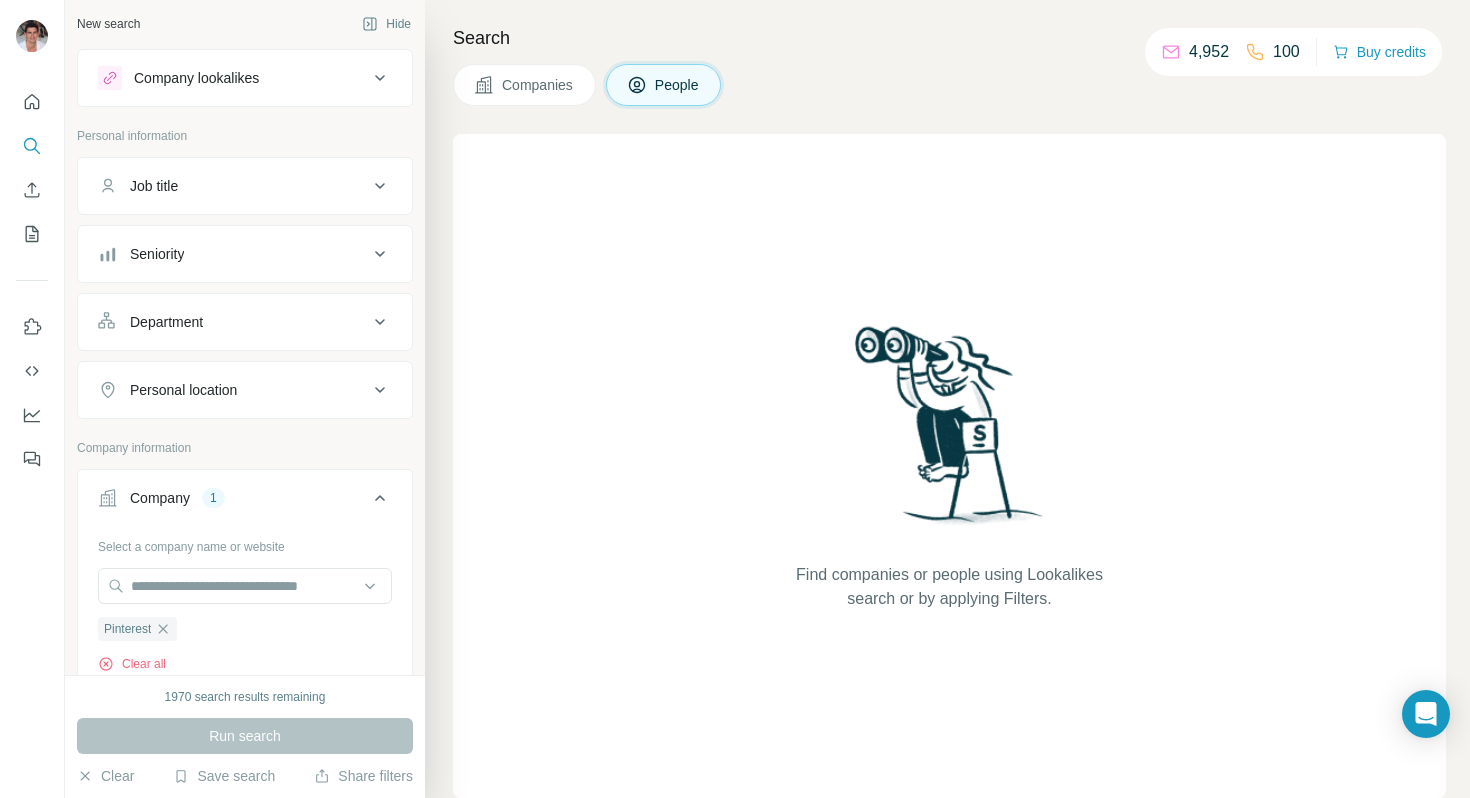 scroll, scrollTop: 2, scrollLeft: 0, axis: vertical 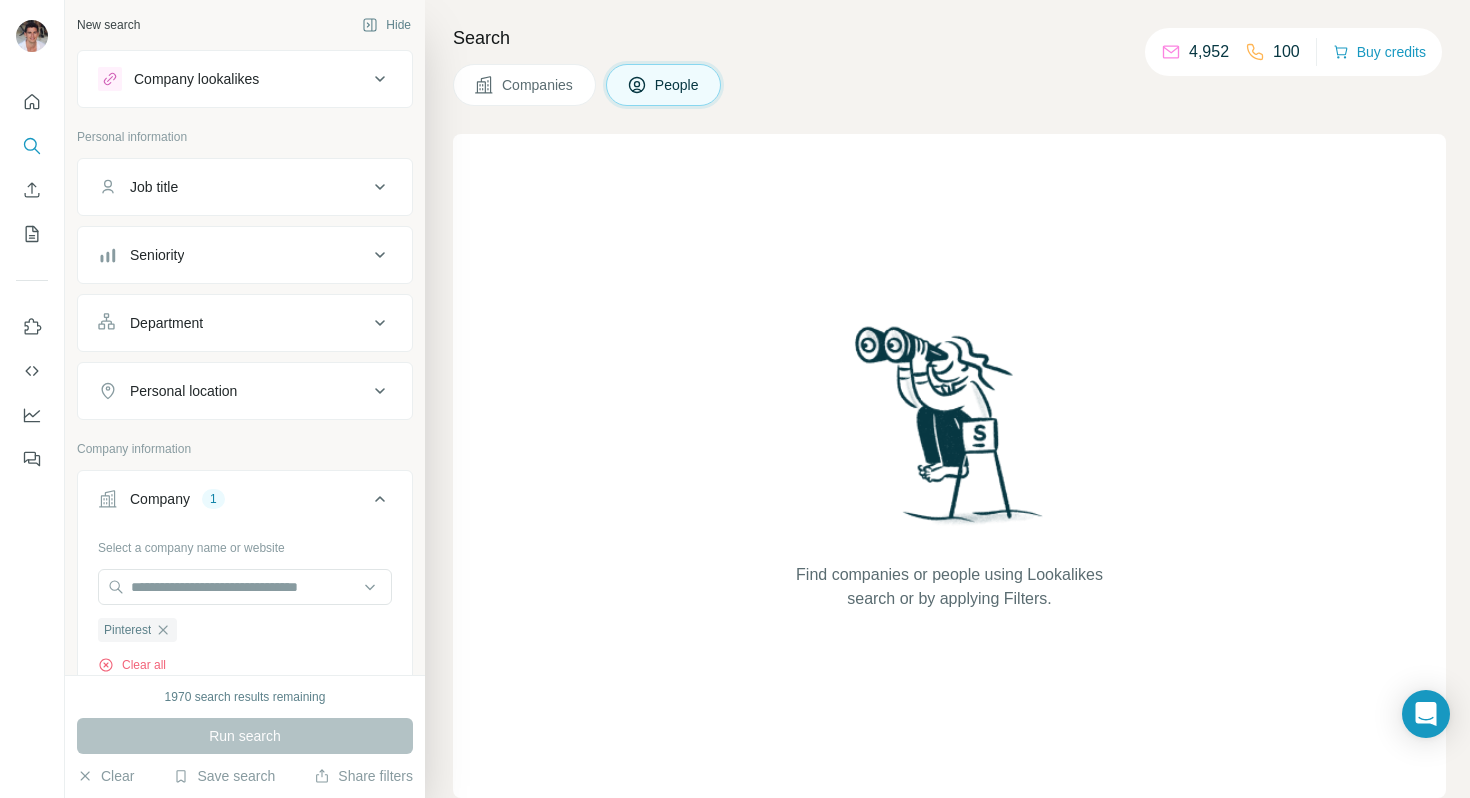 click on "Department" at bounding box center [166, 323] 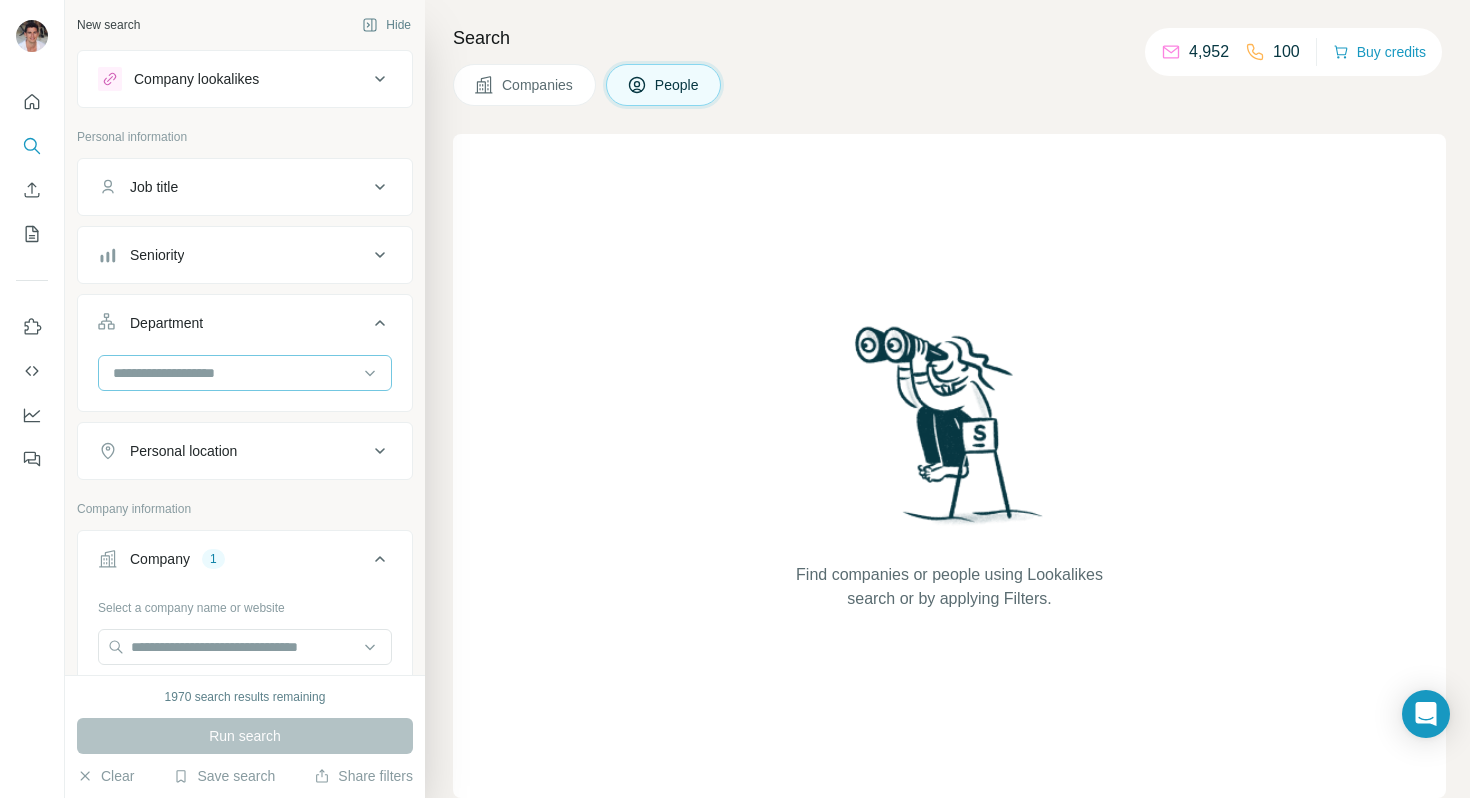 click at bounding box center (234, 373) 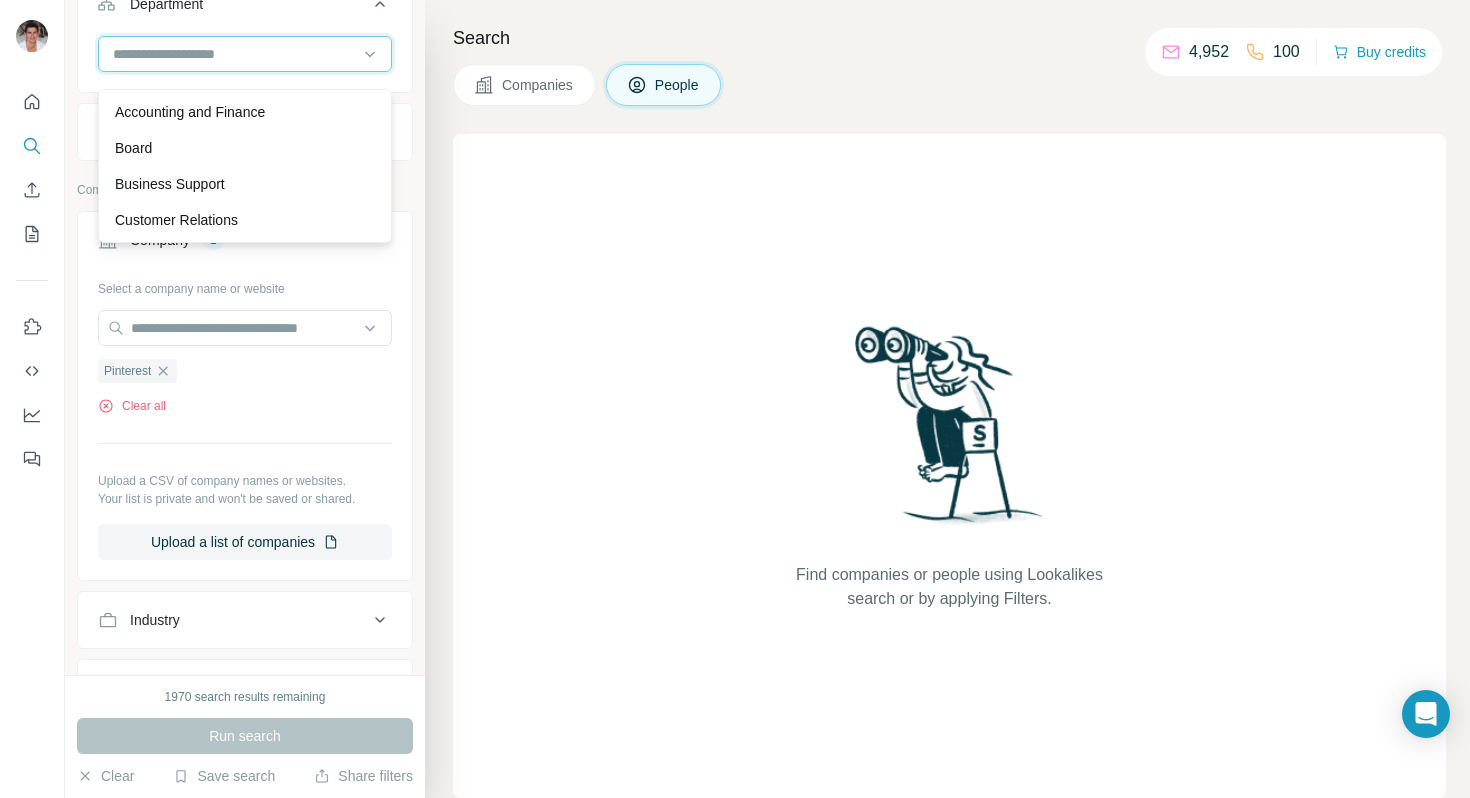 scroll, scrollTop: 350, scrollLeft: 0, axis: vertical 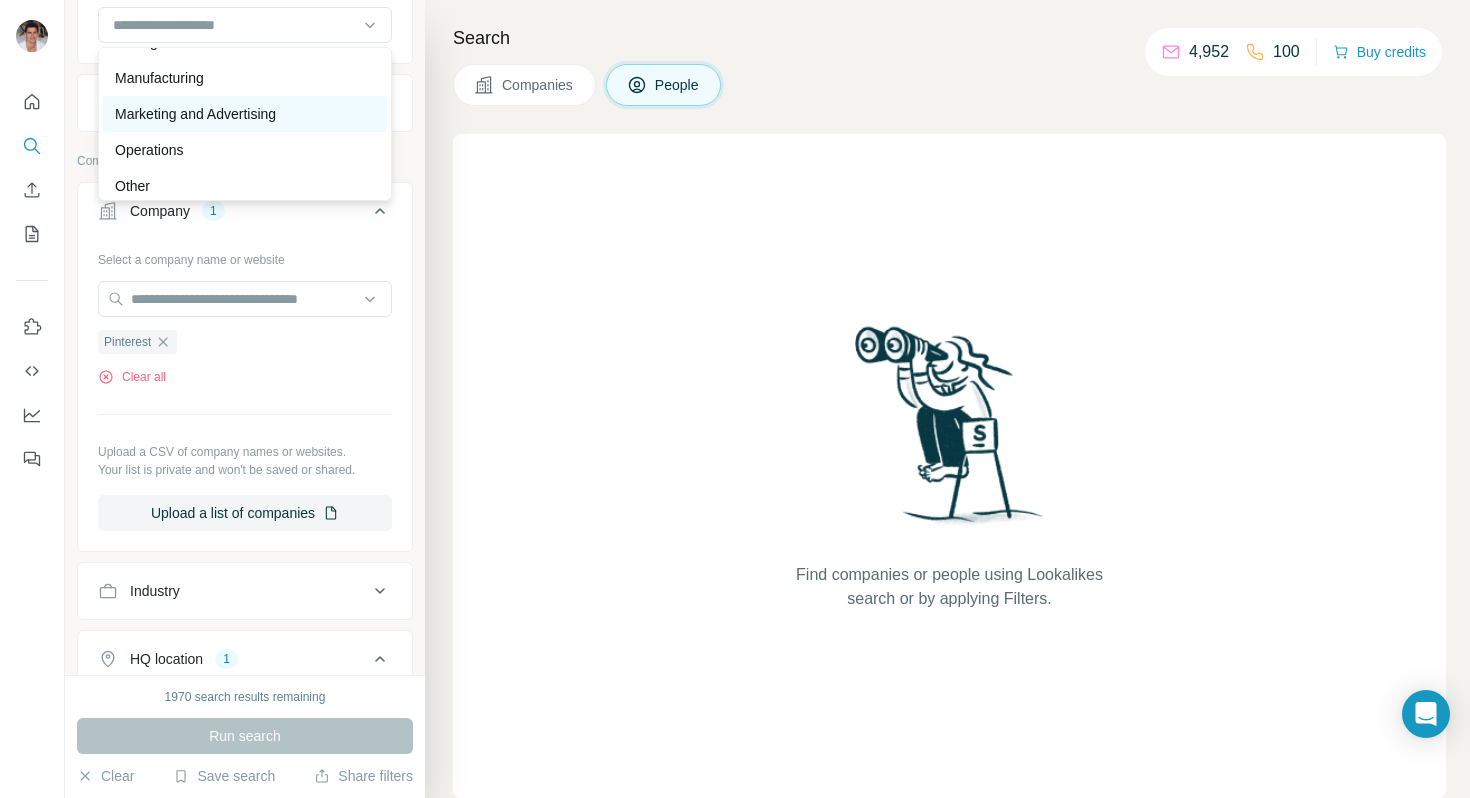 click on "Marketing and Advertising" at bounding box center [195, 114] 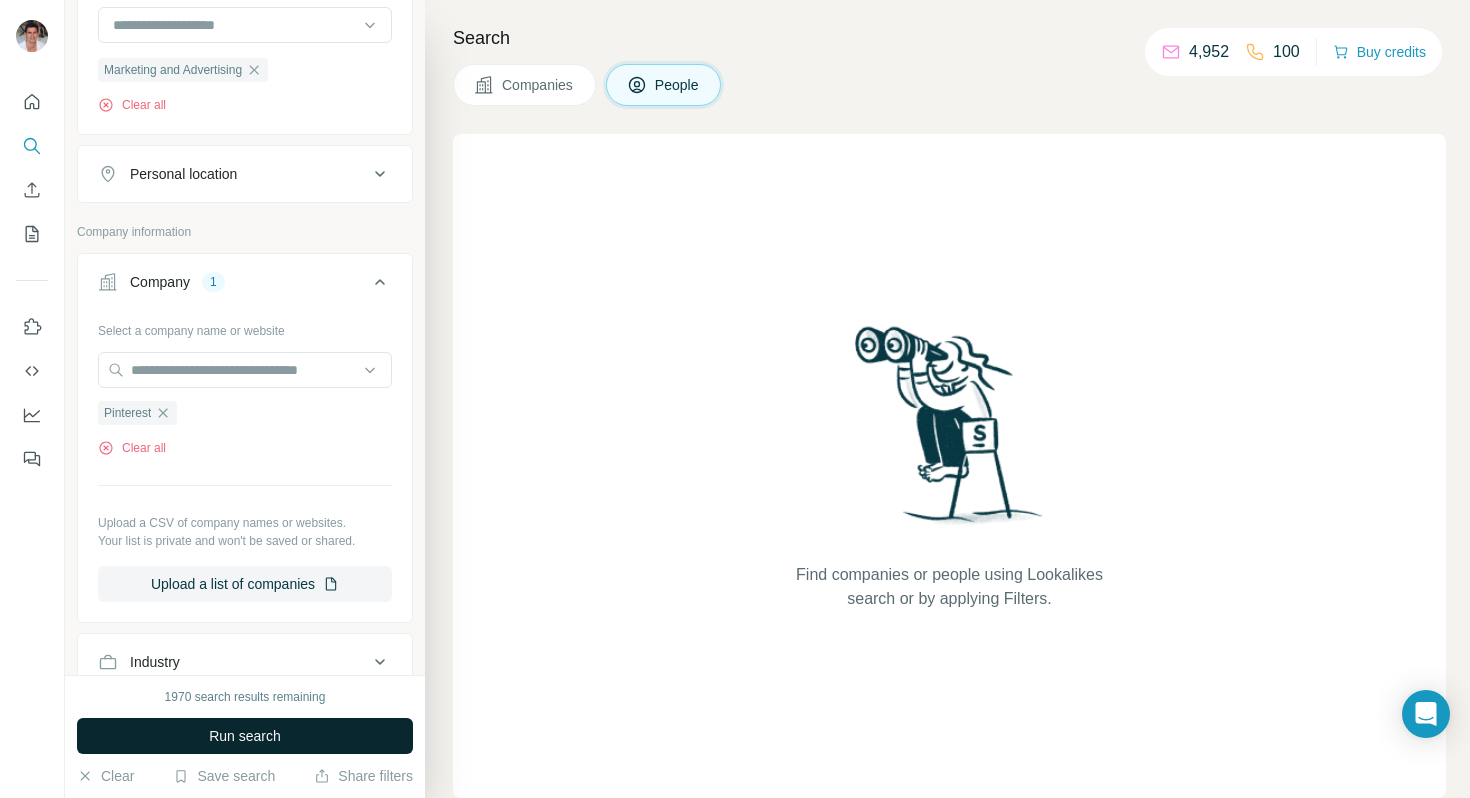 click on "Run search" at bounding box center [245, 736] 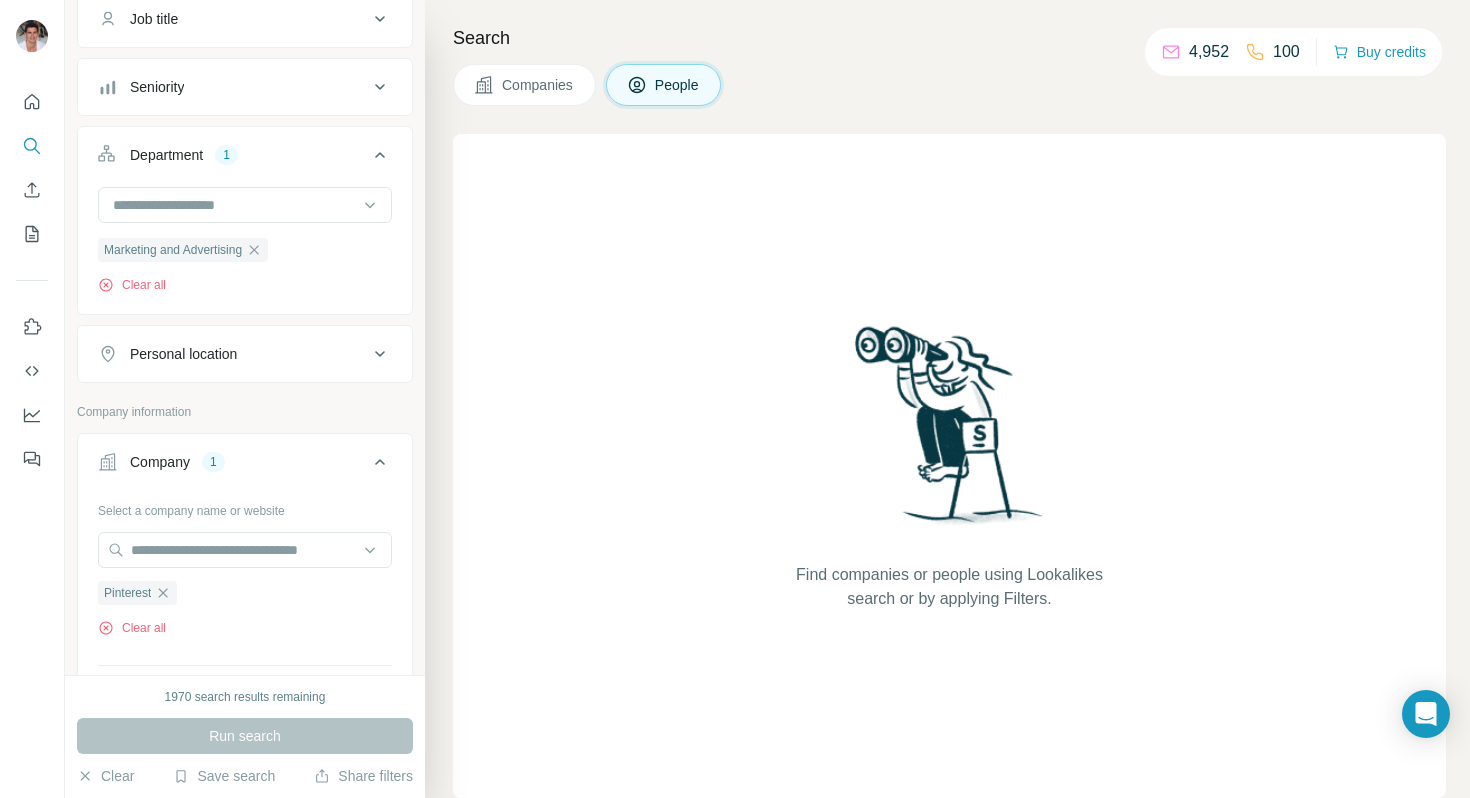 scroll, scrollTop: 175, scrollLeft: 0, axis: vertical 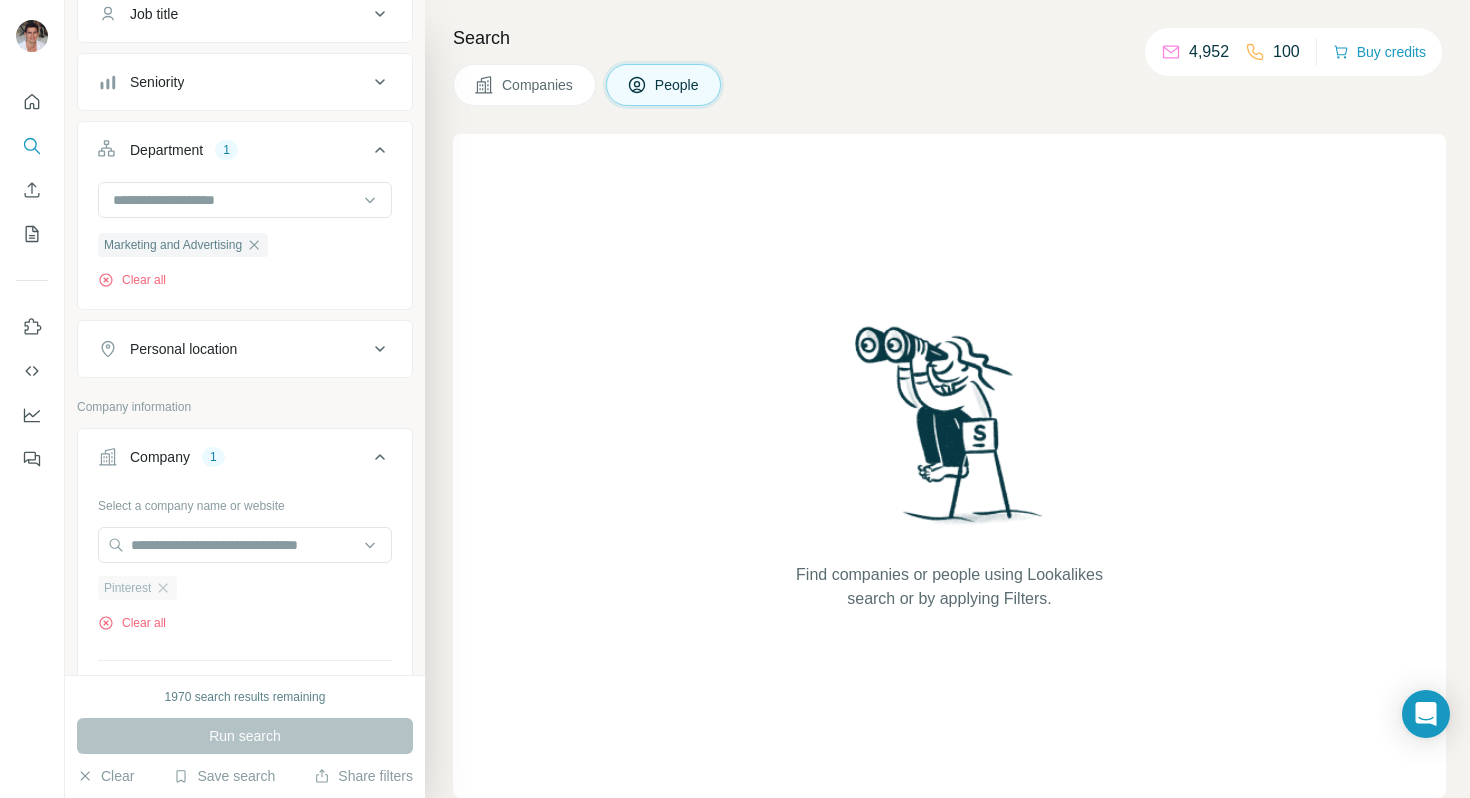 click on "Pinterest" at bounding box center (137, 588) 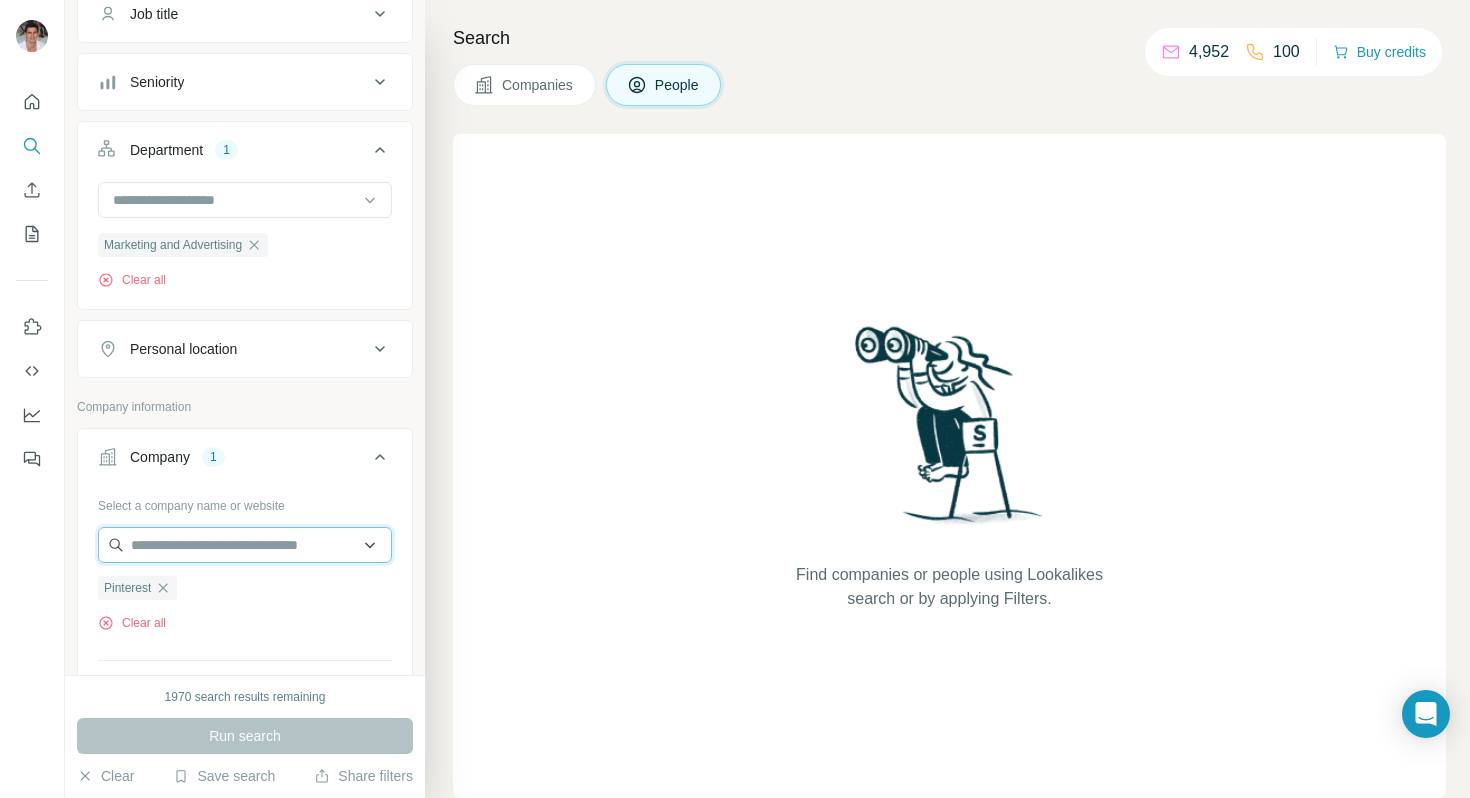 click at bounding box center [245, 545] 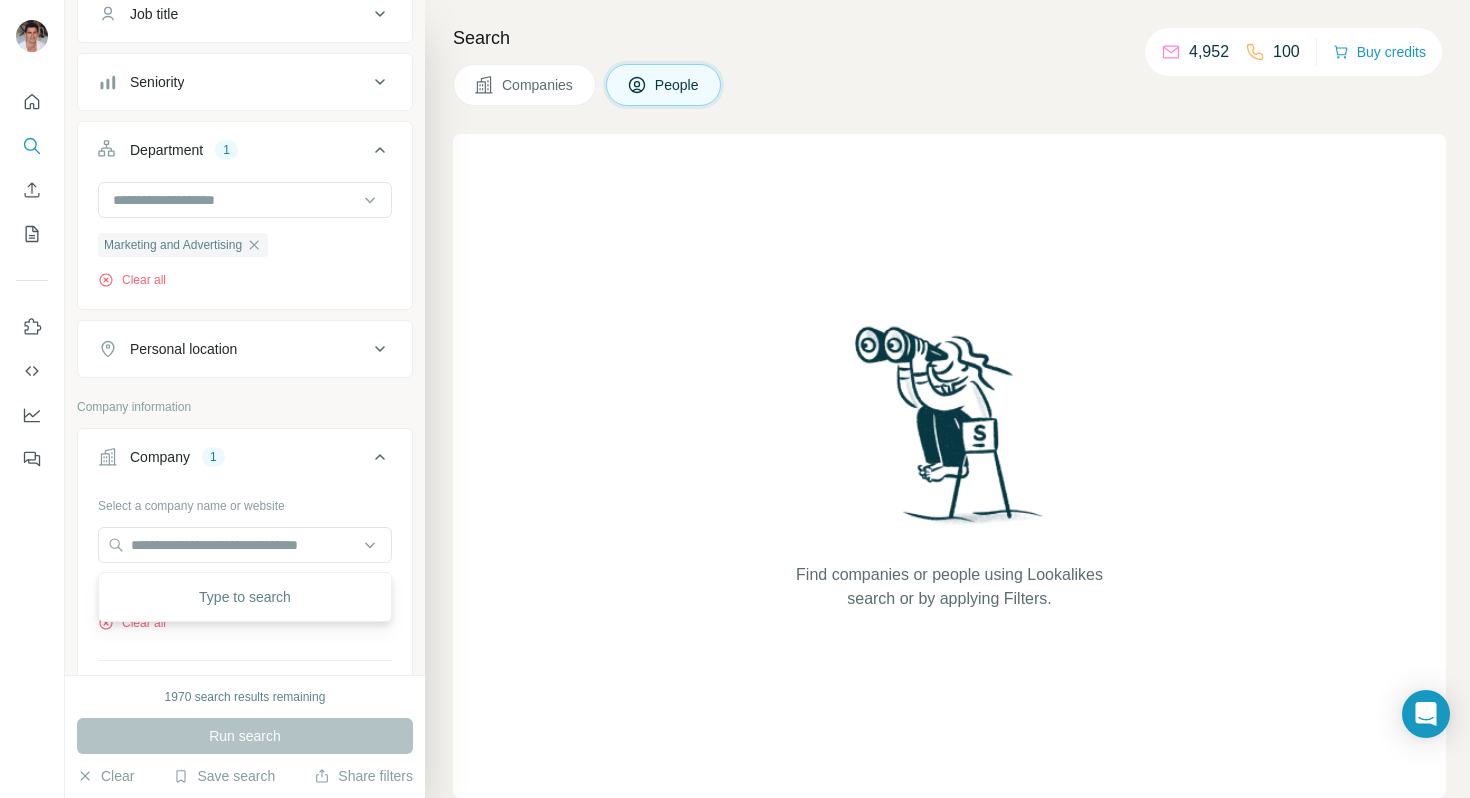 click on "Personal information Job title Seniority Department 1 Marketing and Advertising Clear all Personal location Company information Company 1 Select a company name or website Pinterest Clear all Upload a CSV of company names or websites. Your list is private and won't be saved or shared. Upload a list of companies Industry HQ location 1 United Kingdom Clear all Annual revenue ($) Employees (size) Technologies Keywords" at bounding box center (245, 337) 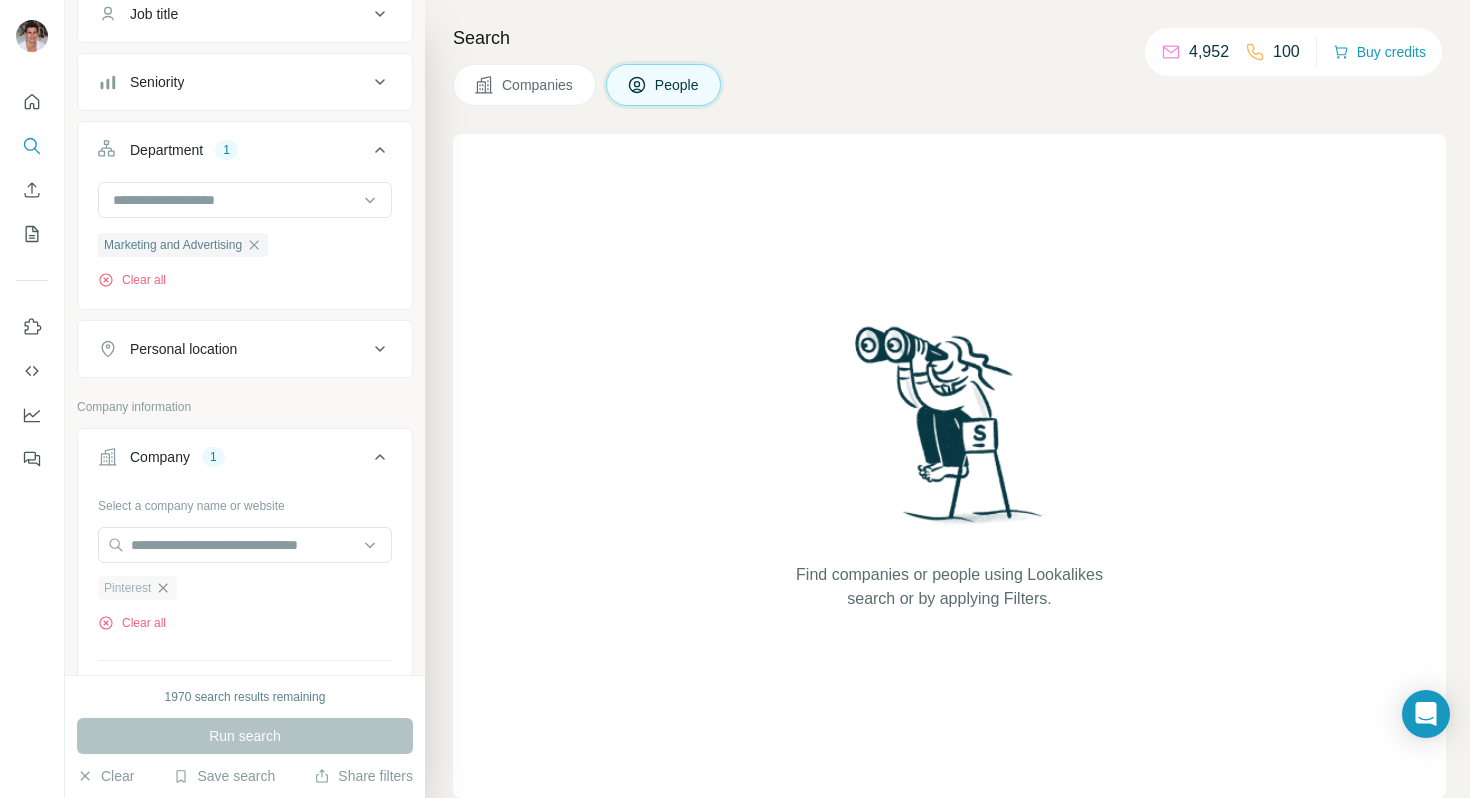 click 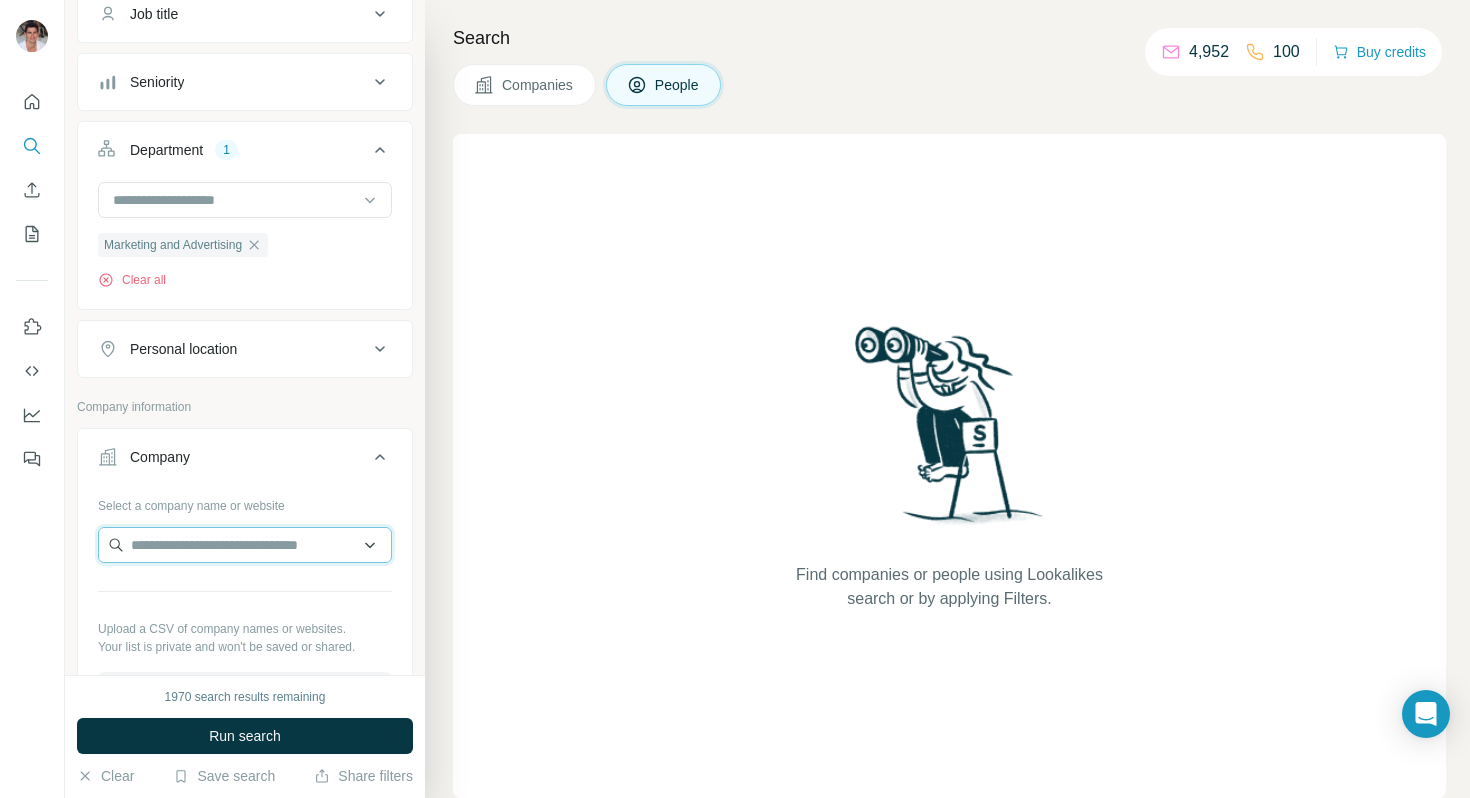 click at bounding box center [245, 545] 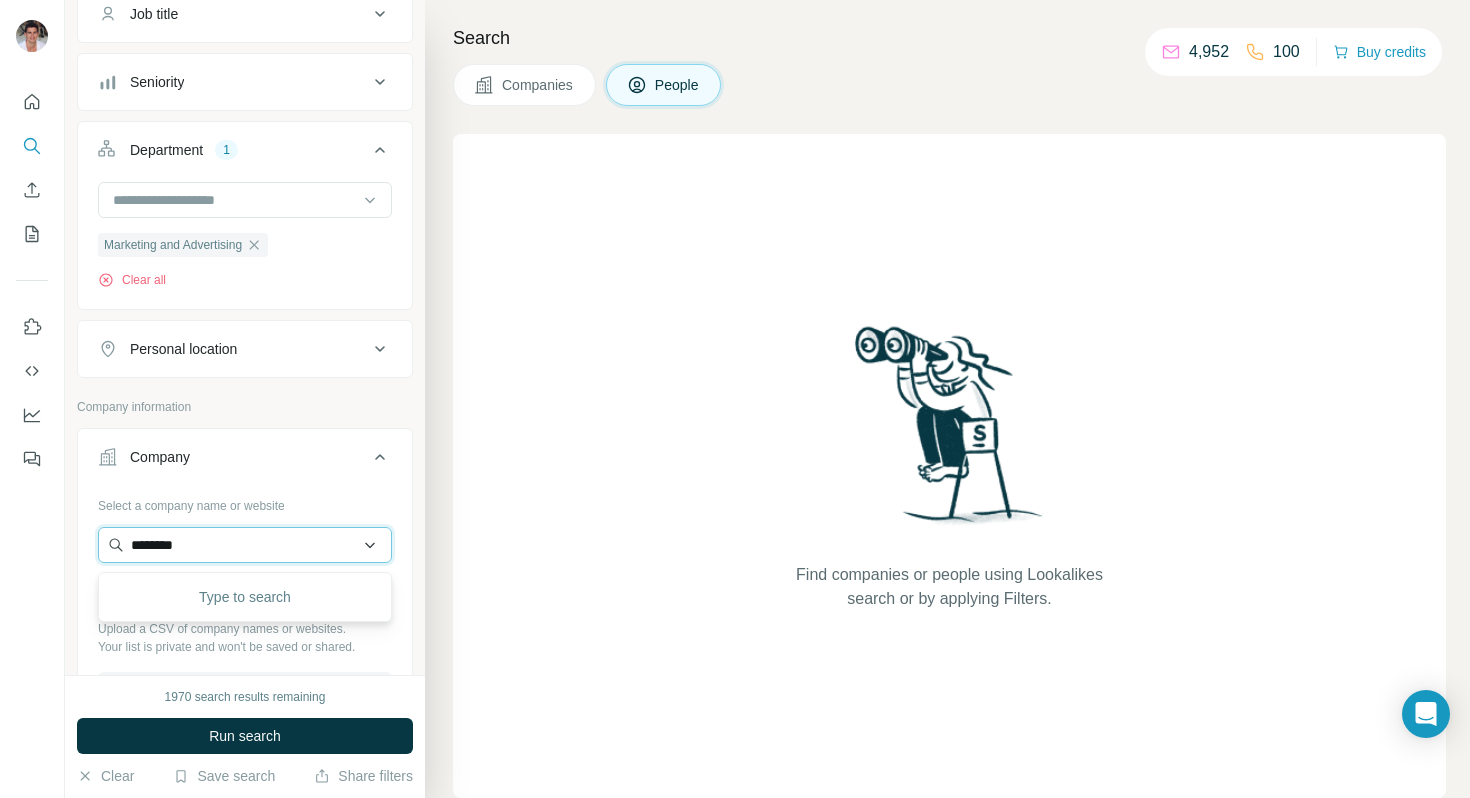 type on "*********" 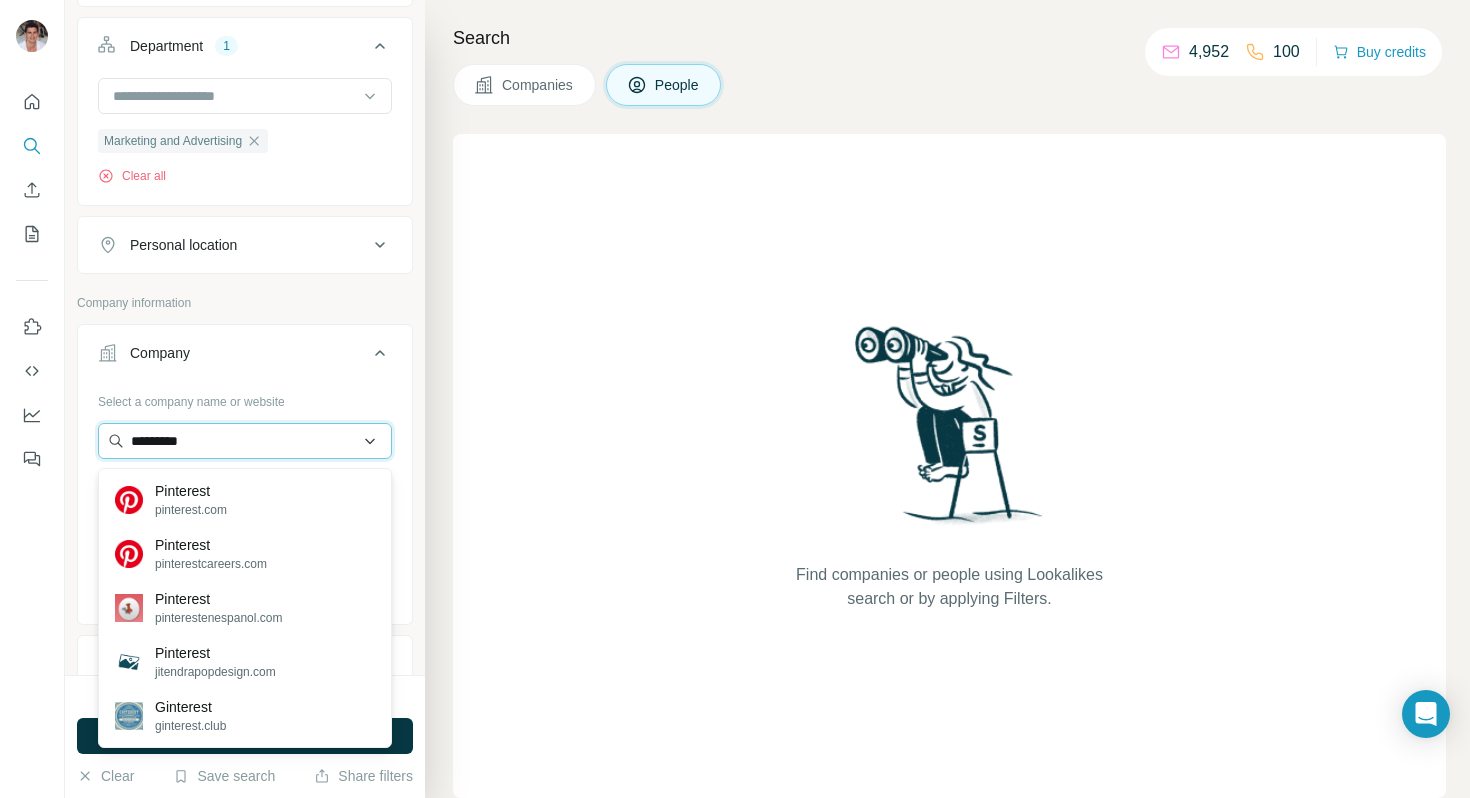 scroll, scrollTop: 283, scrollLeft: 0, axis: vertical 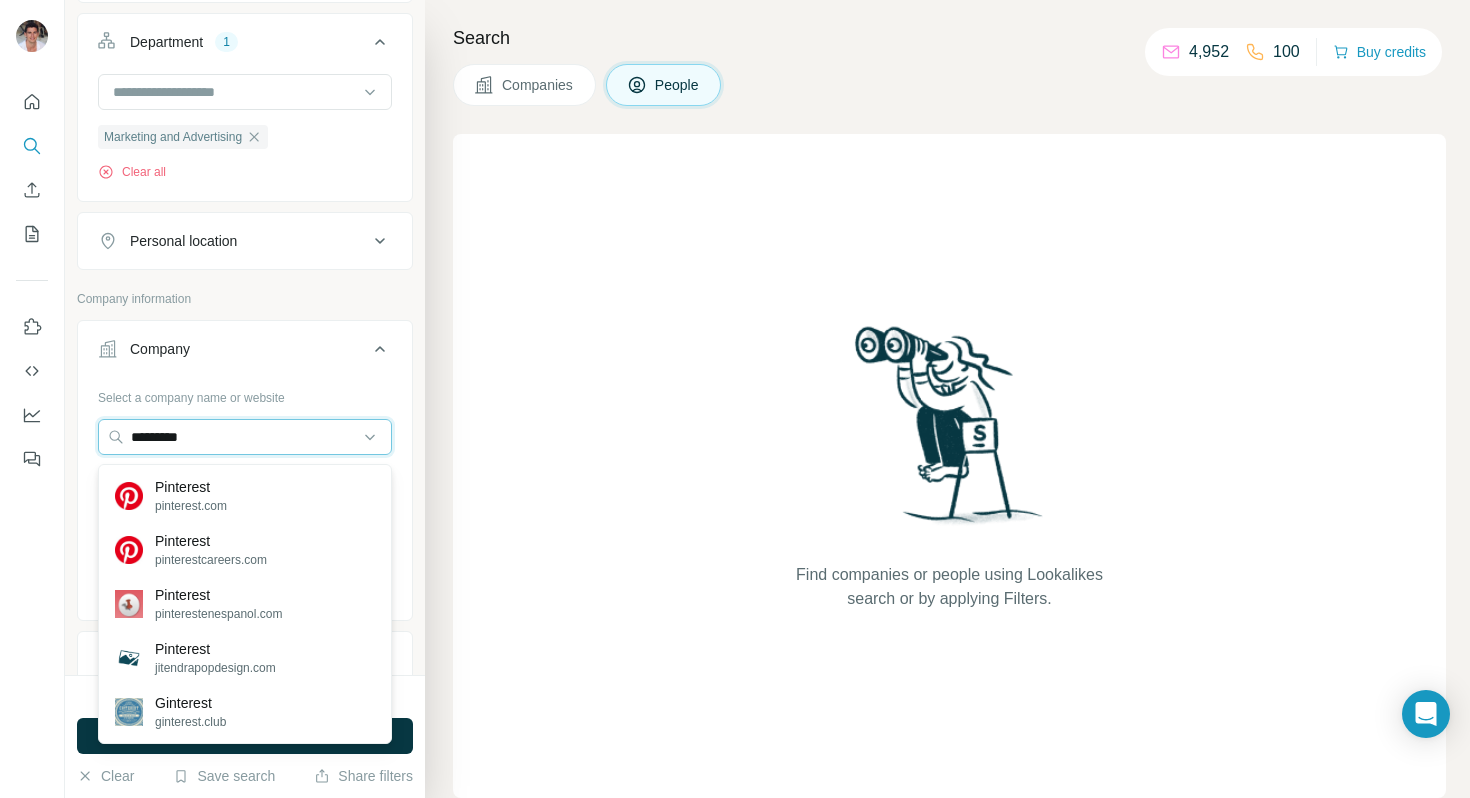 drag, startPoint x: 217, startPoint y: 448, endPoint x: 88, endPoint y: 449, distance: 129.00388 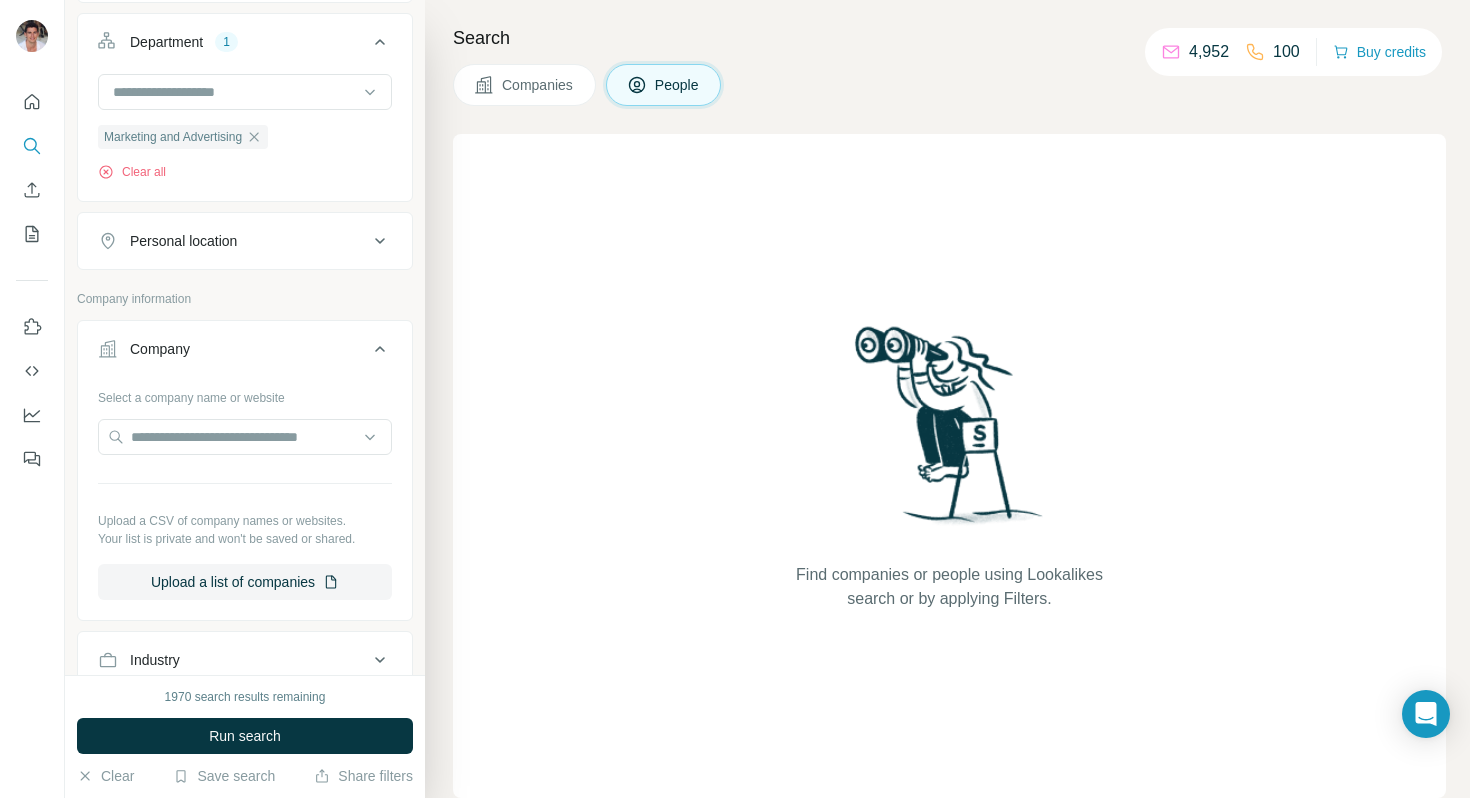 click on "Industry" at bounding box center [245, 660] 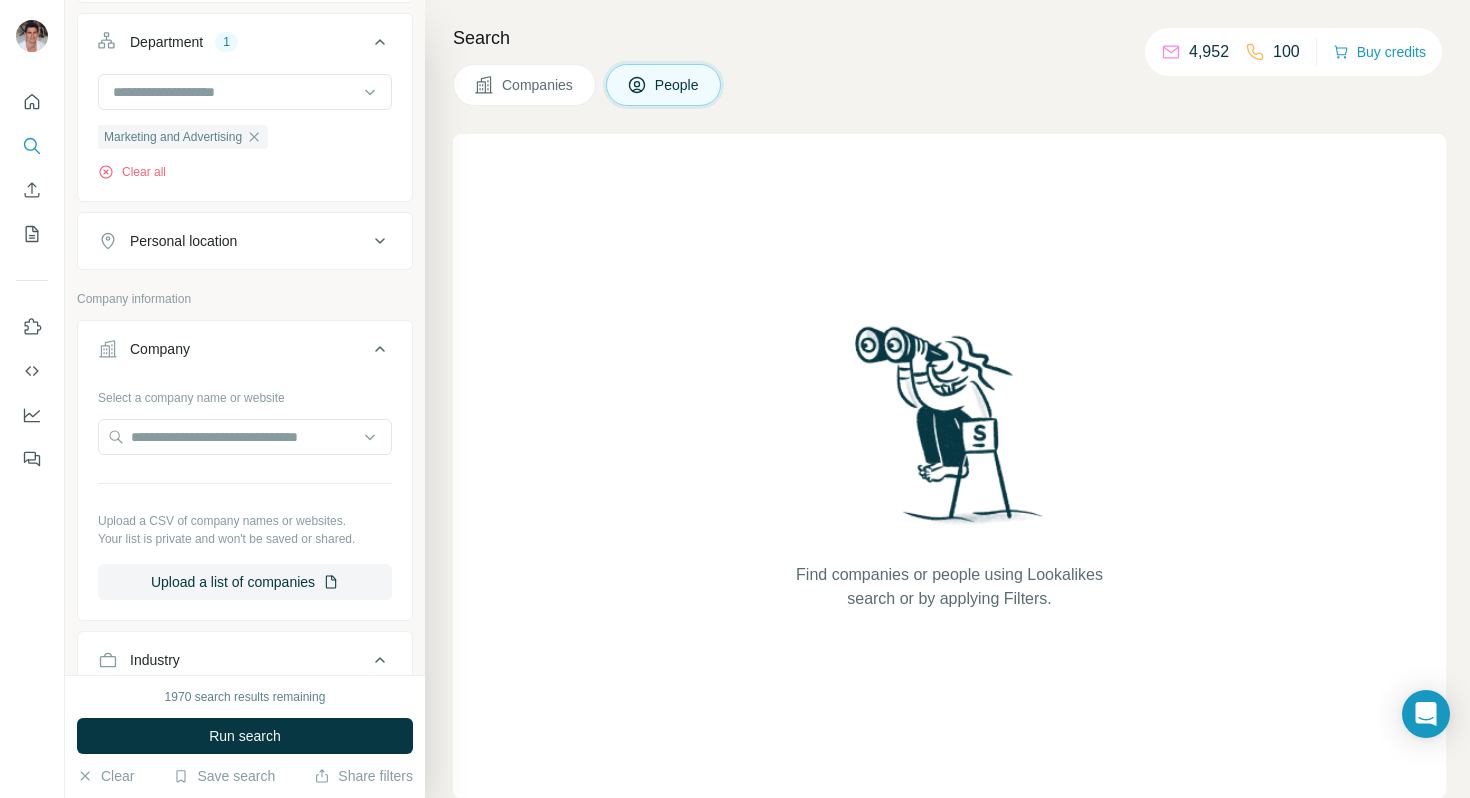 click on "1970 search results remaining Run search Clear Save search Share filters" at bounding box center (245, 736) 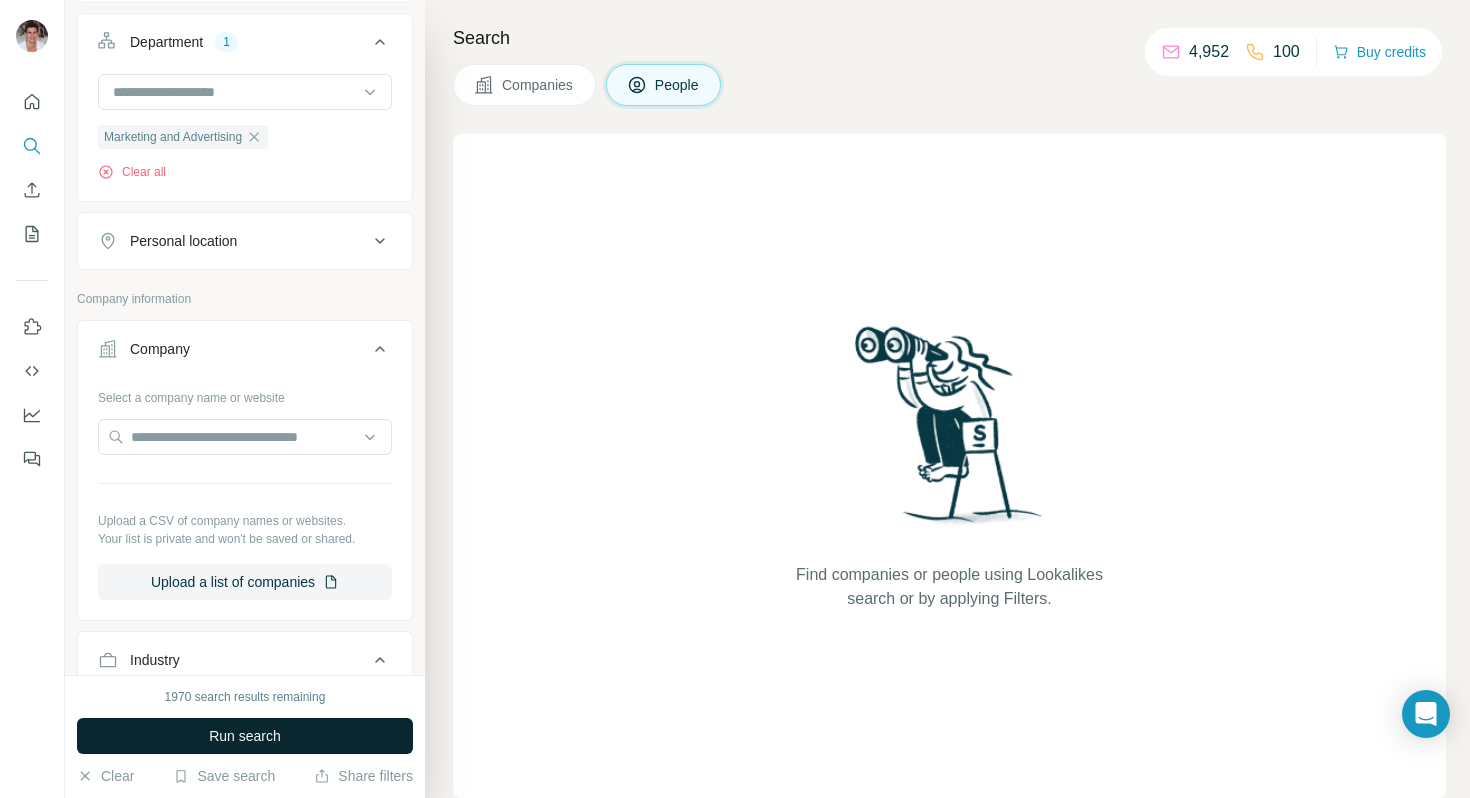 click on "Run search" at bounding box center [245, 736] 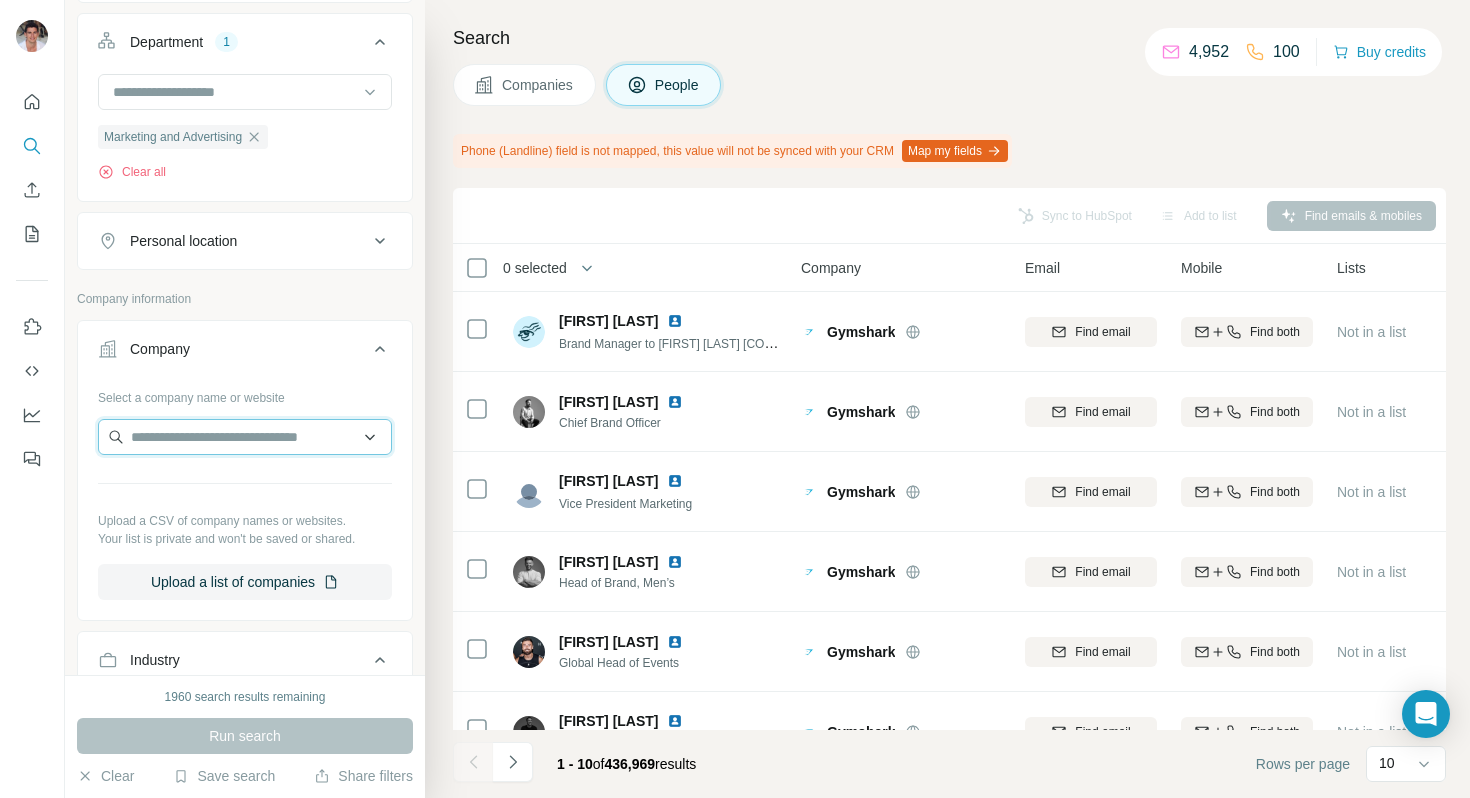 click at bounding box center (245, 437) 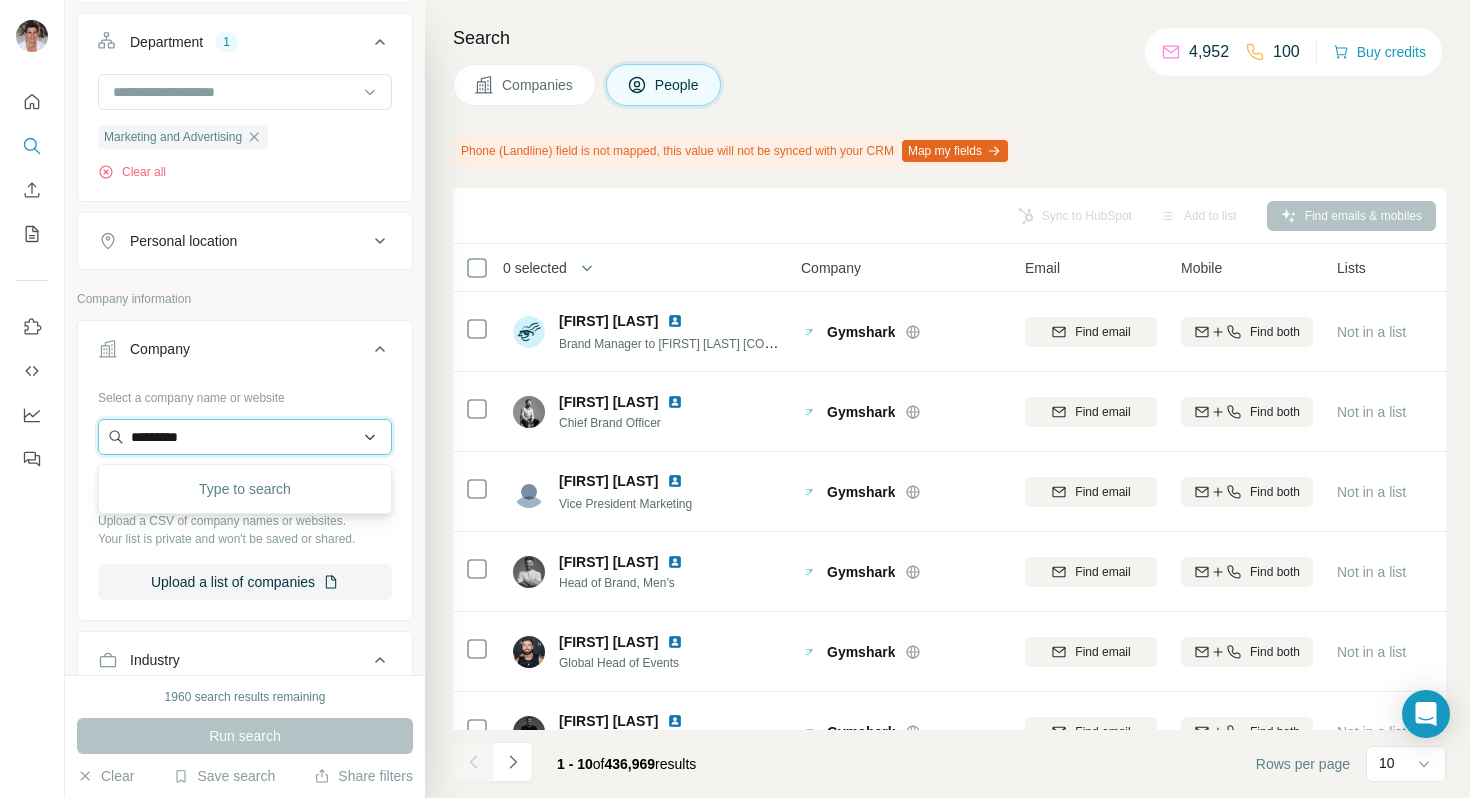 type on "*********" 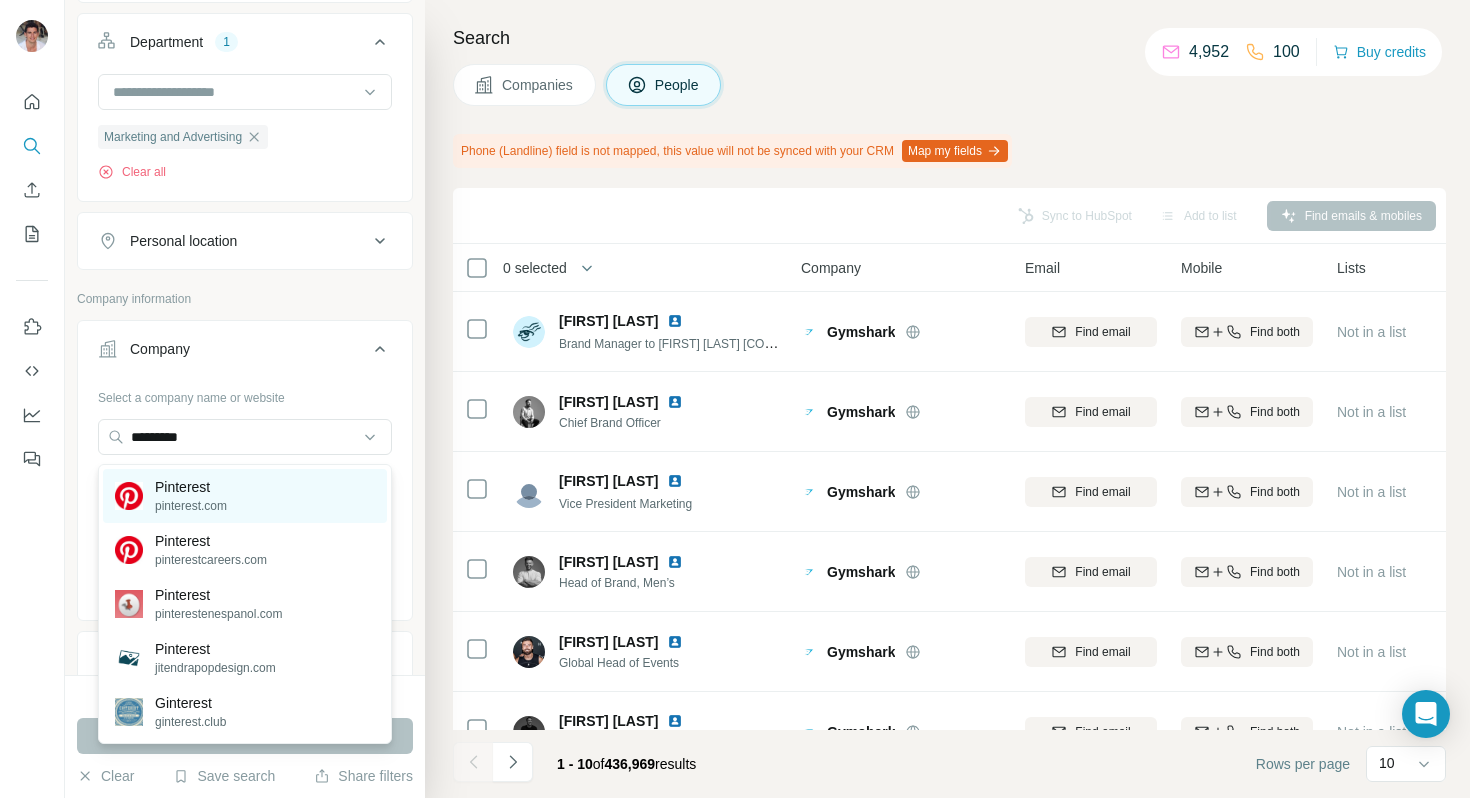 click on "Pinterest" at bounding box center (191, 487) 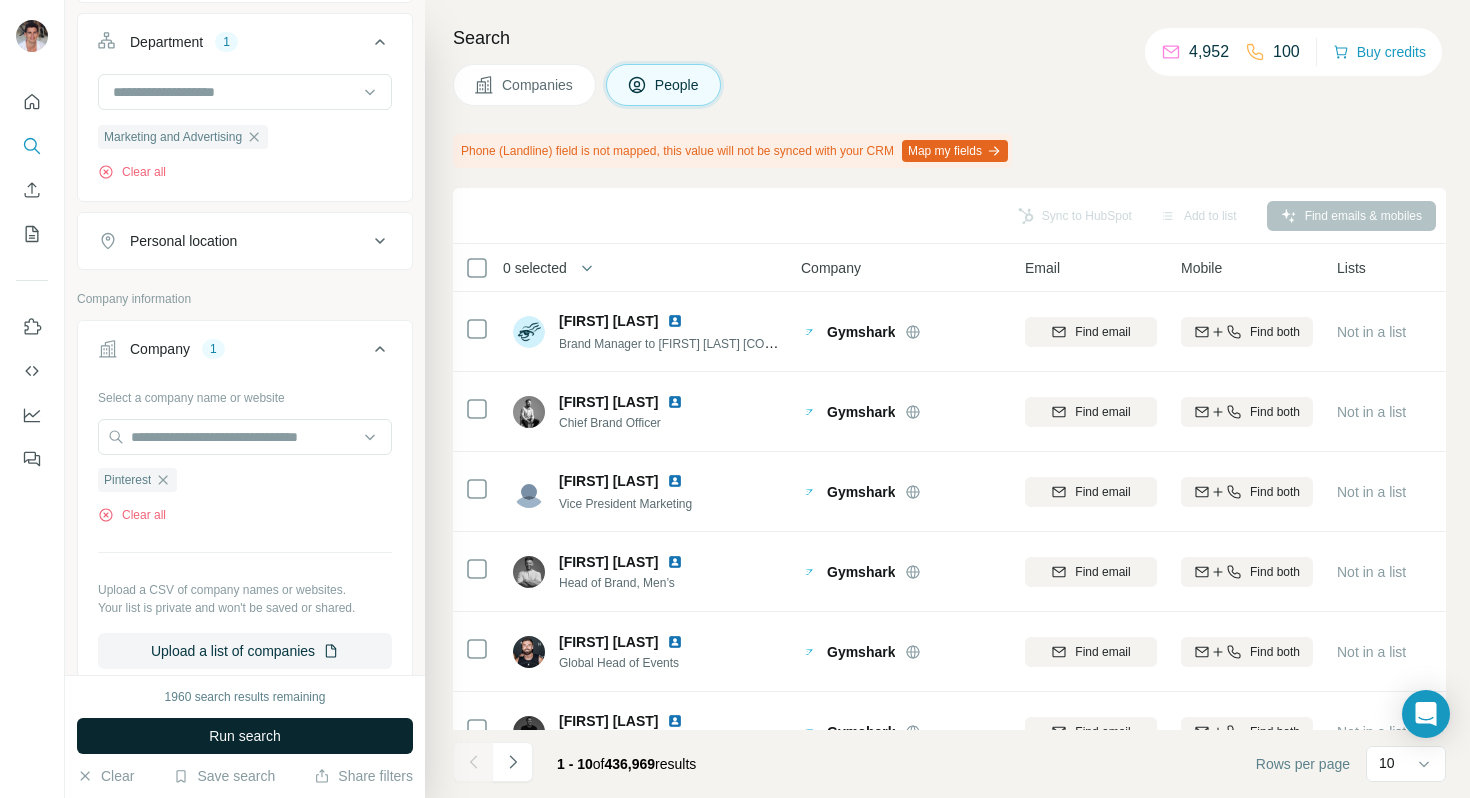 click on "Run search" at bounding box center [245, 736] 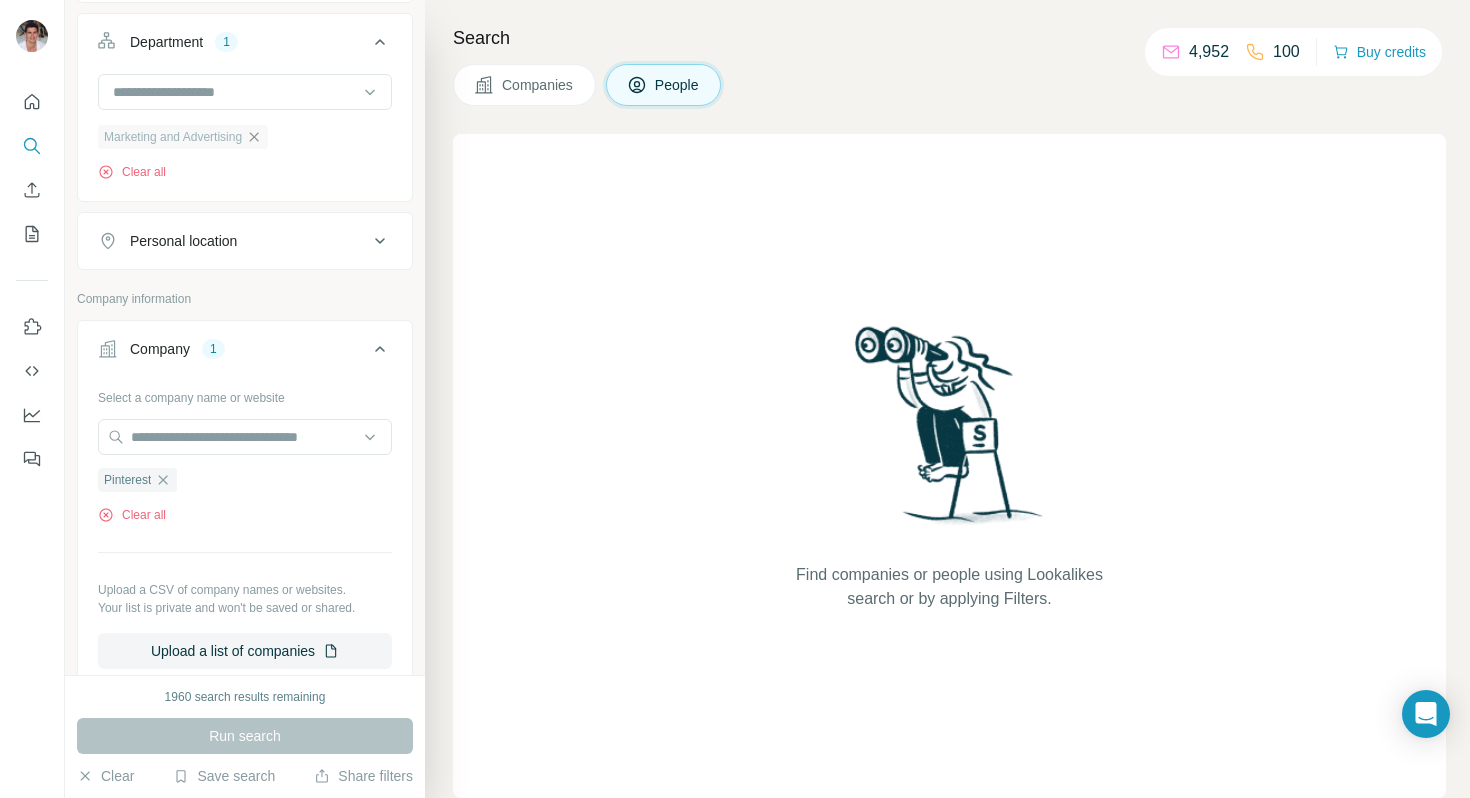 click 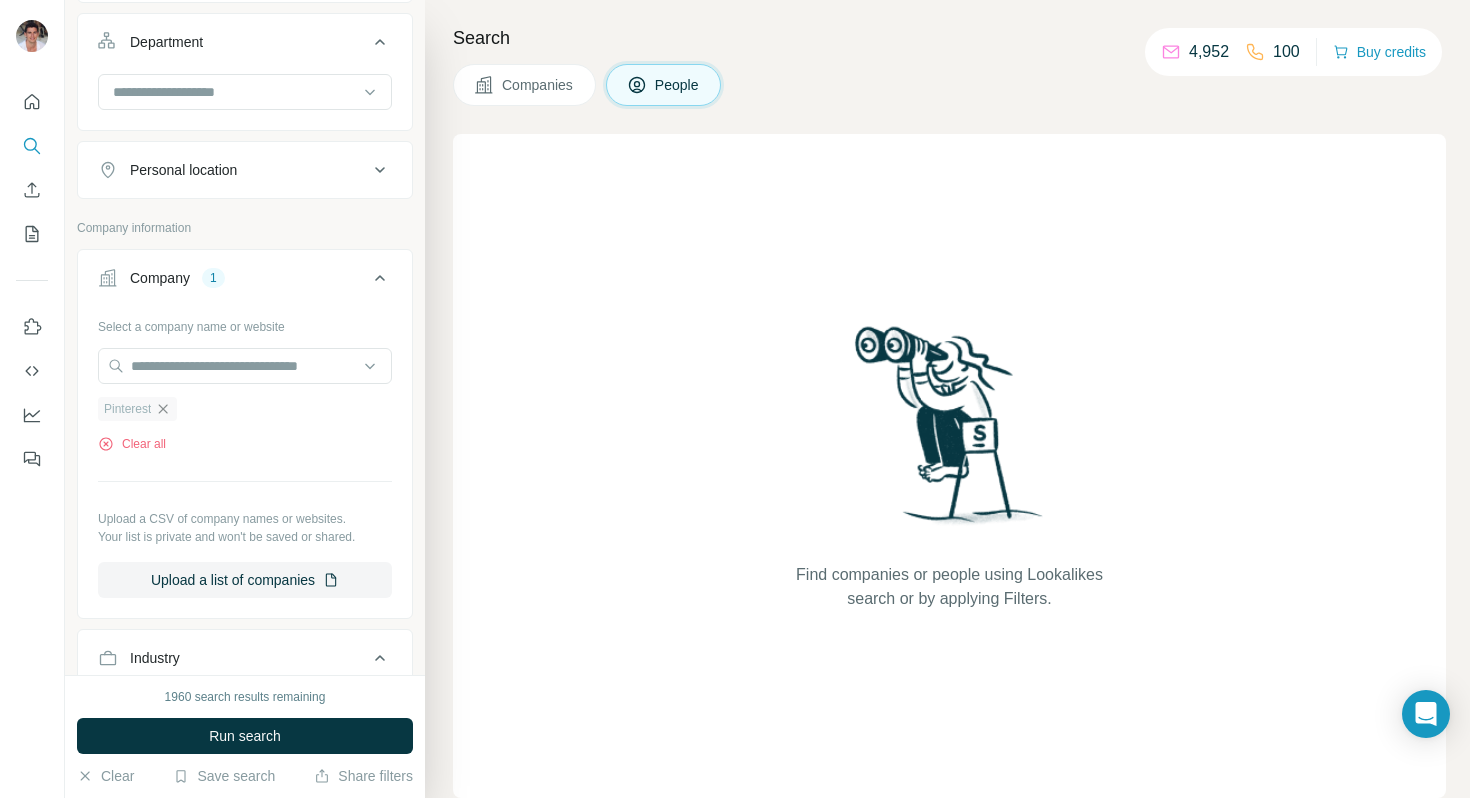 click 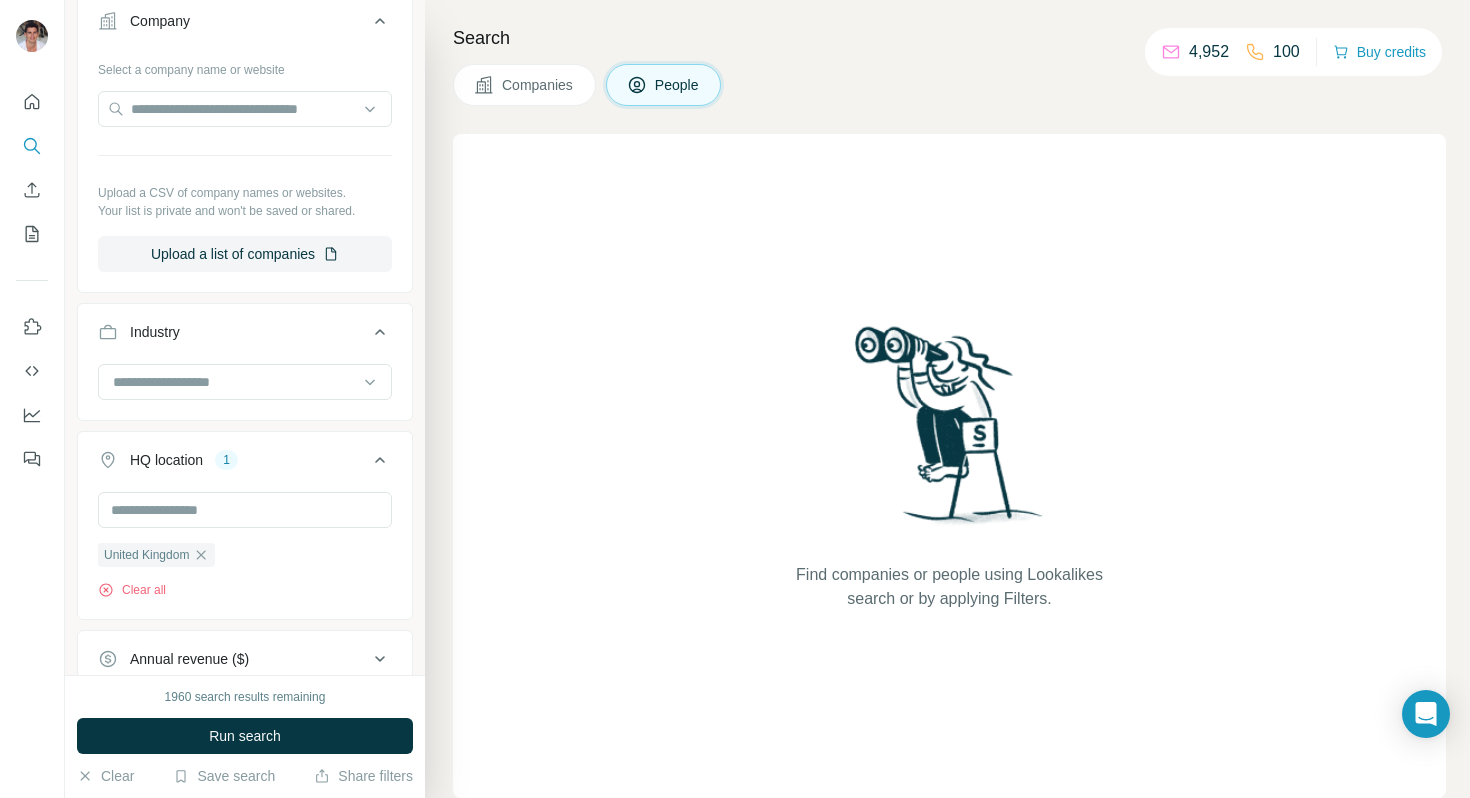 scroll, scrollTop: 878, scrollLeft: 0, axis: vertical 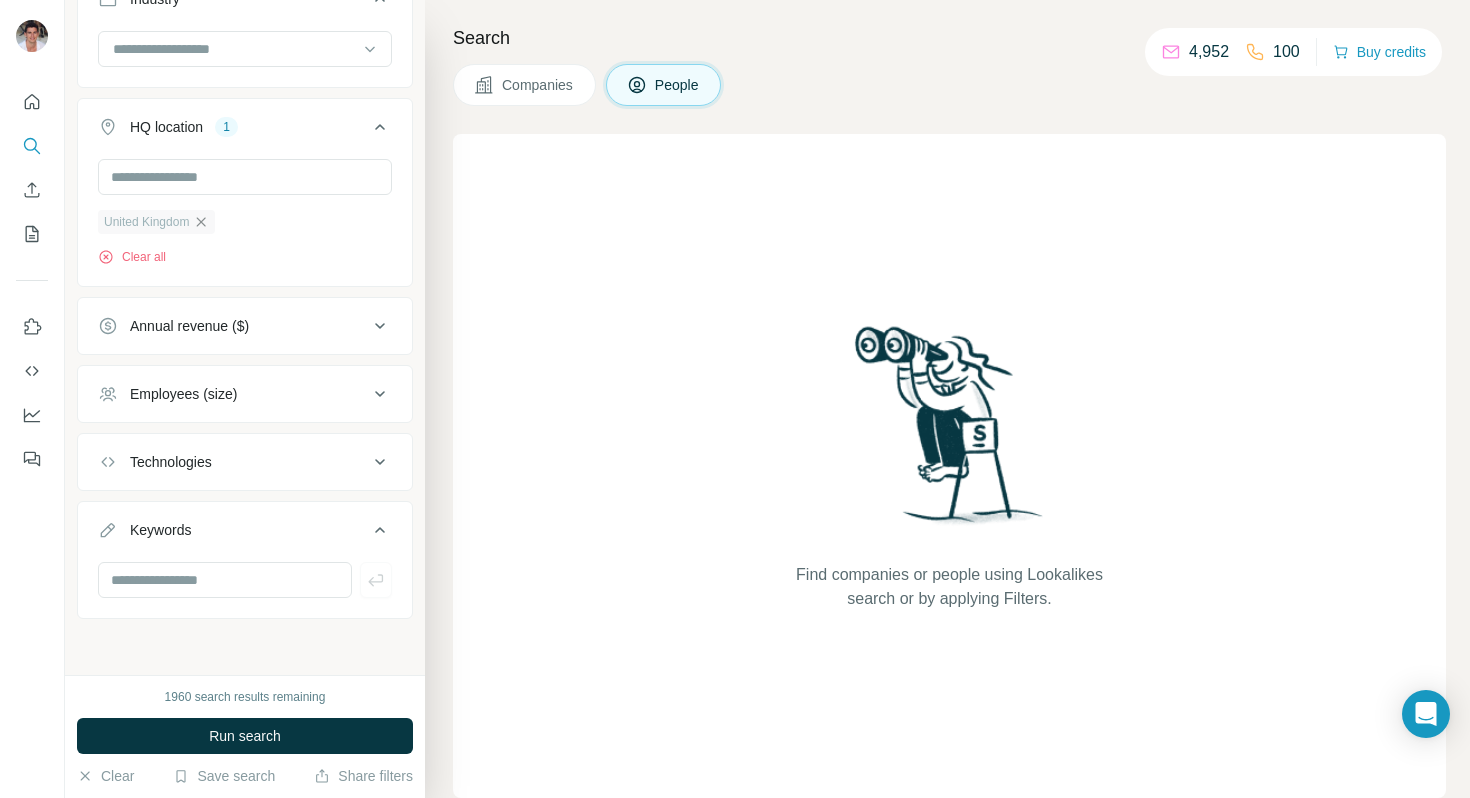 click 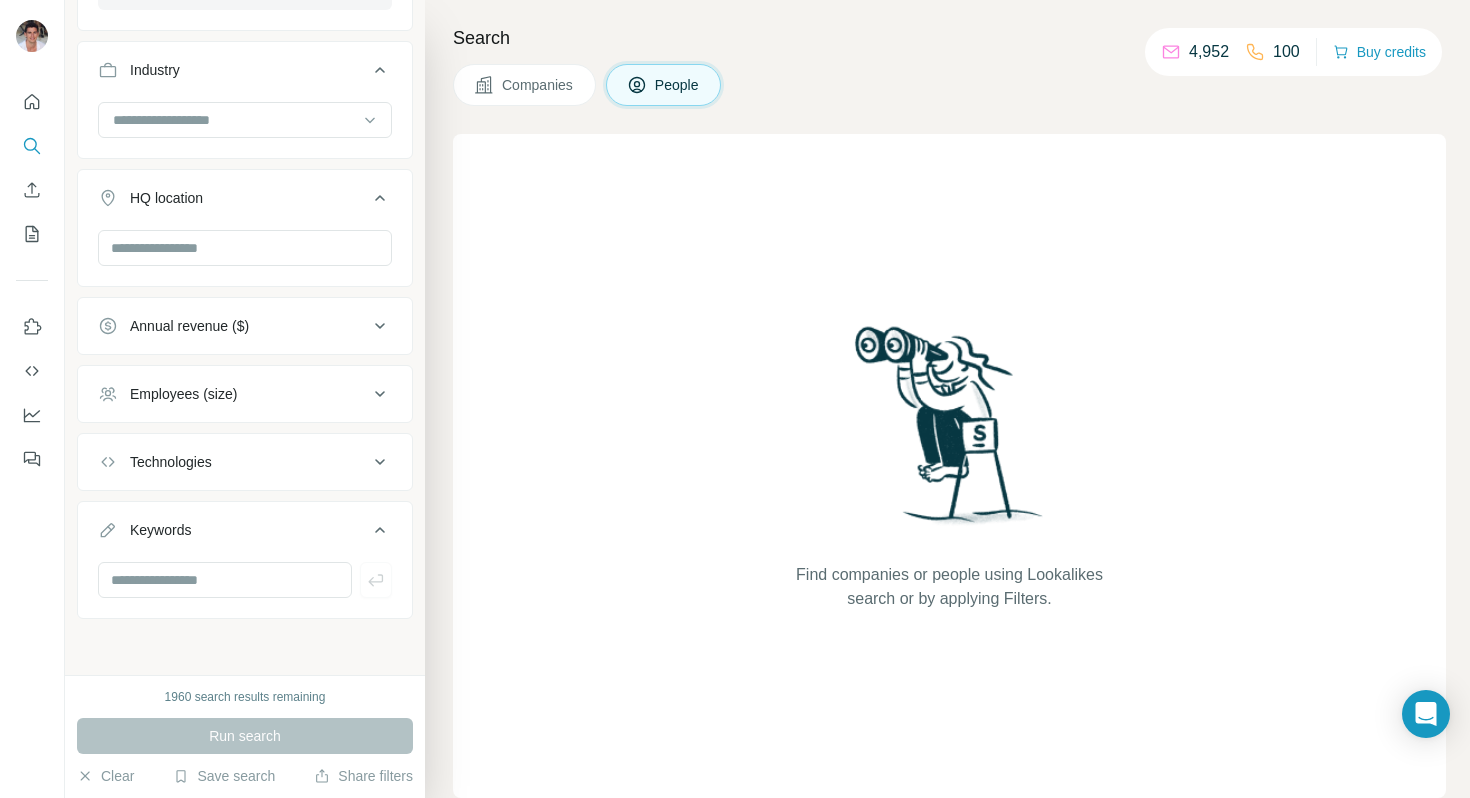 scroll, scrollTop: 802, scrollLeft: 0, axis: vertical 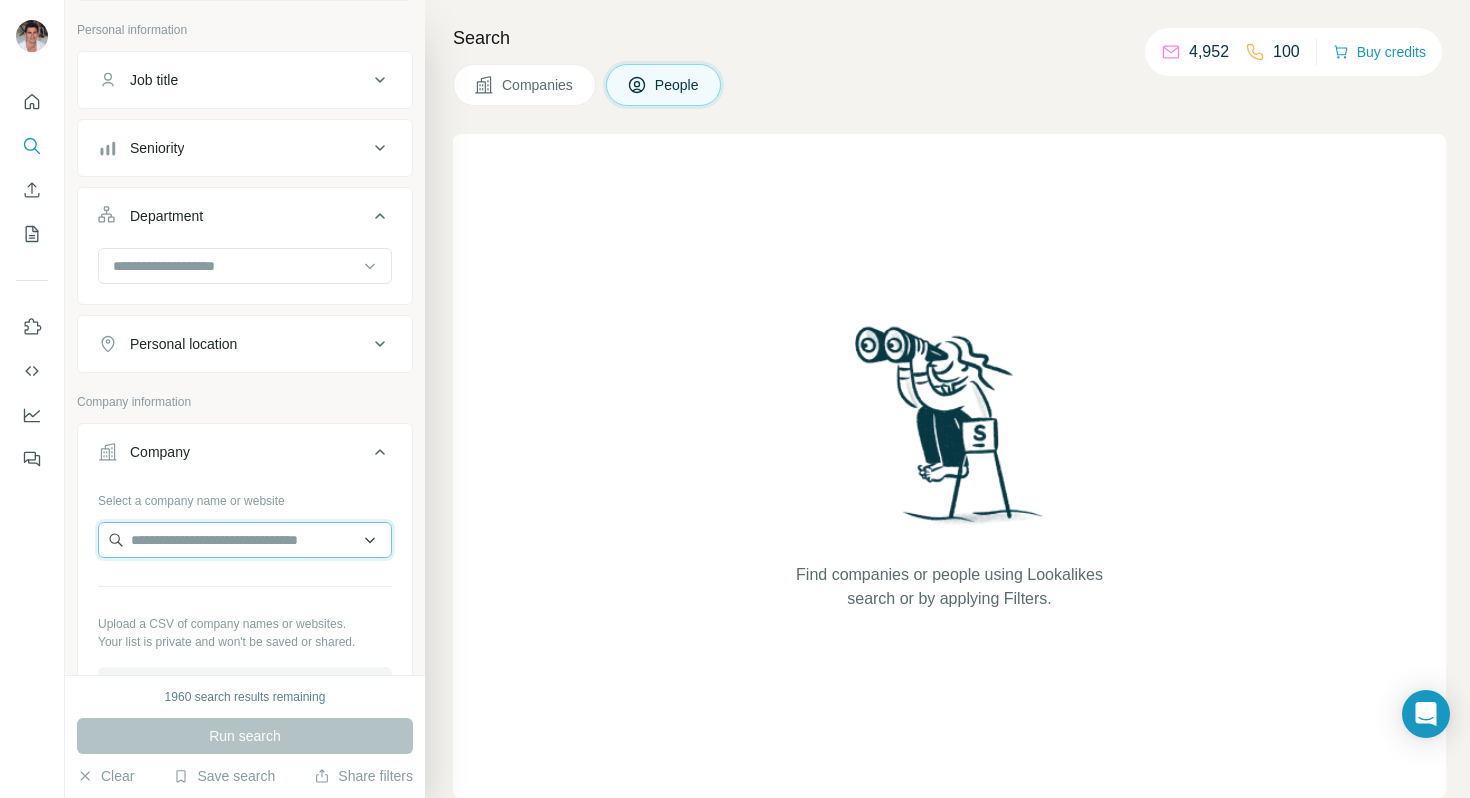 click at bounding box center (245, 540) 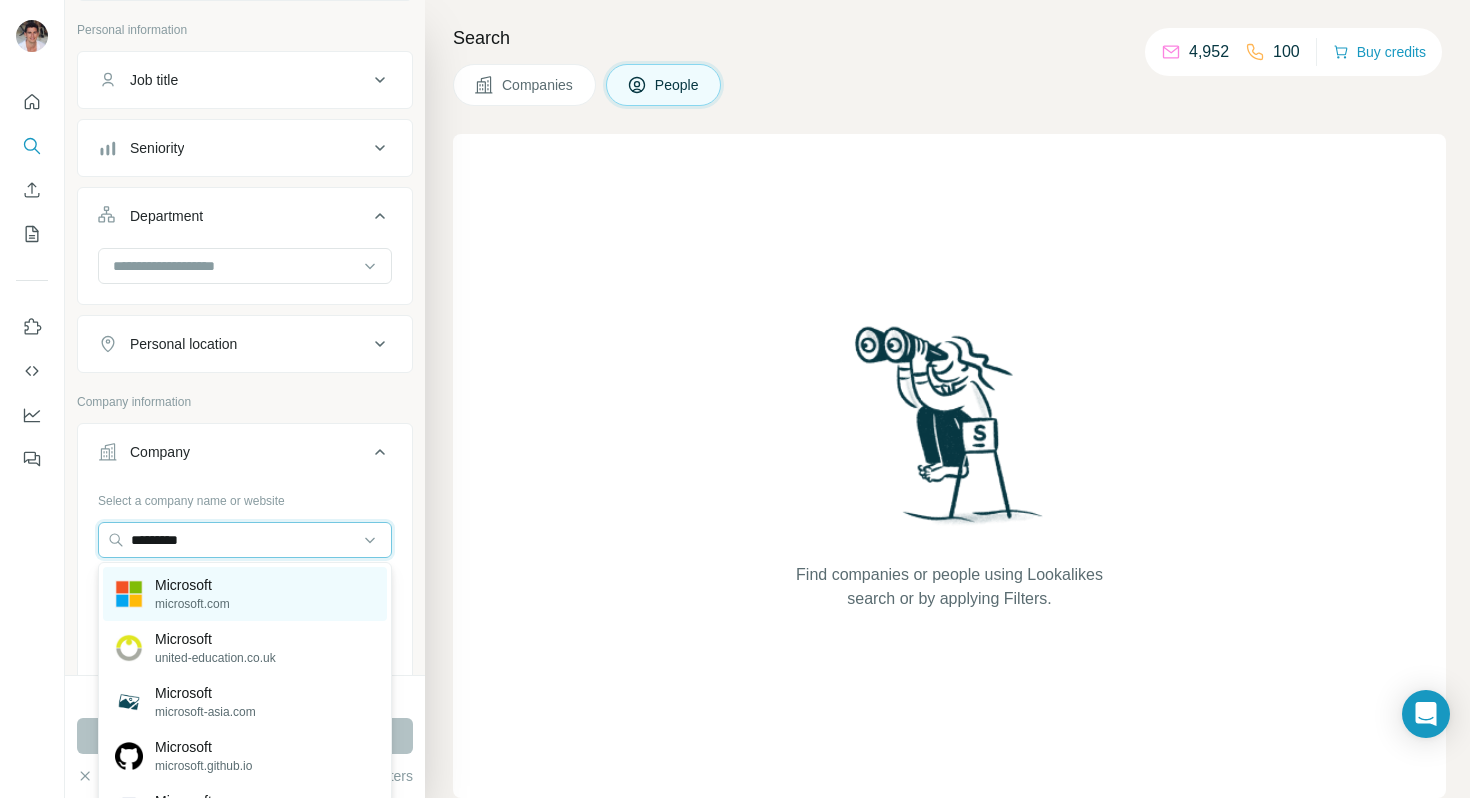 type on "*********" 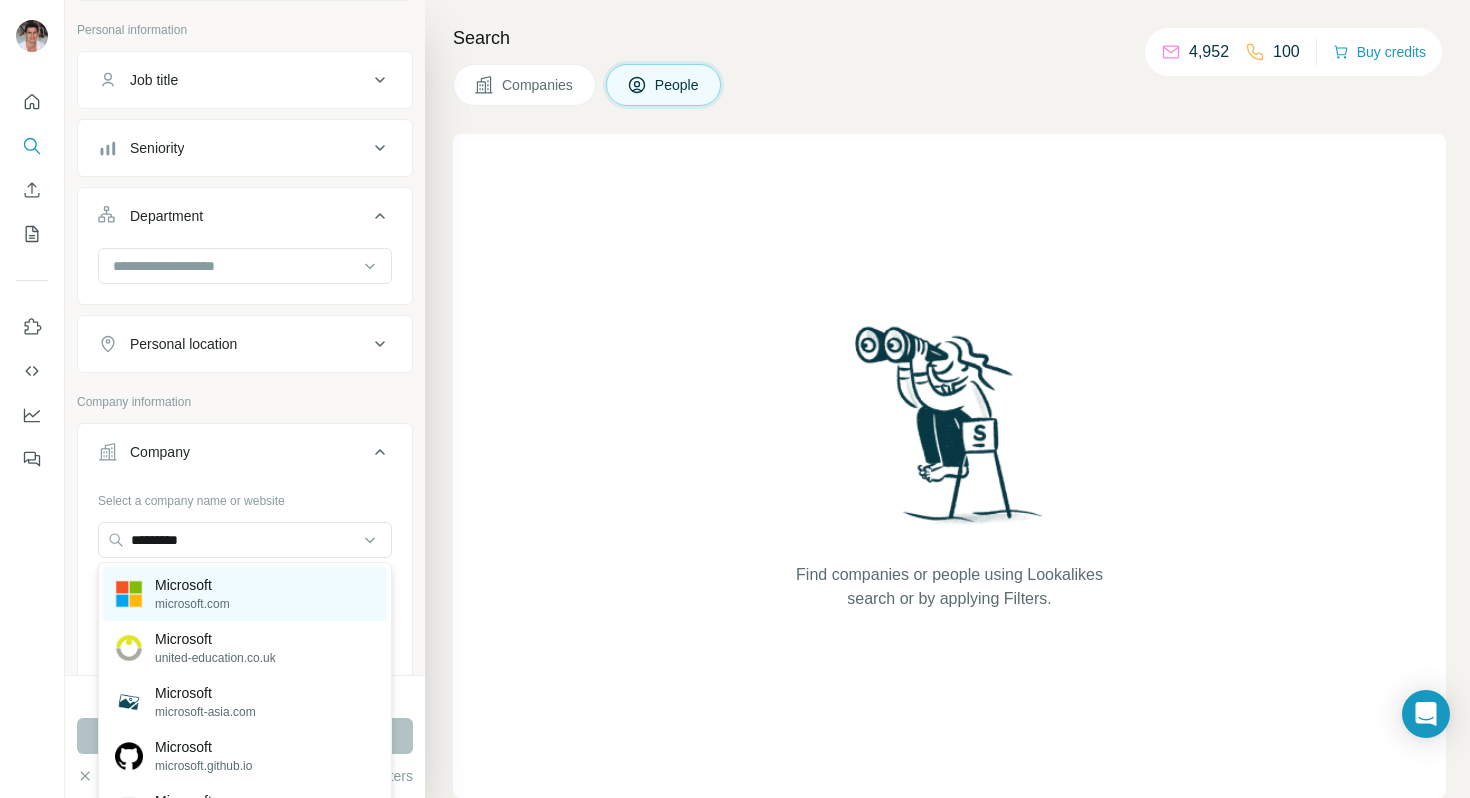 click on "Microsoft" at bounding box center [192, 585] 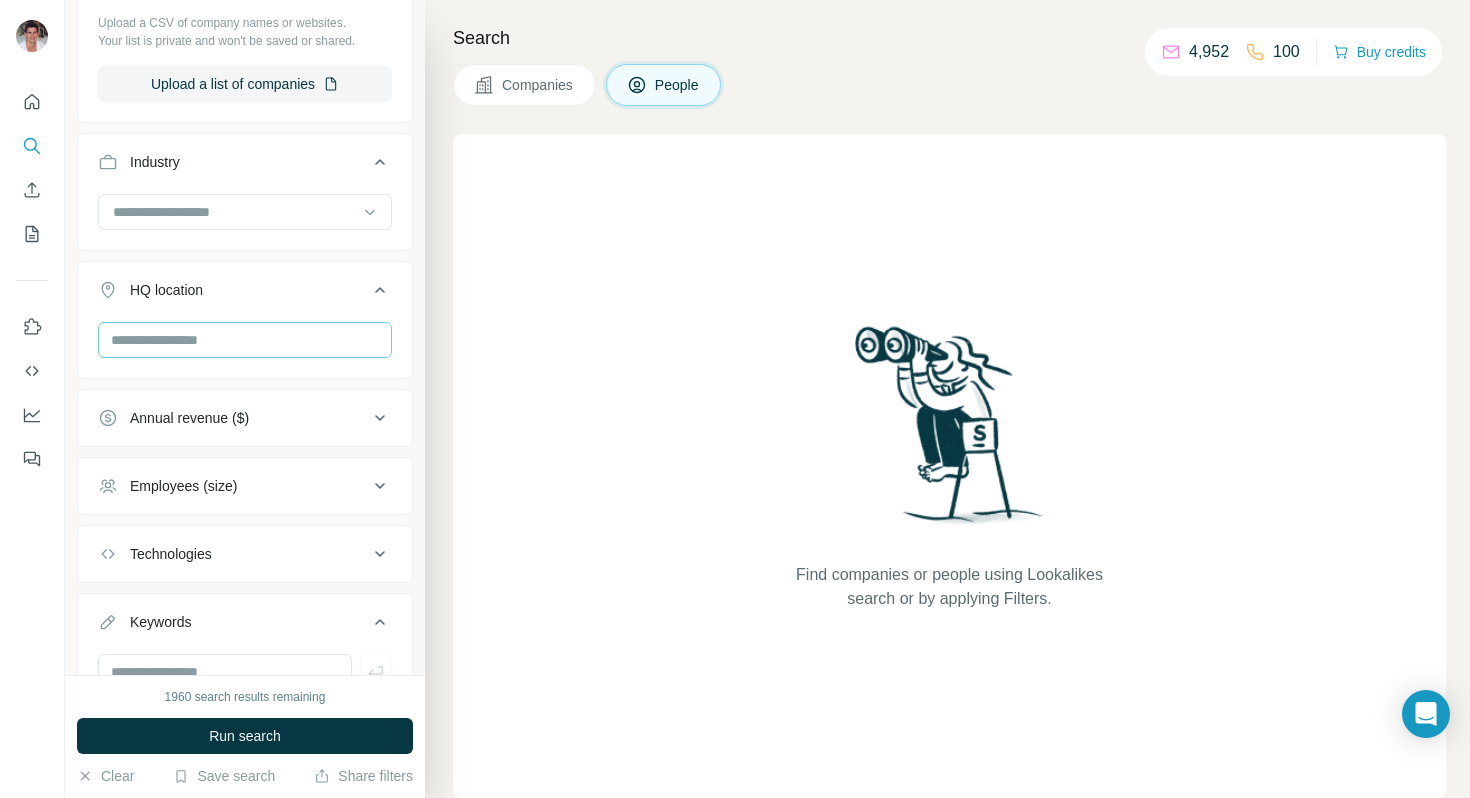 scroll, scrollTop: 876, scrollLeft: 0, axis: vertical 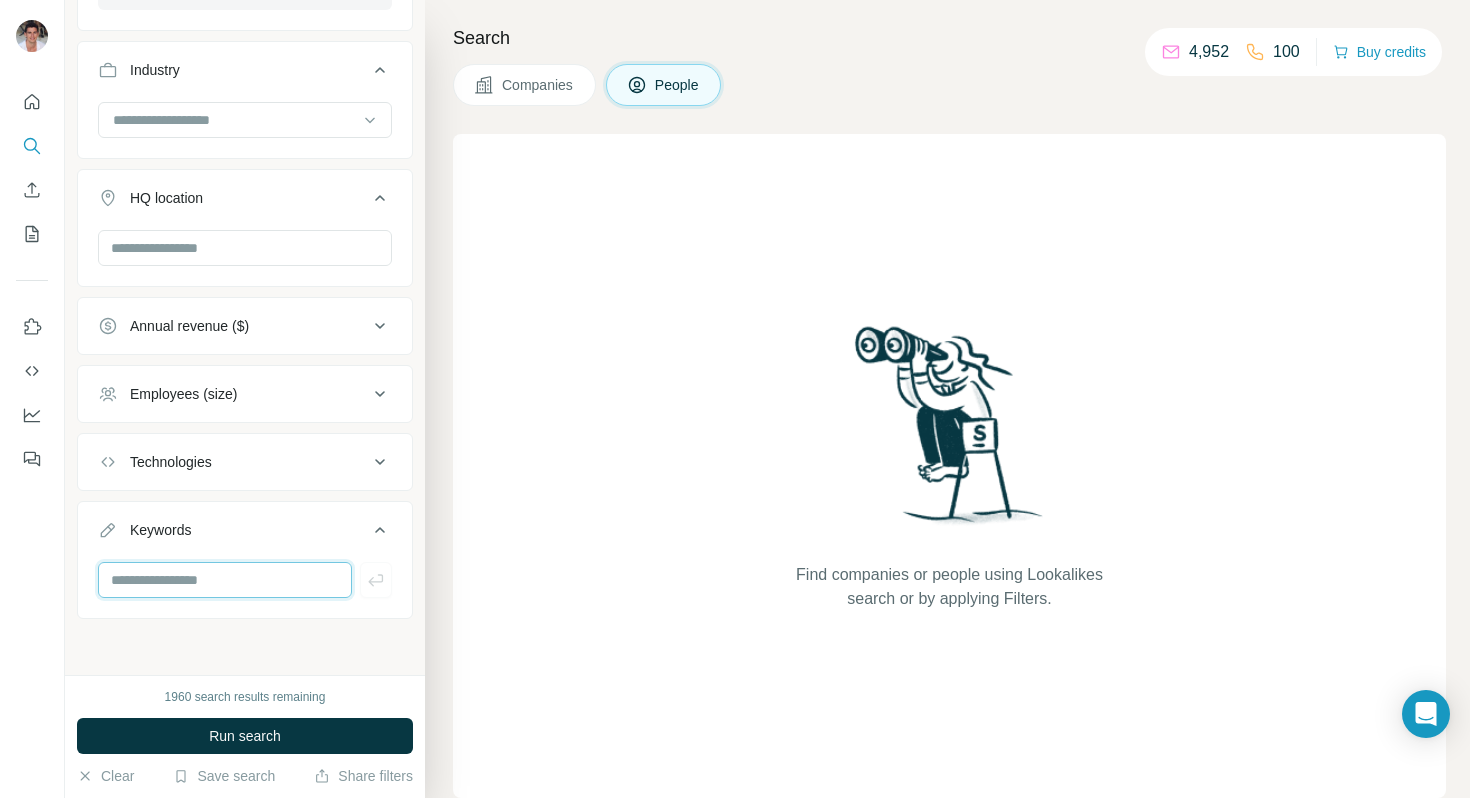 click at bounding box center [225, 580] 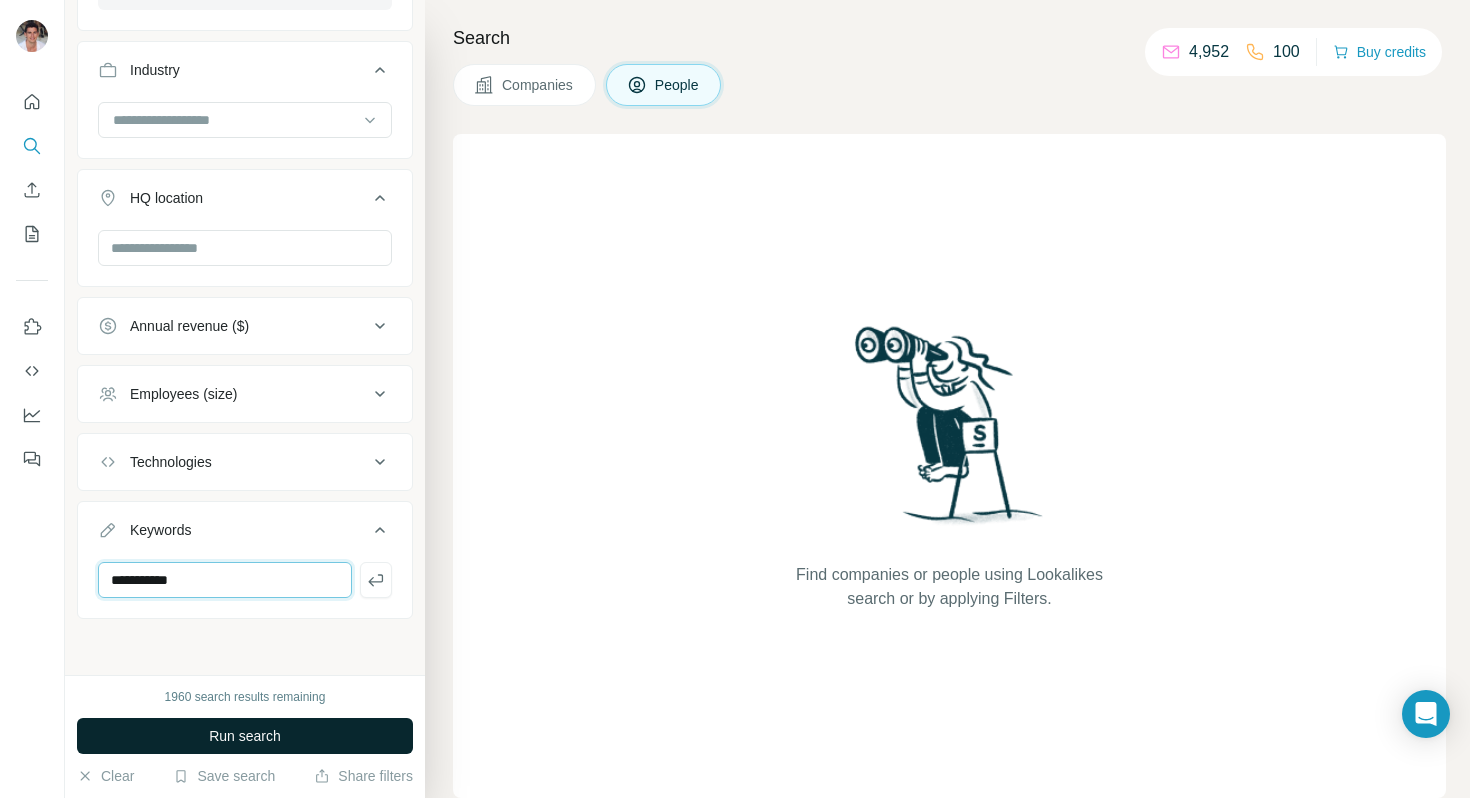 type on "**********" 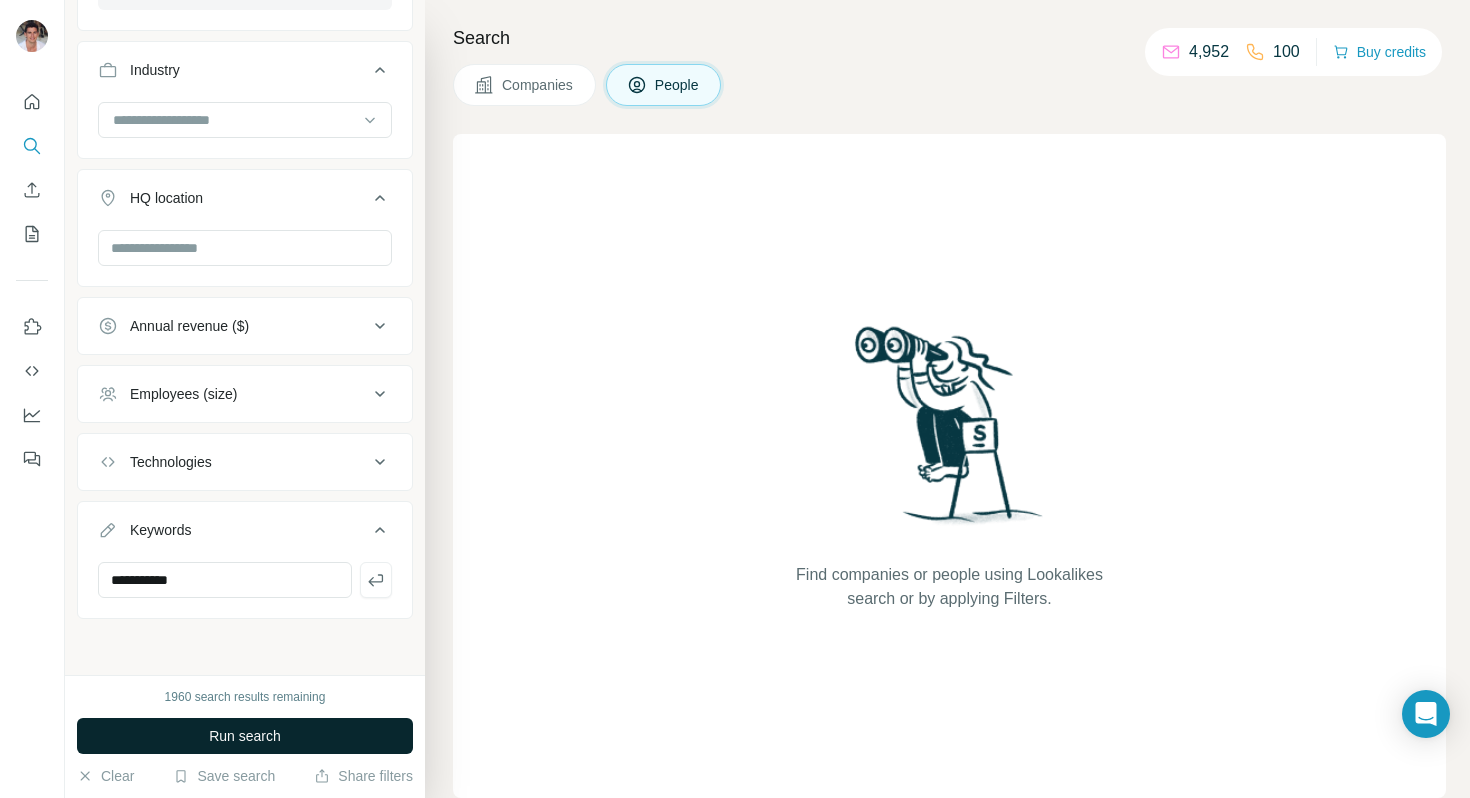 click on "Run search" at bounding box center [245, 736] 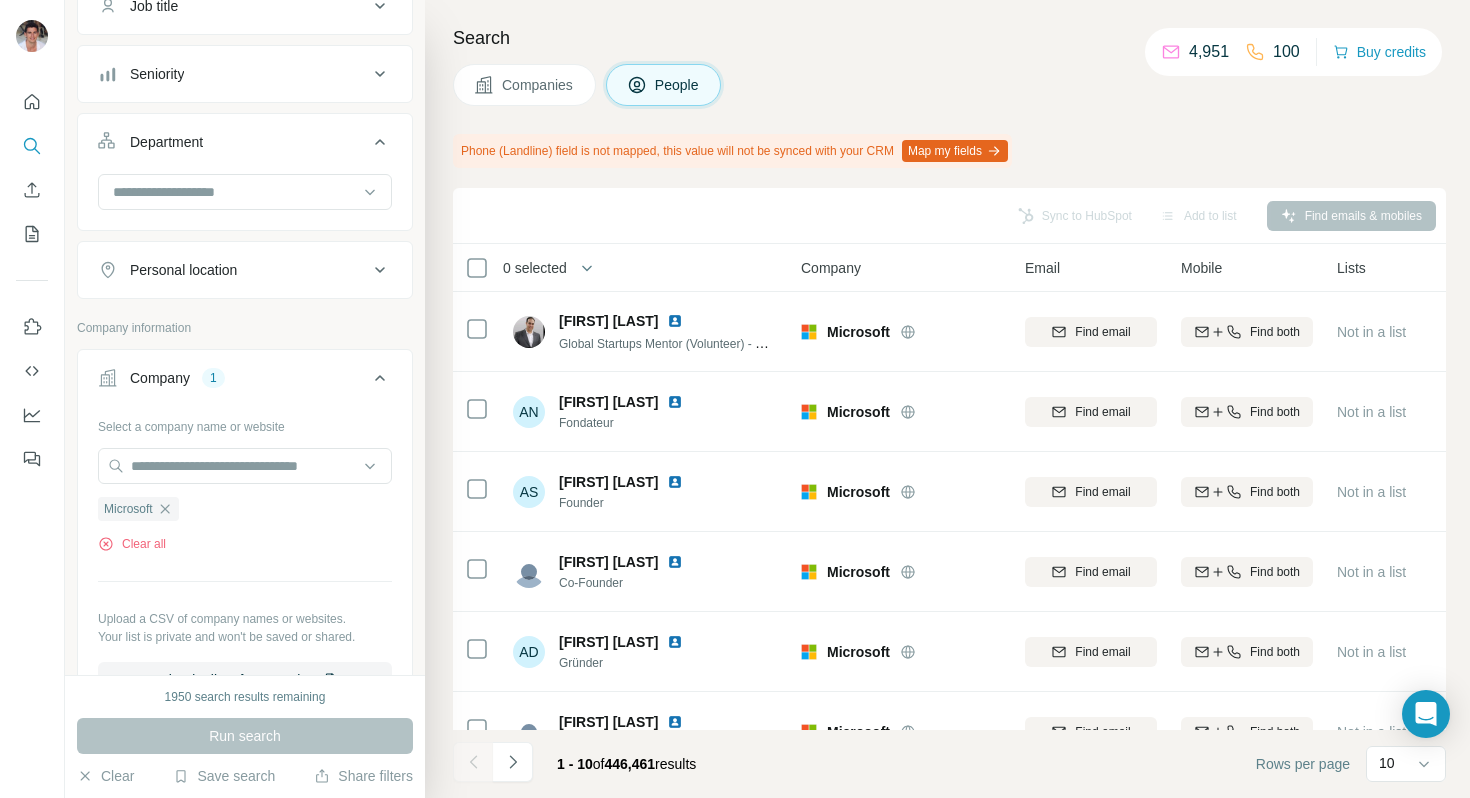 scroll, scrollTop: 167, scrollLeft: 0, axis: vertical 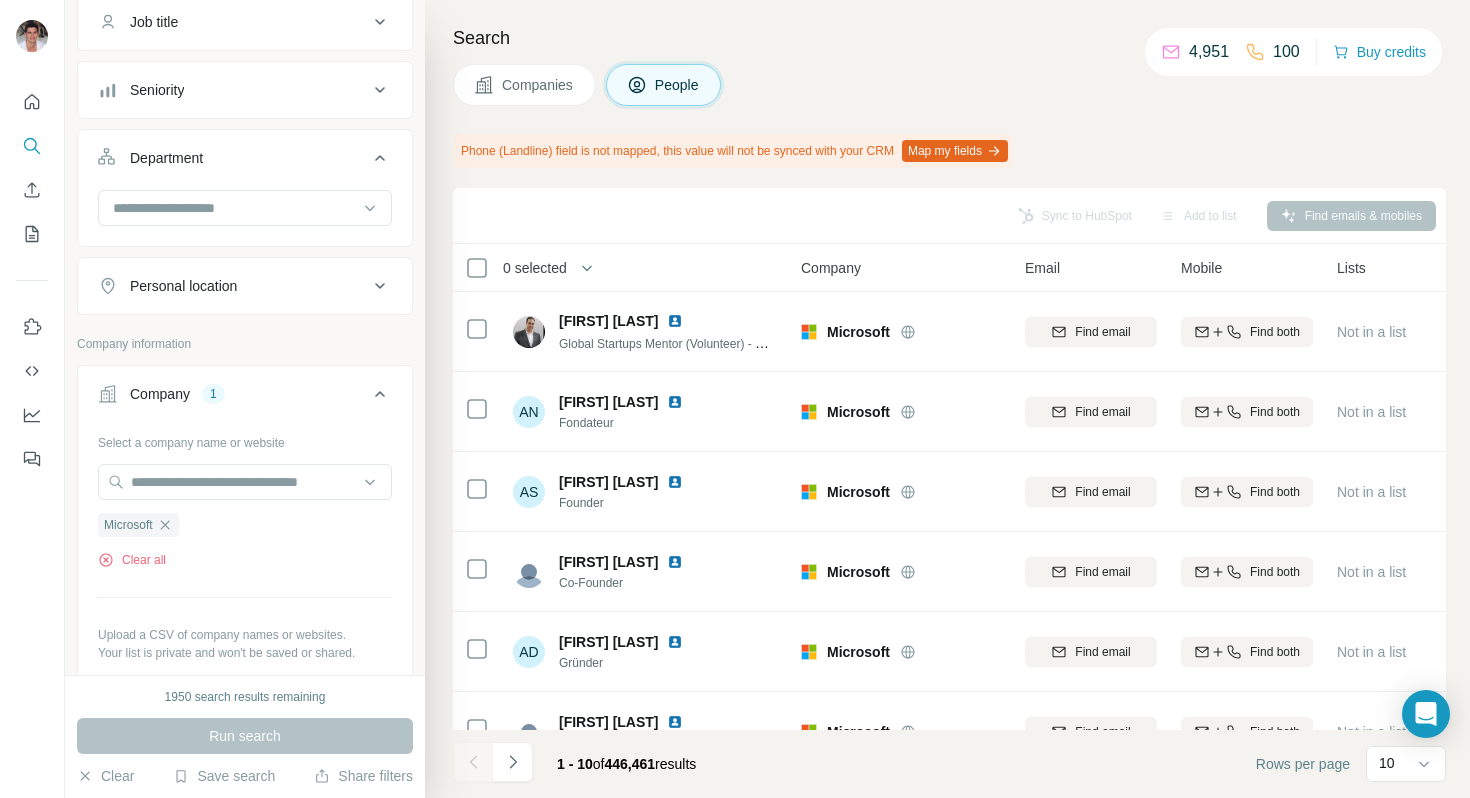 click on "Personal location" at bounding box center [233, 286] 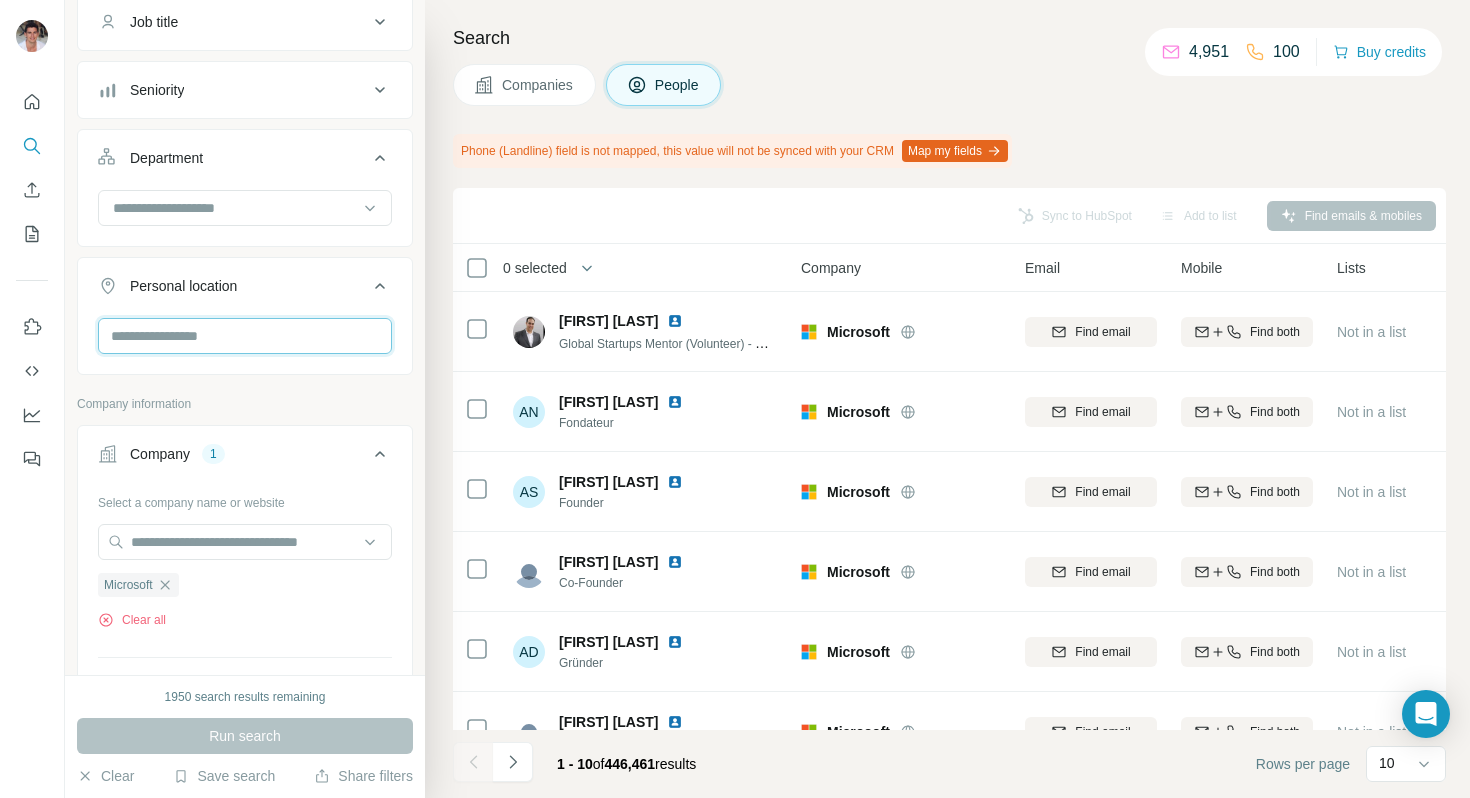 click at bounding box center [245, 336] 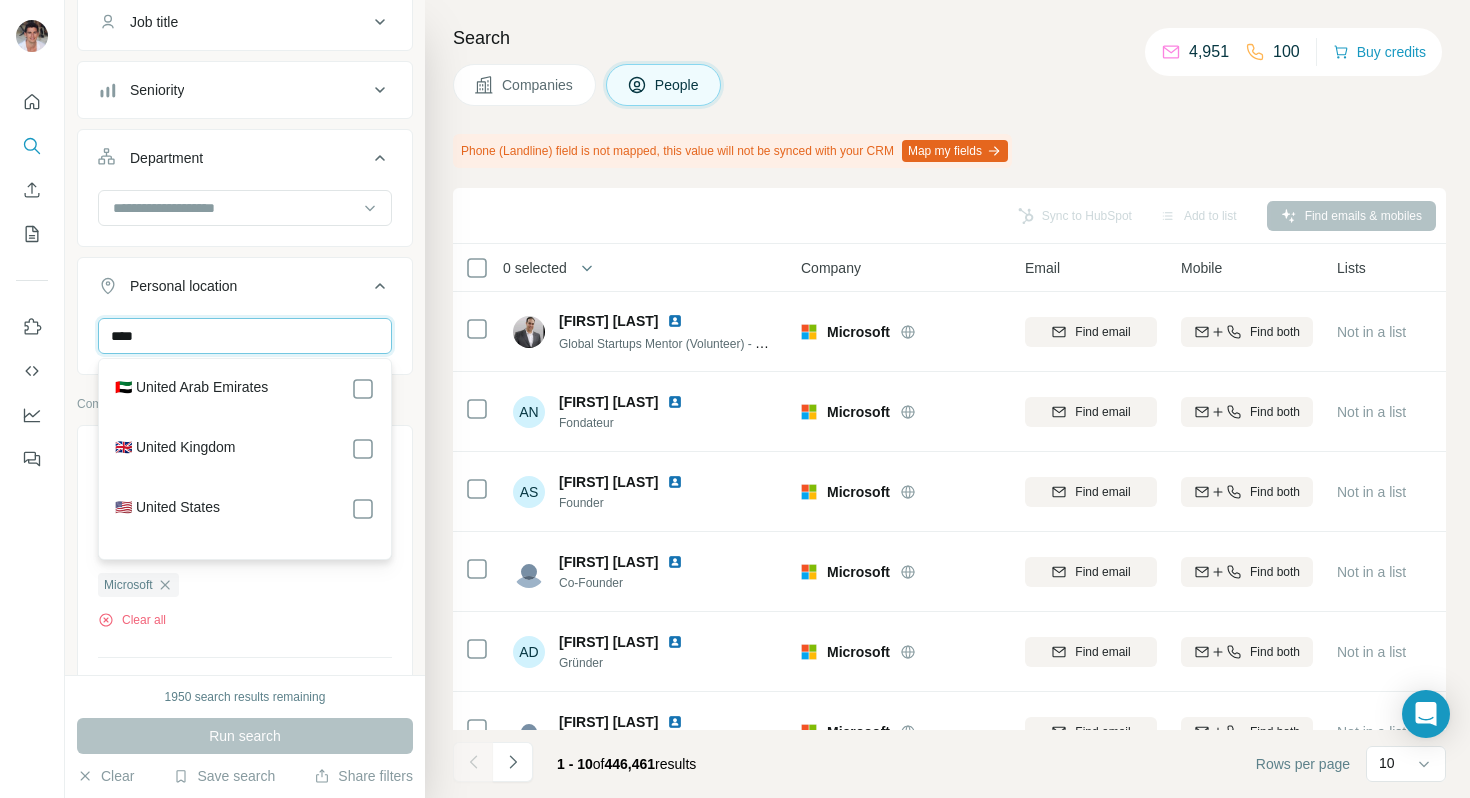 type on "****" 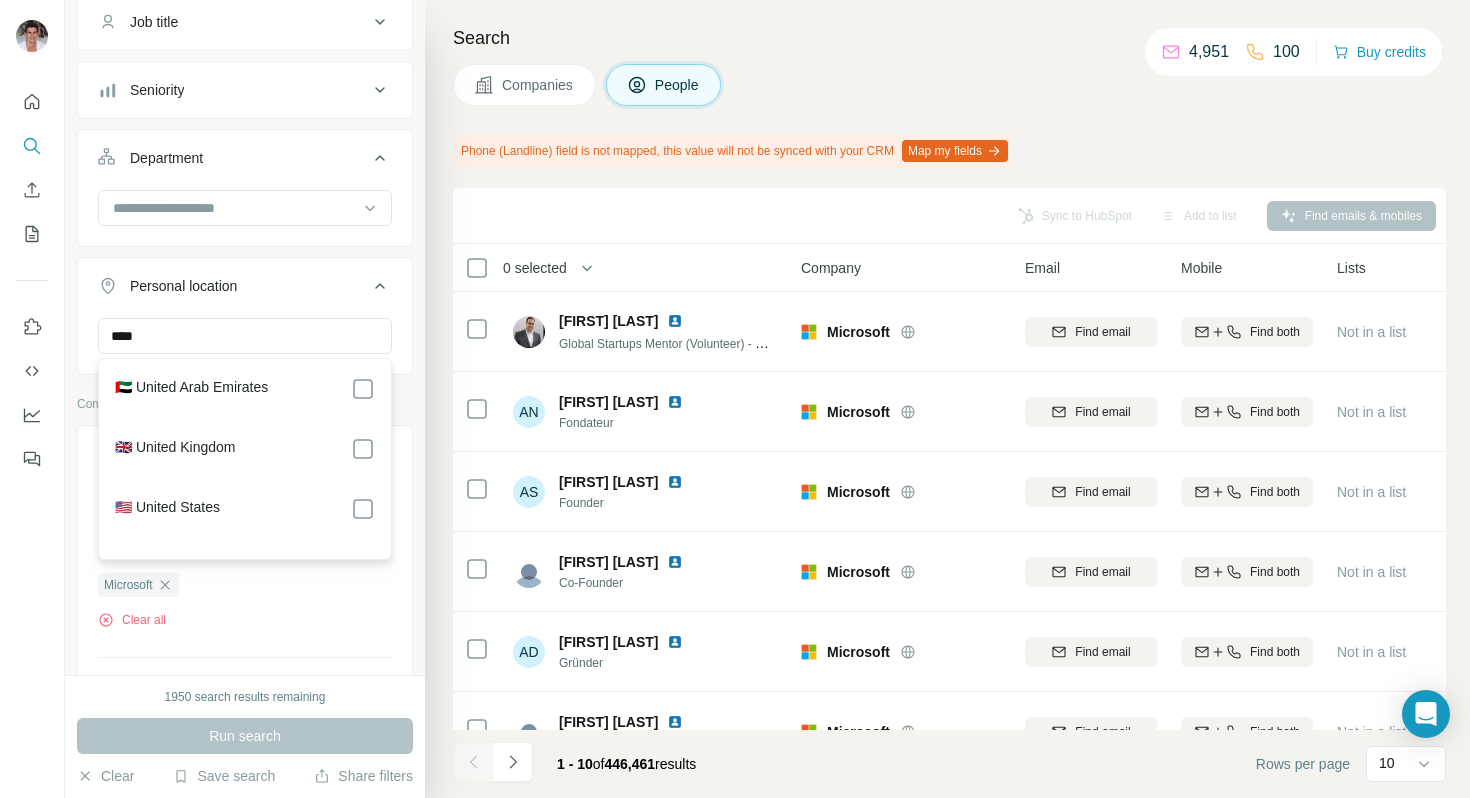 click on "🇬🇧 United Kingdom" at bounding box center [175, 449] 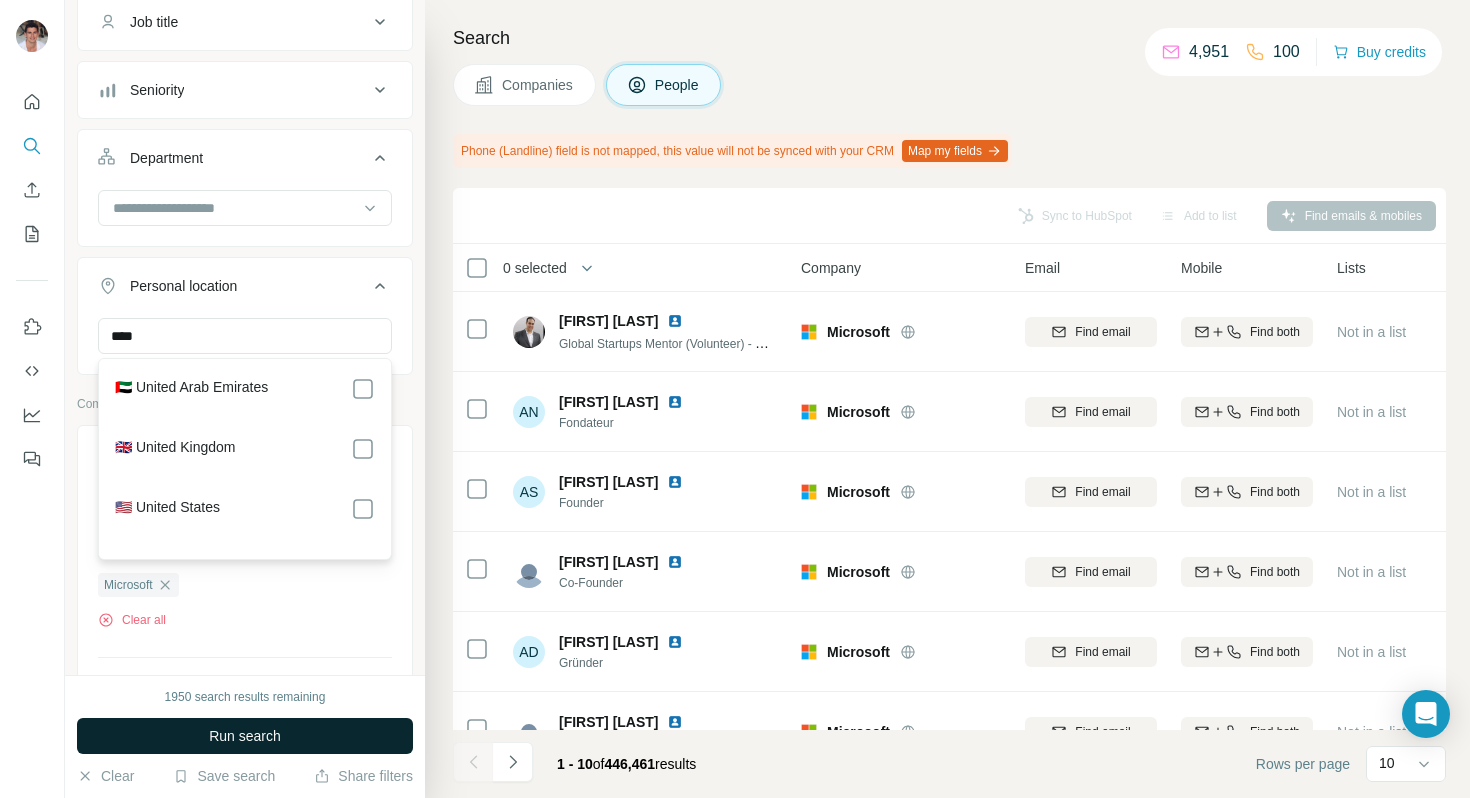 click on "Run search" at bounding box center [245, 736] 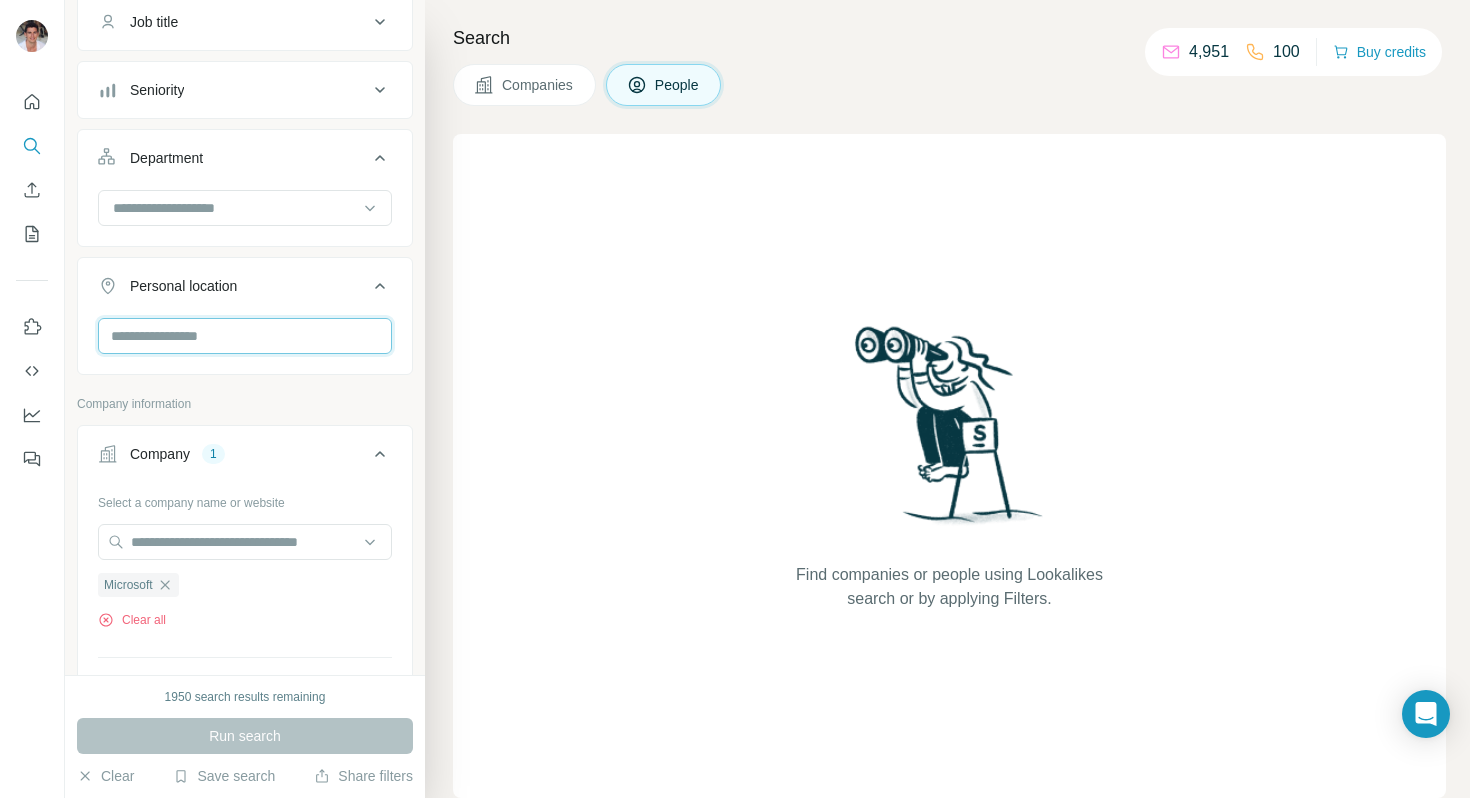 click at bounding box center [245, 336] 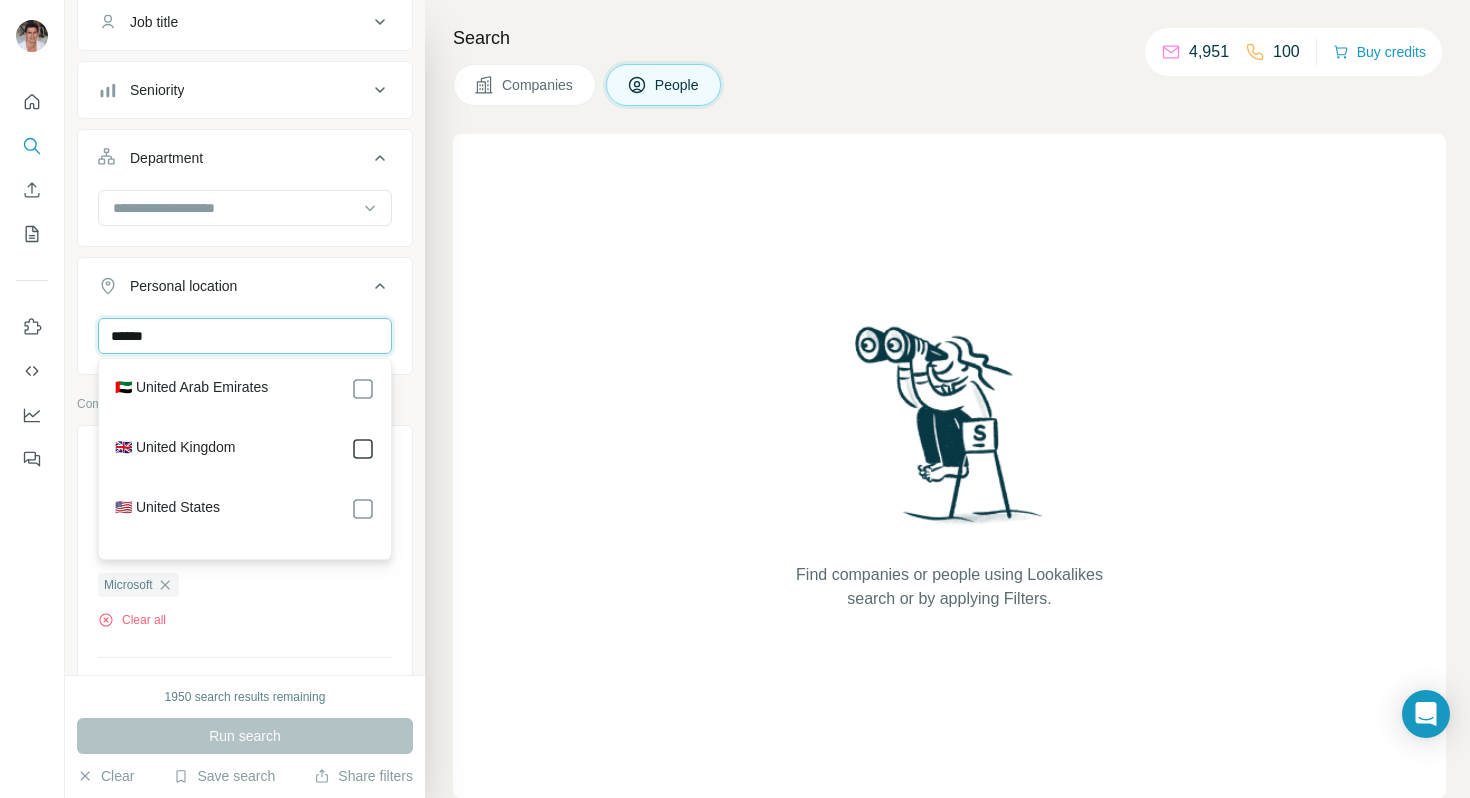 type on "******" 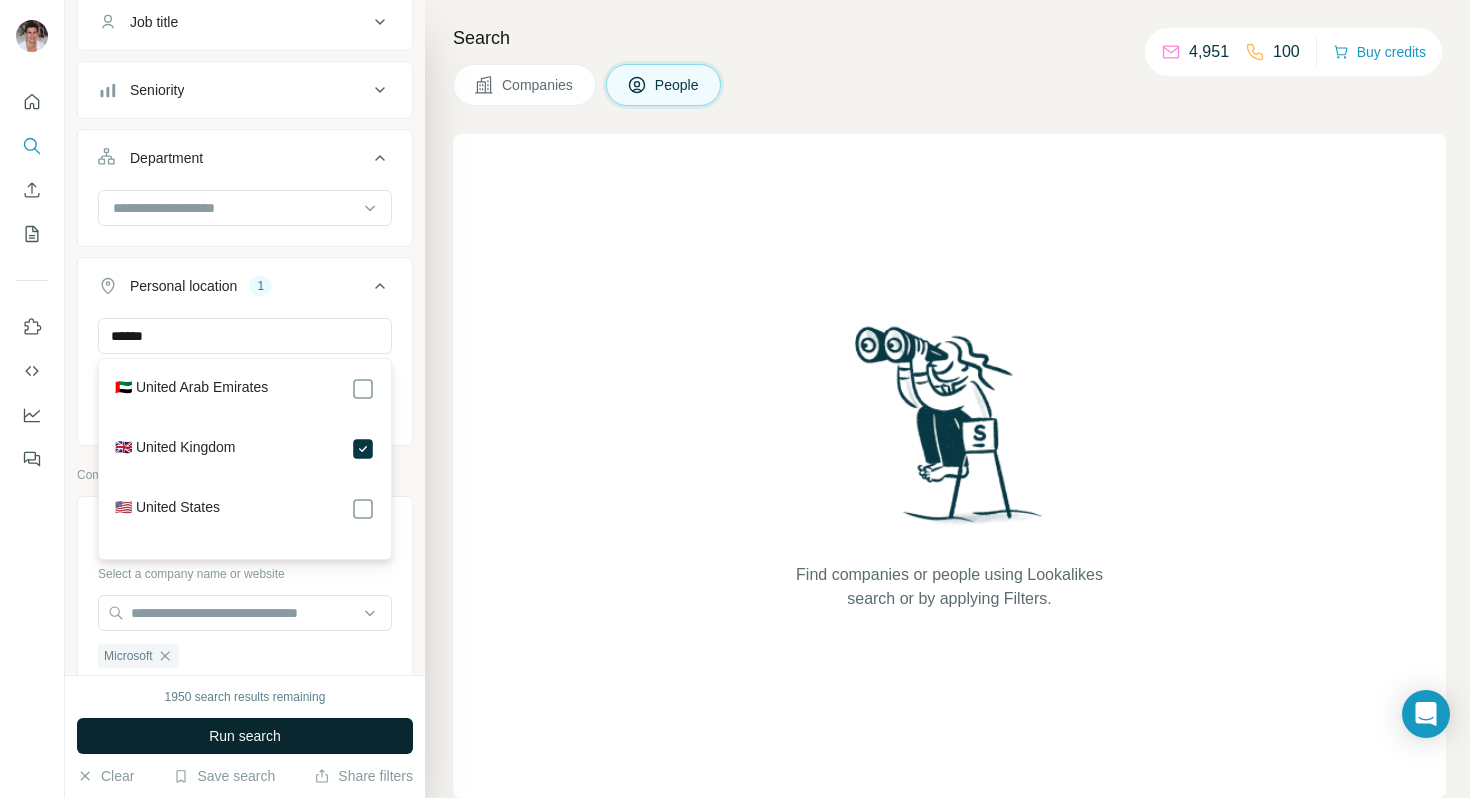 type 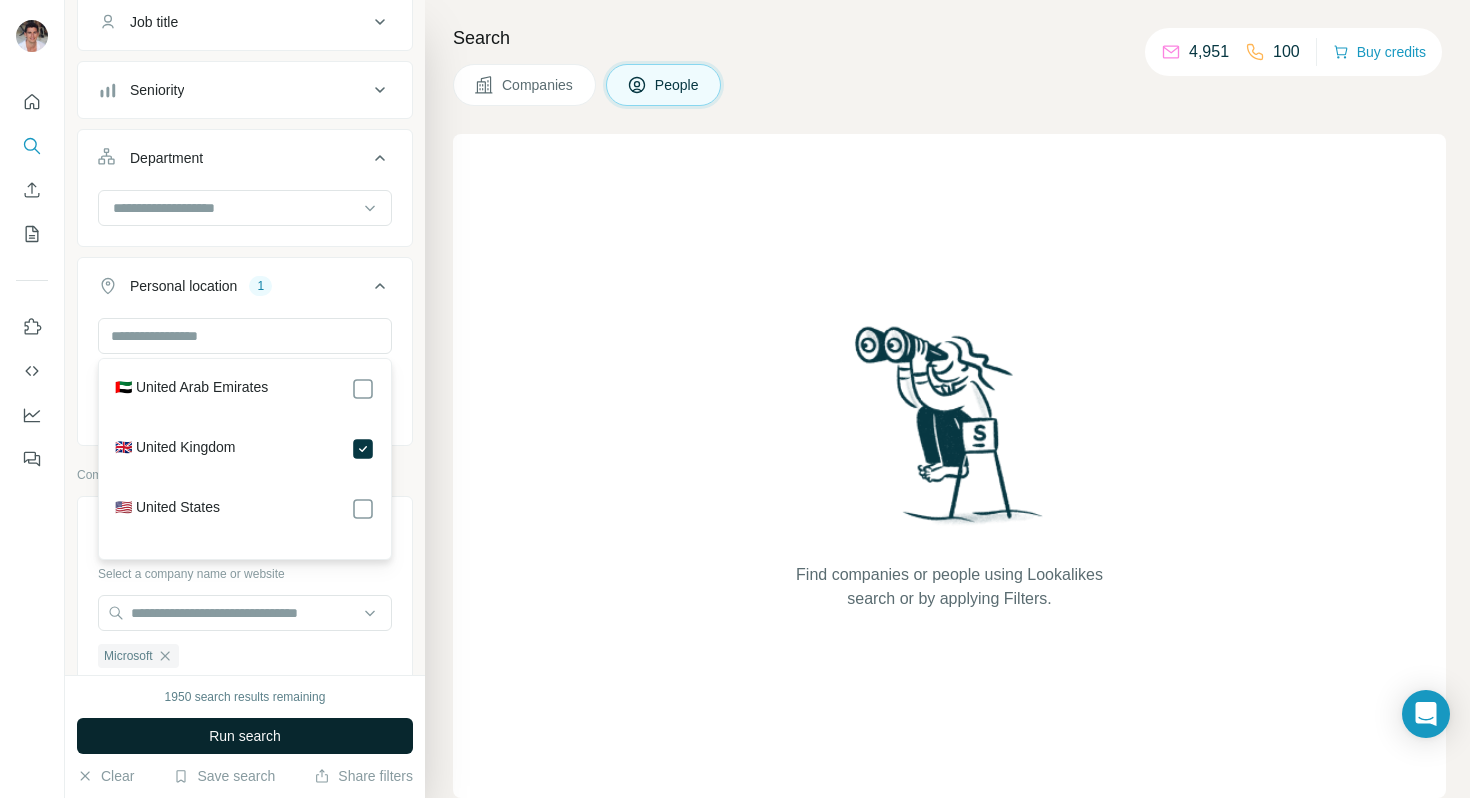 click on "Run search" at bounding box center (245, 736) 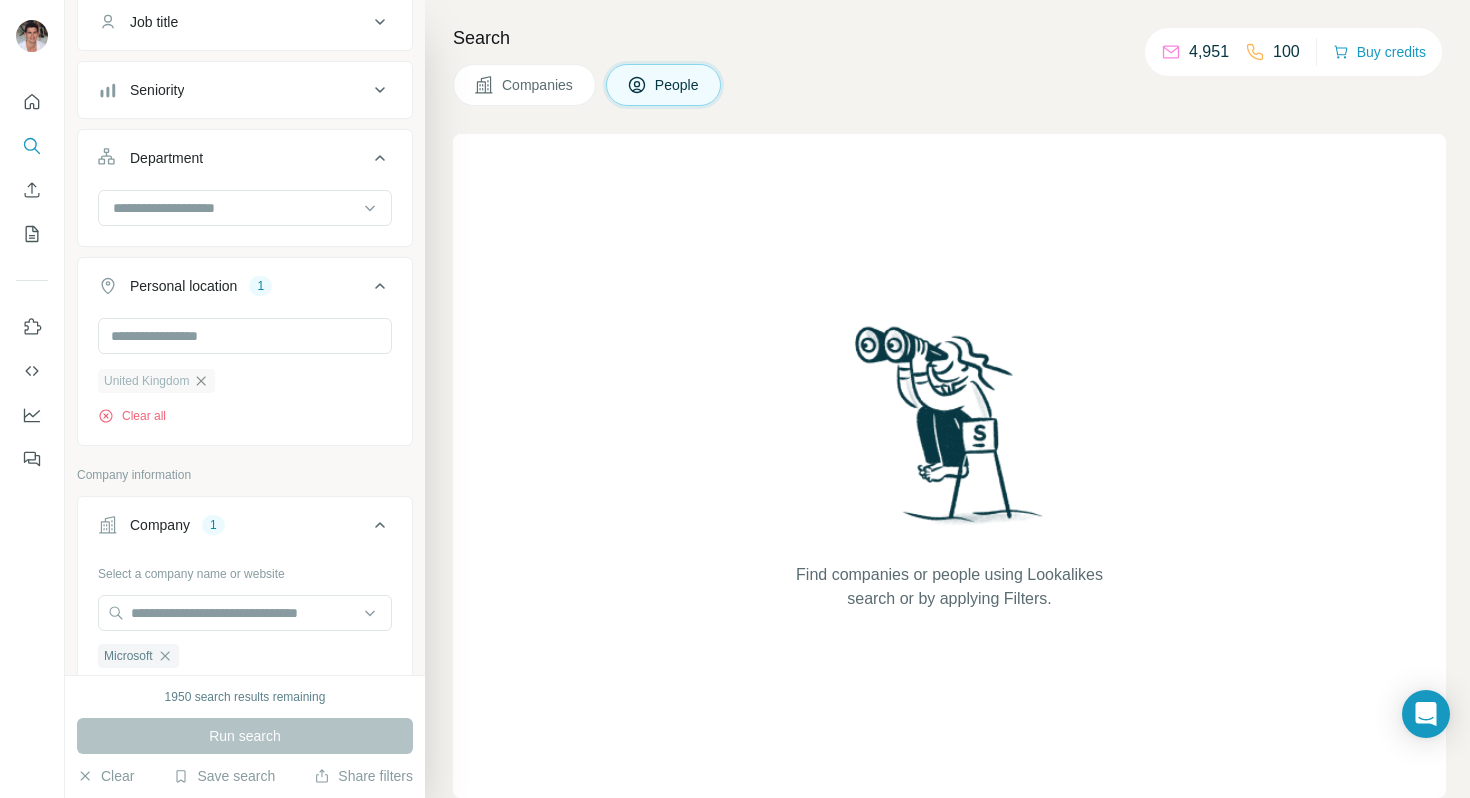 click 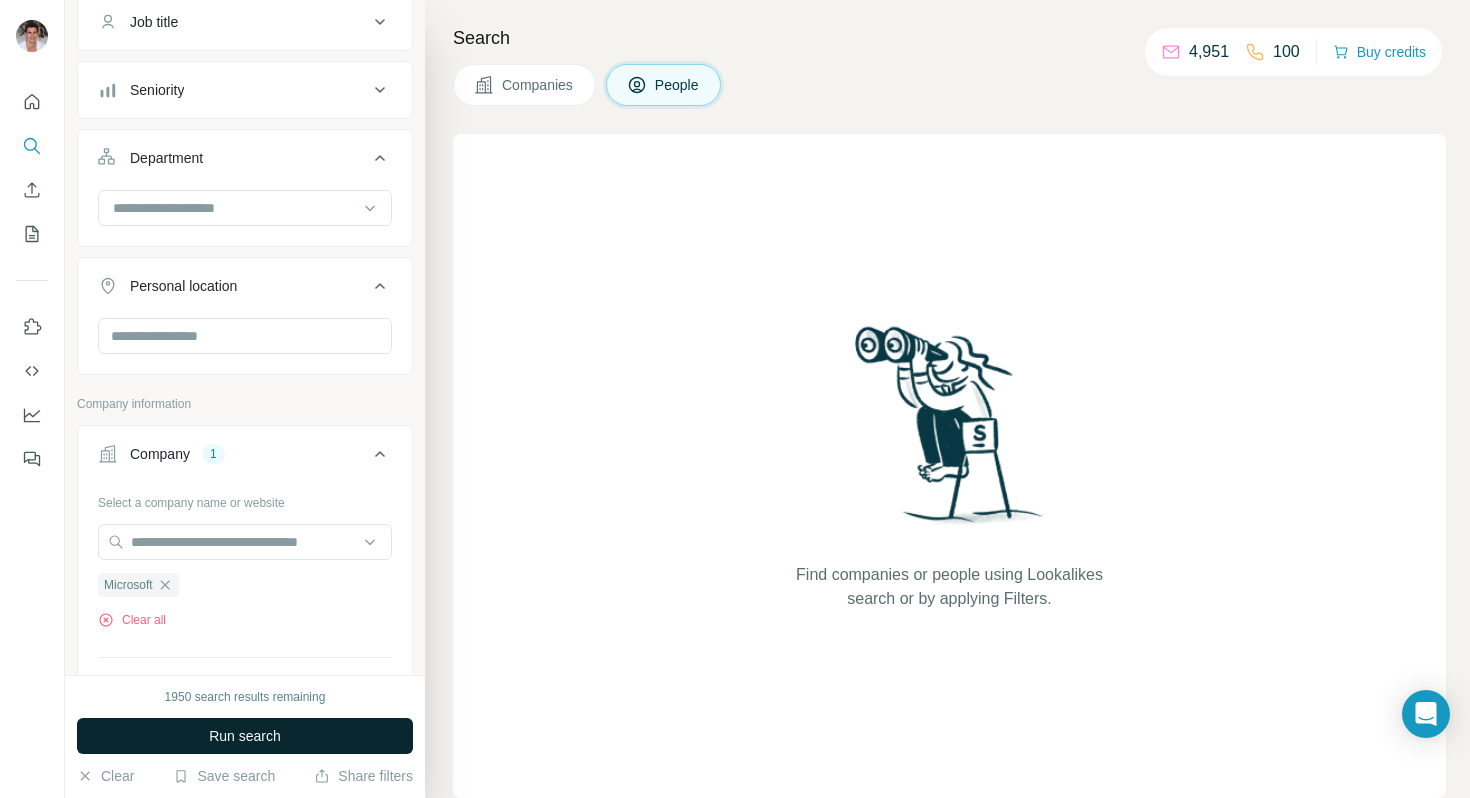 click on "Run search" at bounding box center (245, 736) 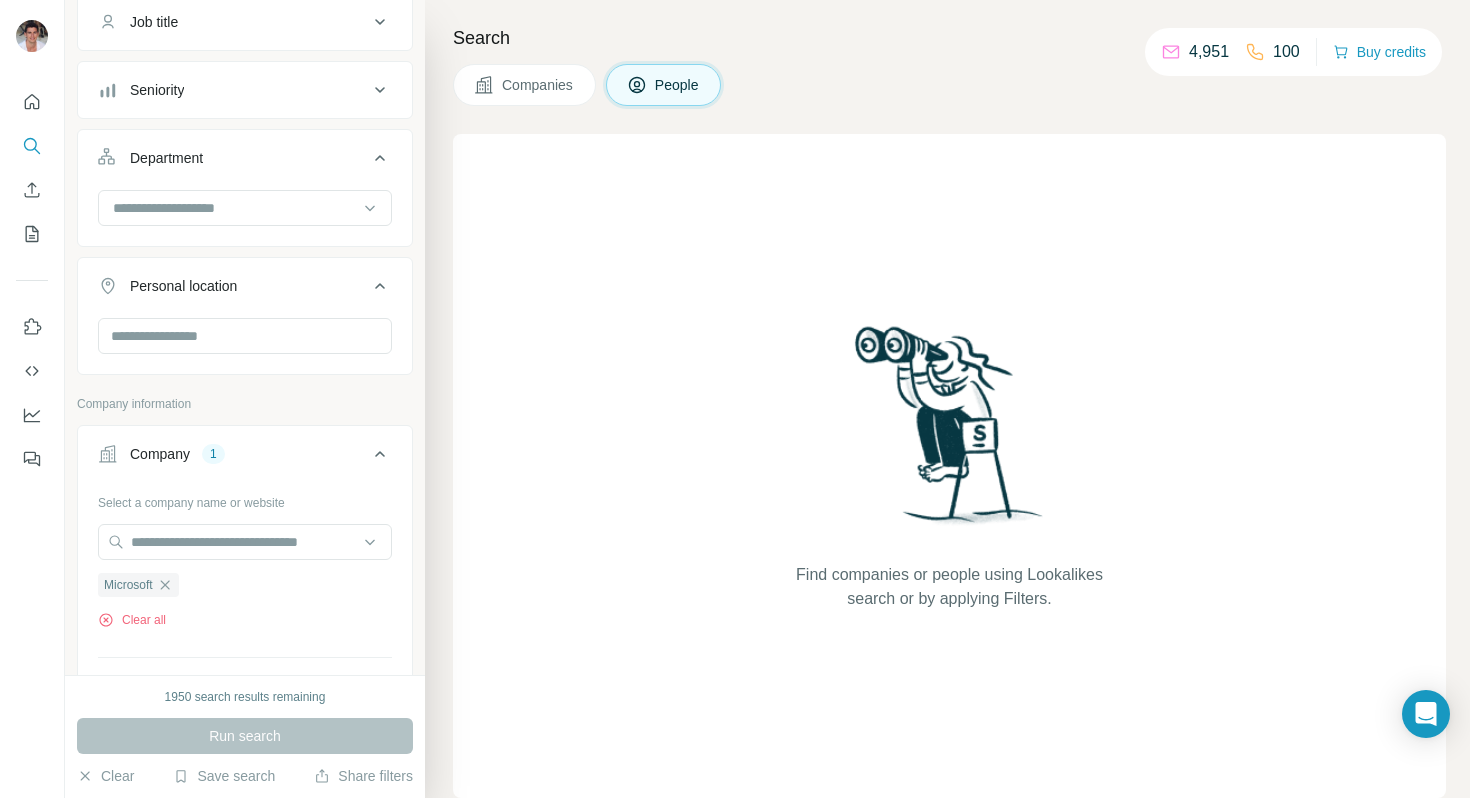 scroll, scrollTop: 1012, scrollLeft: 0, axis: vertical 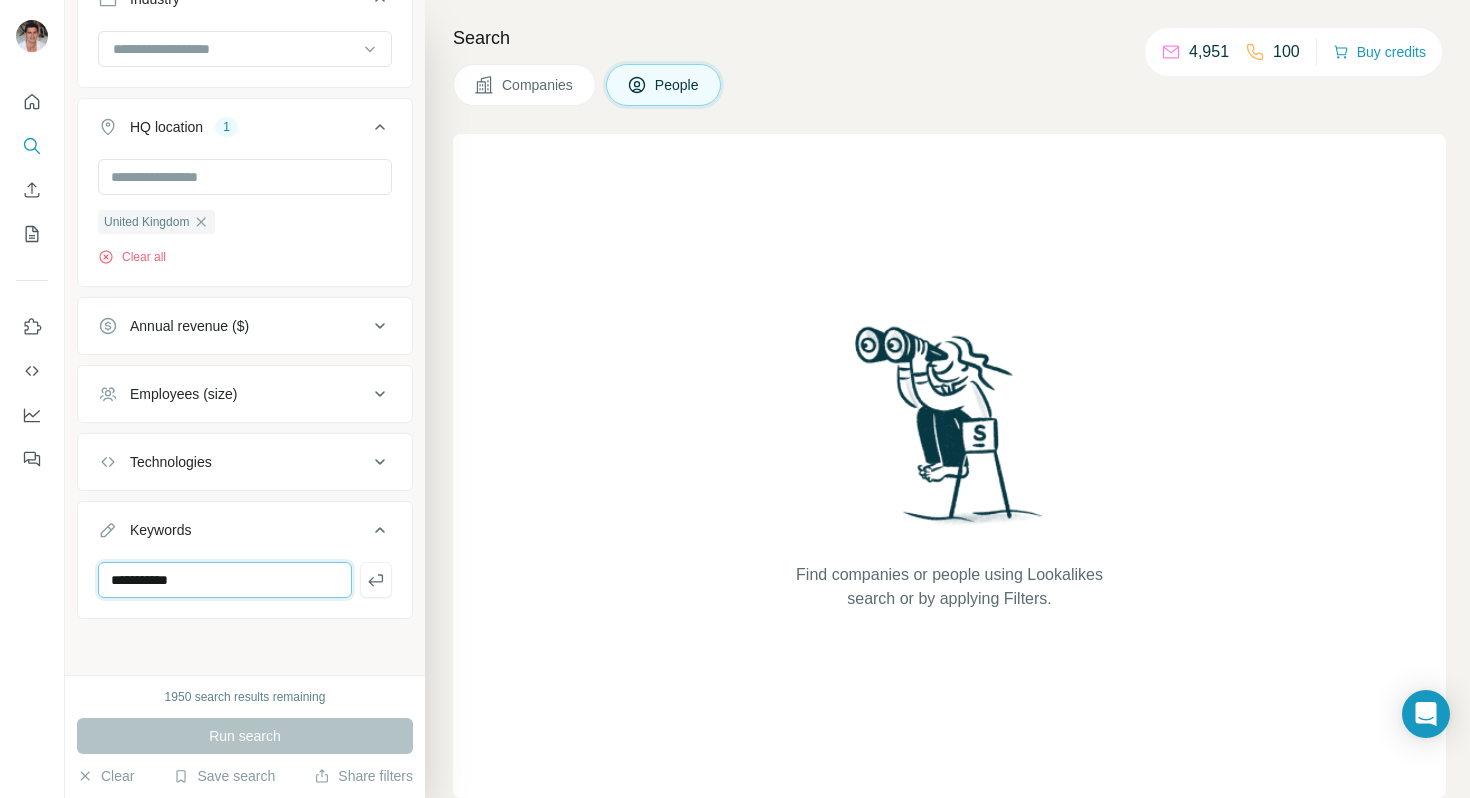 click on "**********" at bounding box center [225, 580] 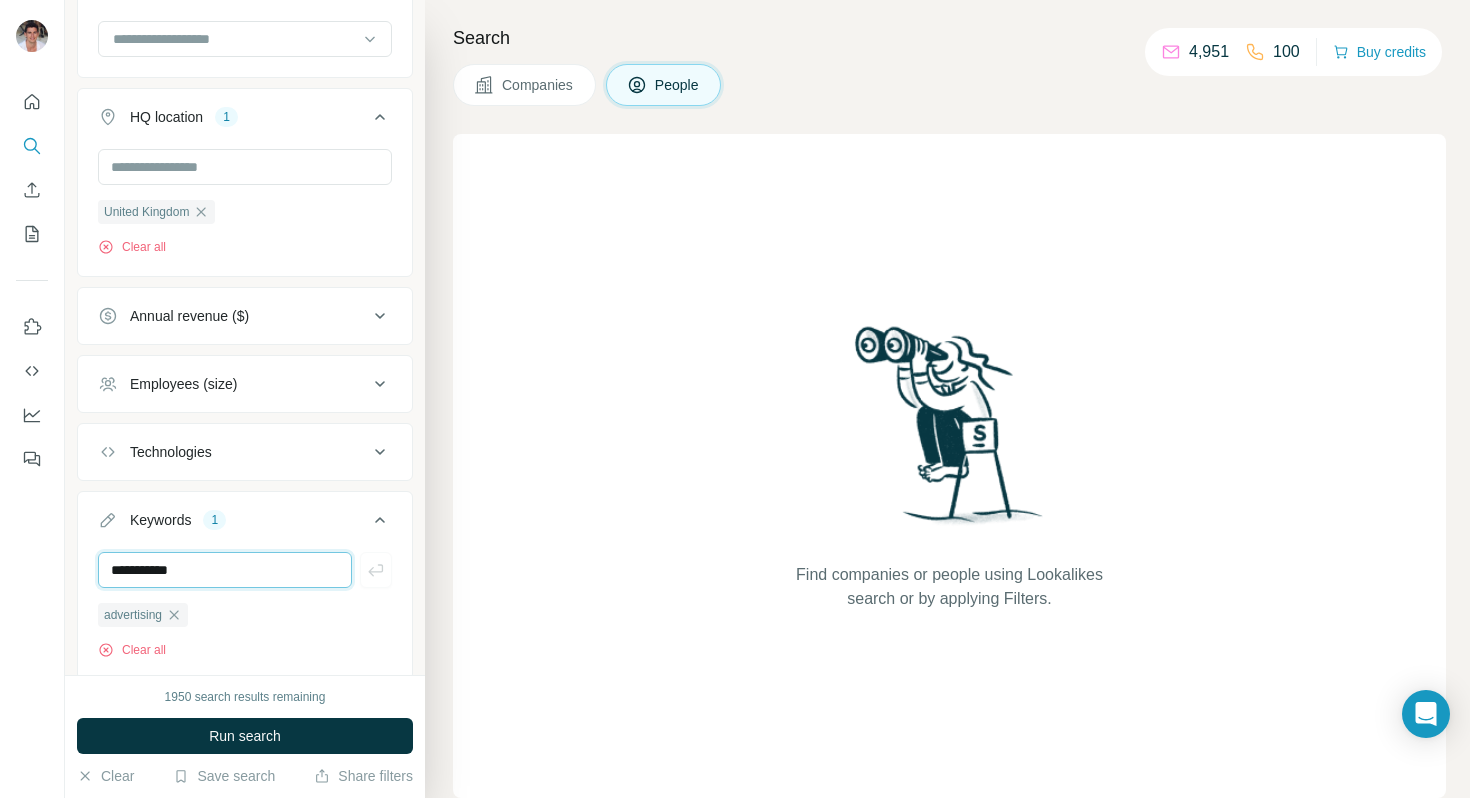 type 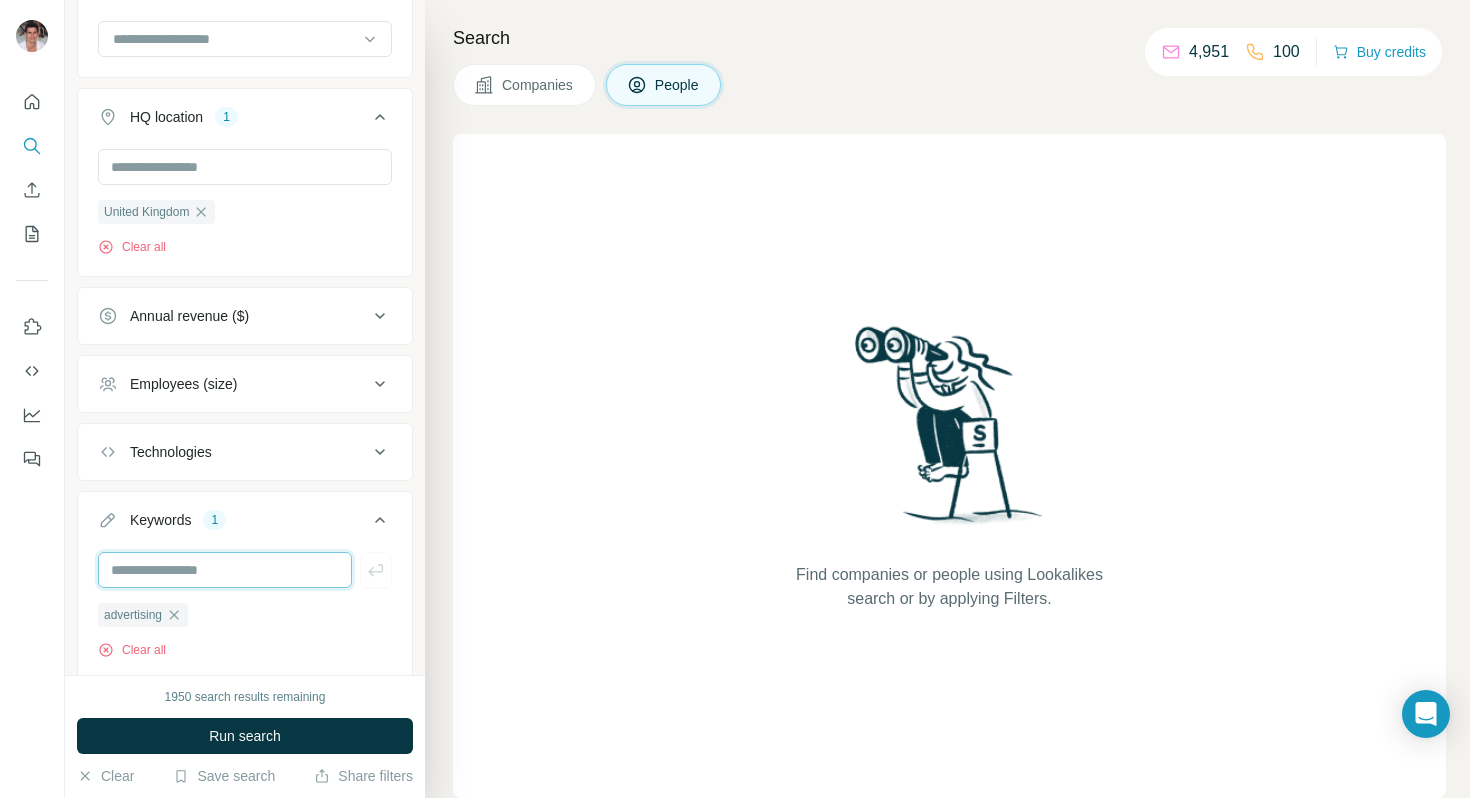 scroll, scrollTop: 954, scrollLeft: 0, axis: vertical 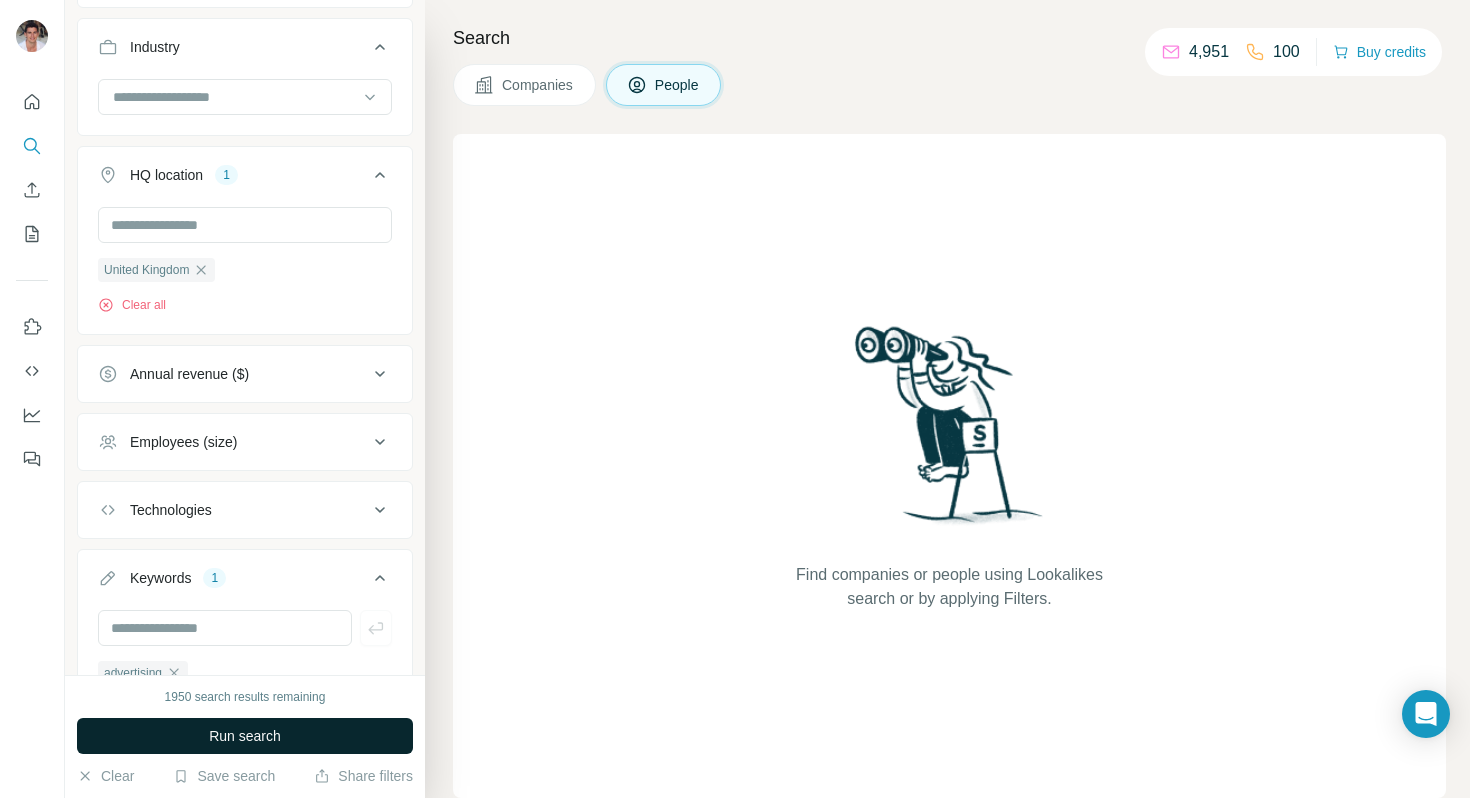 click on "Run search" at bounding box center [245, 736] 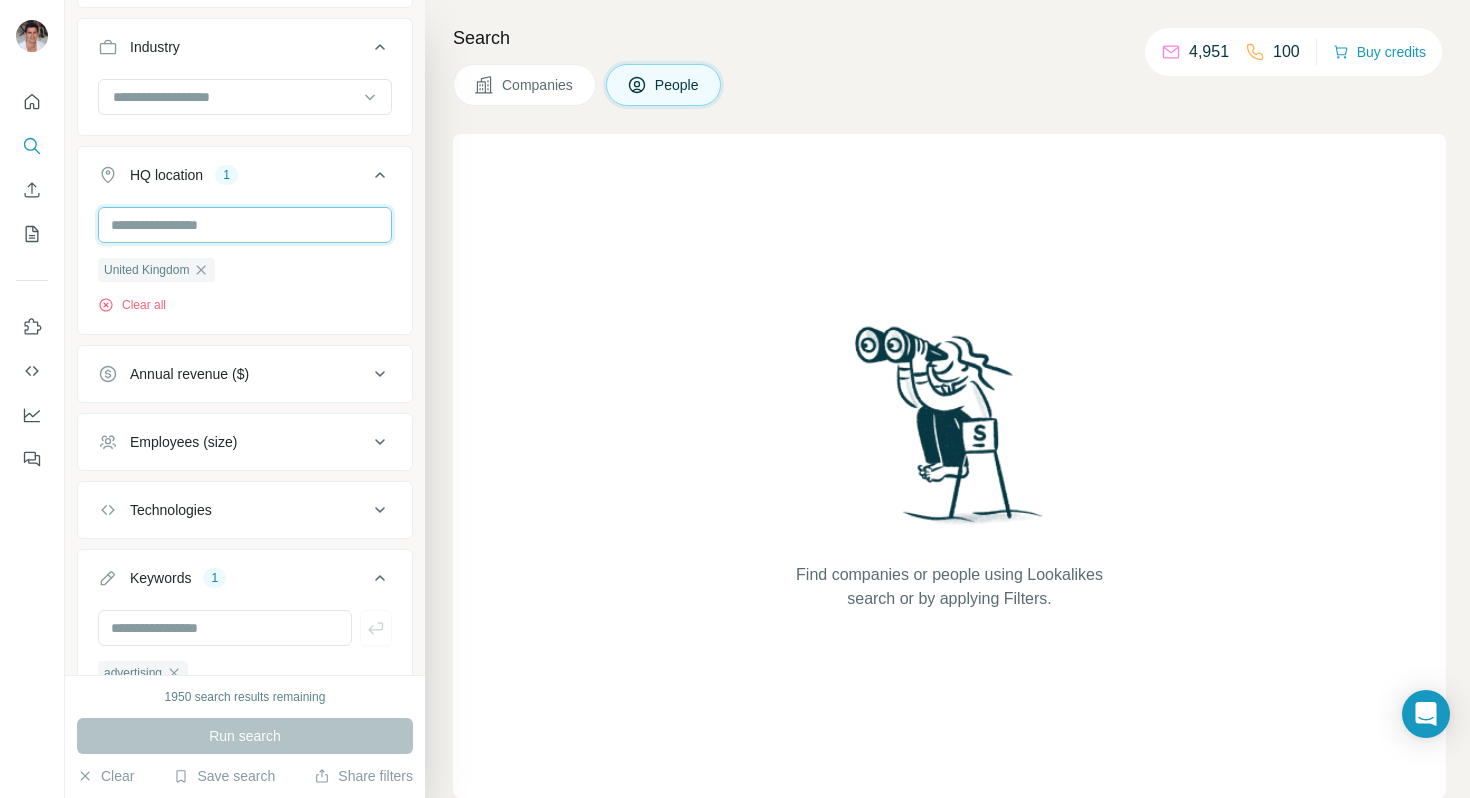 click at bounding box center [245, 225] 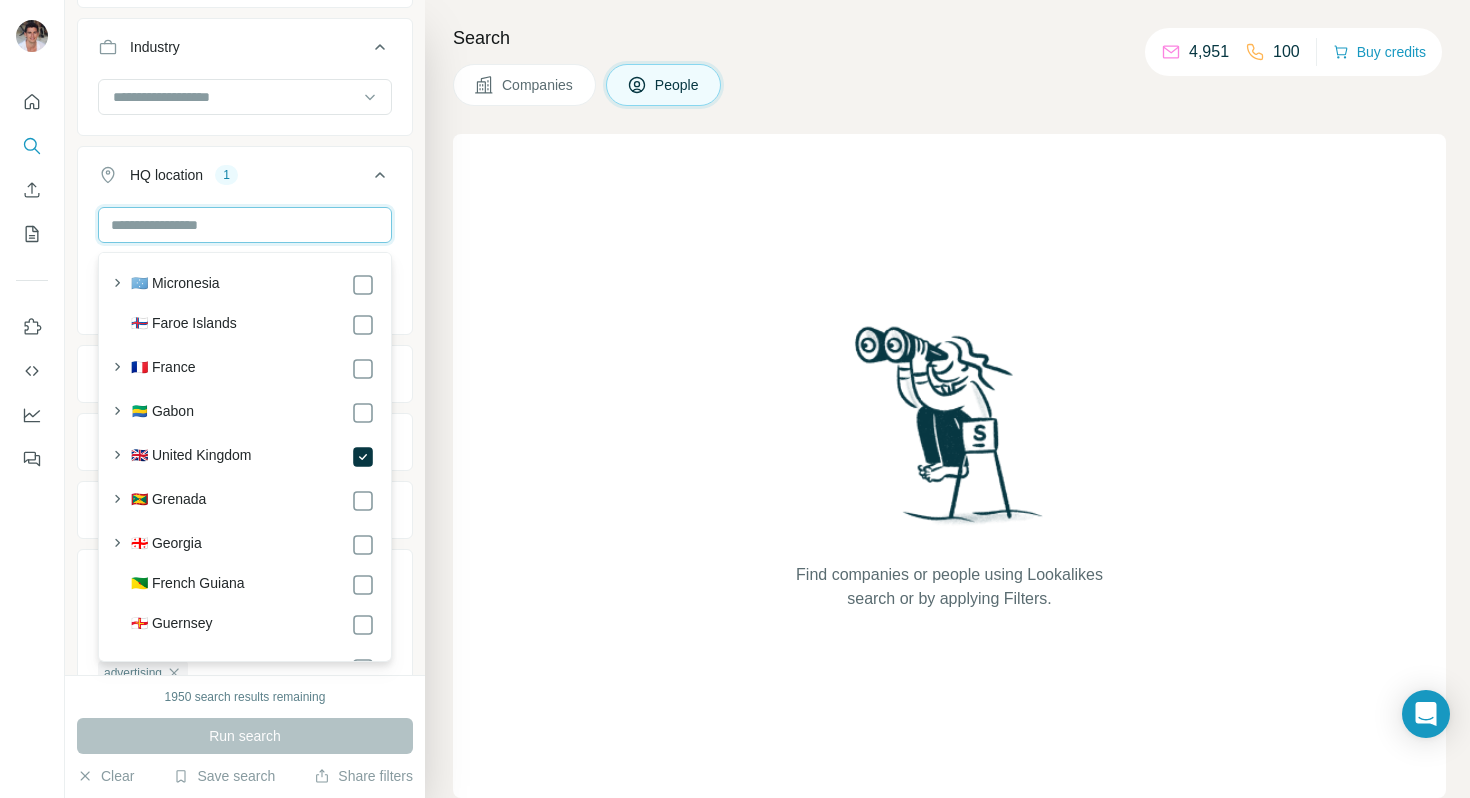 click at bounding box center (245, 225) 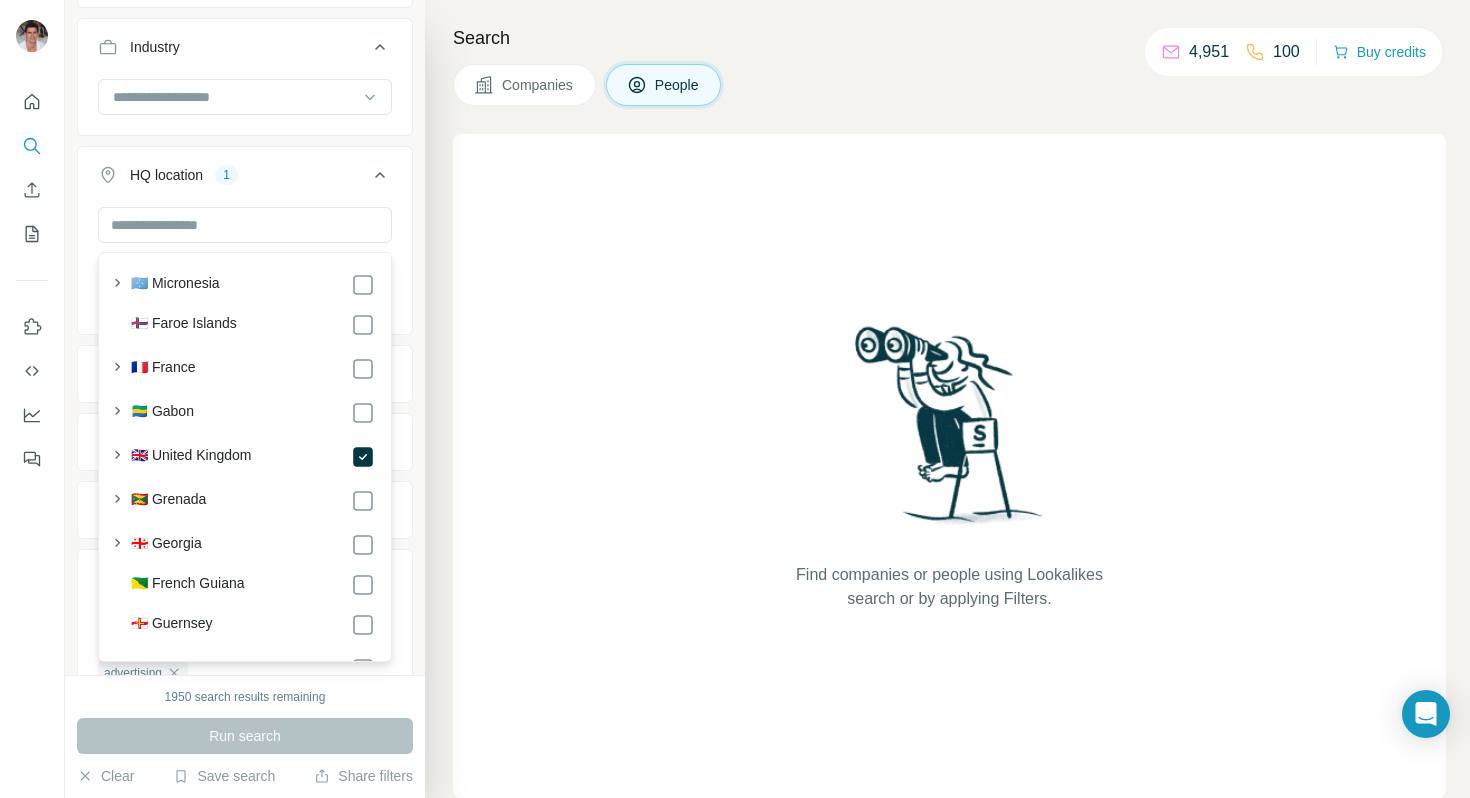 click on "United Kingdom Clear all" at bounding box center [245, 268] 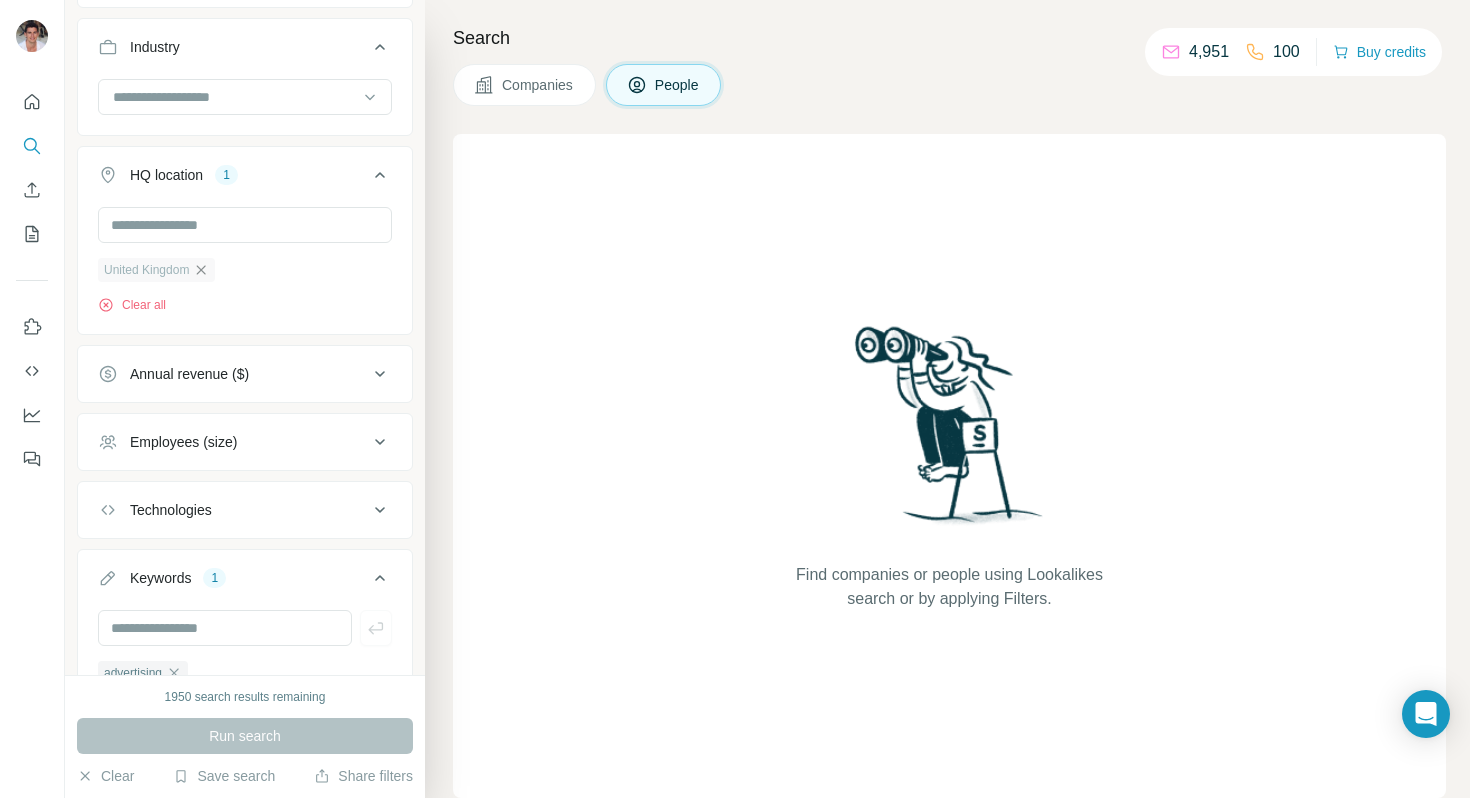 click 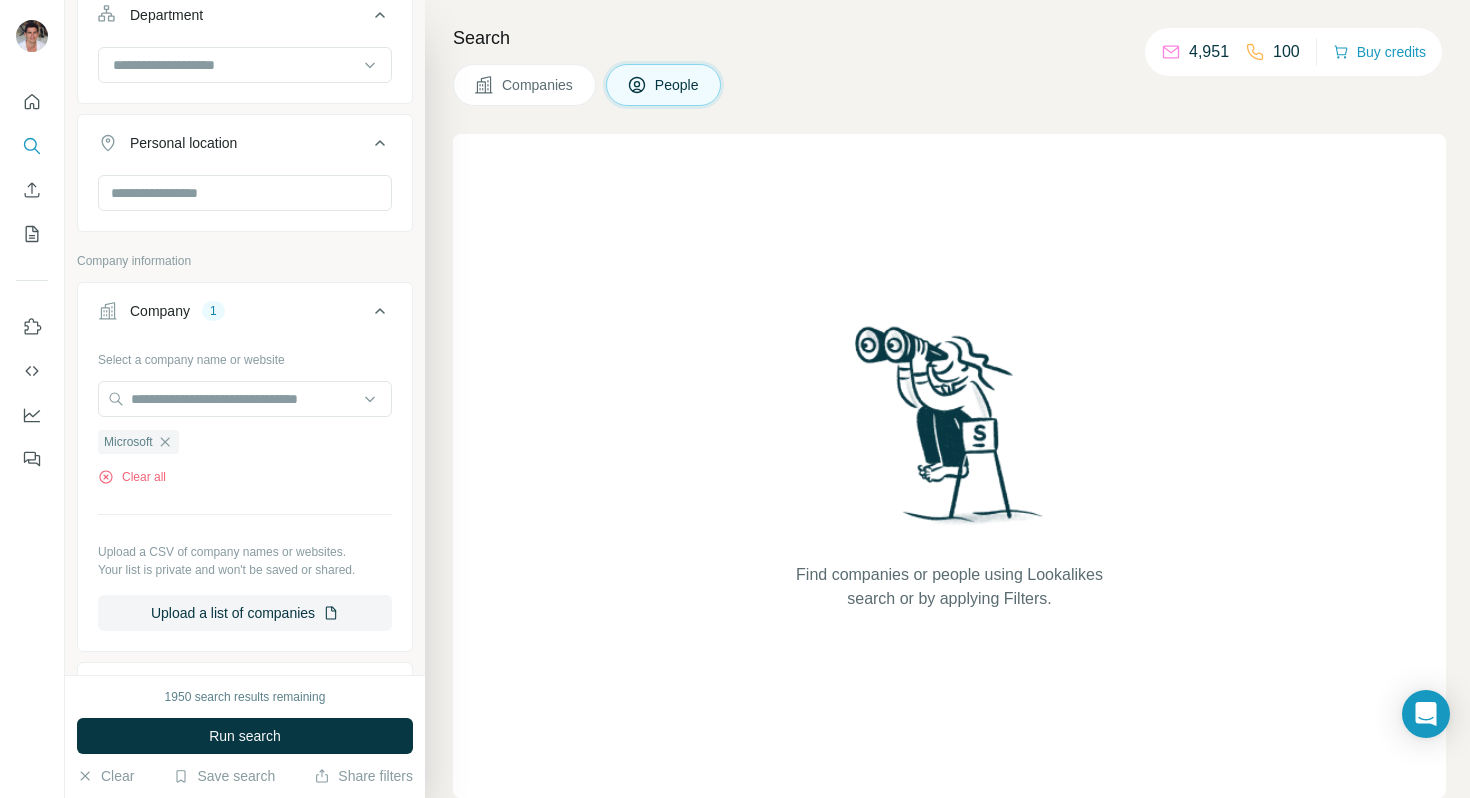 scroll, scrollTop: 267, scrollLeft: 0, axis: vertical 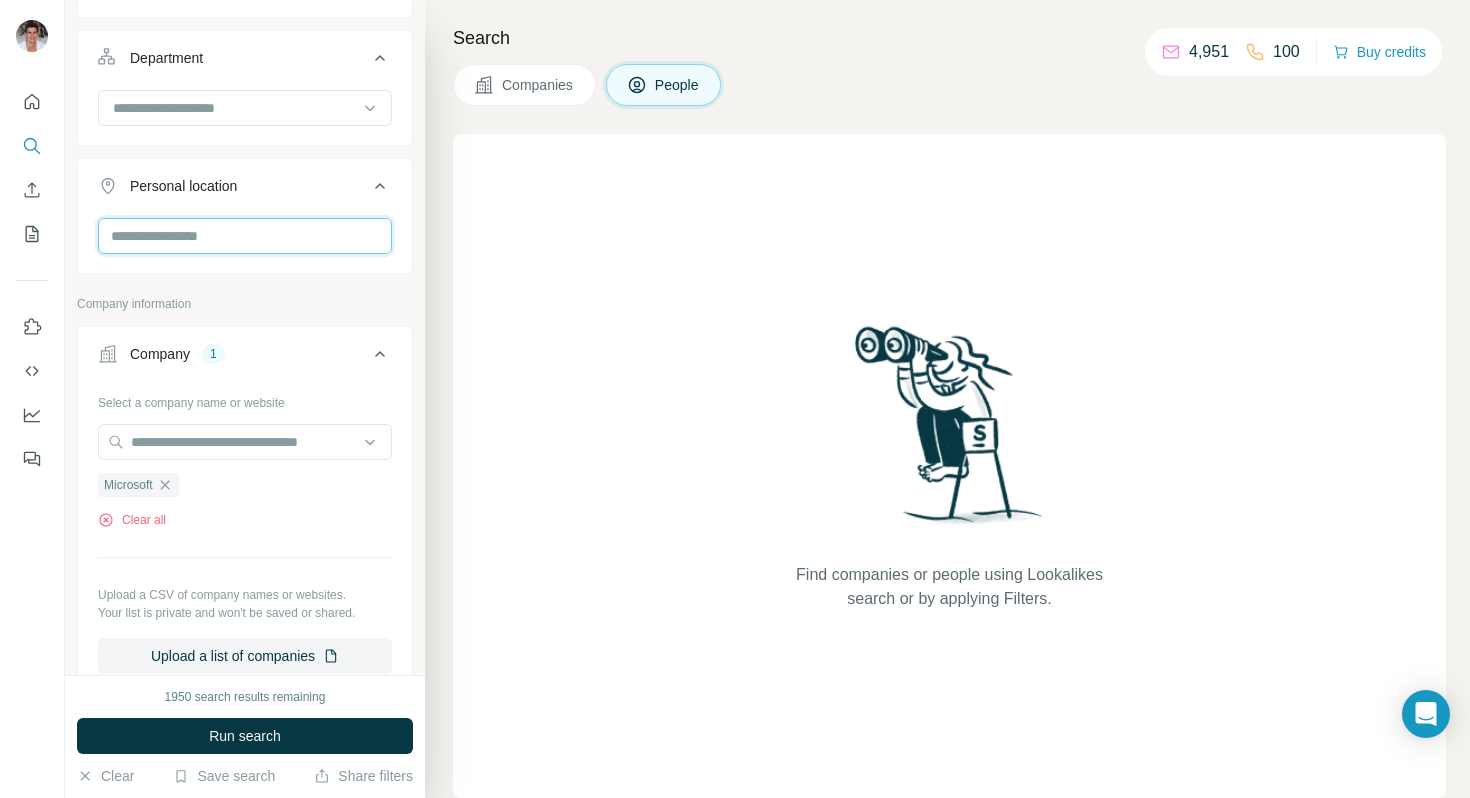 click at bounding box center [245, 236] 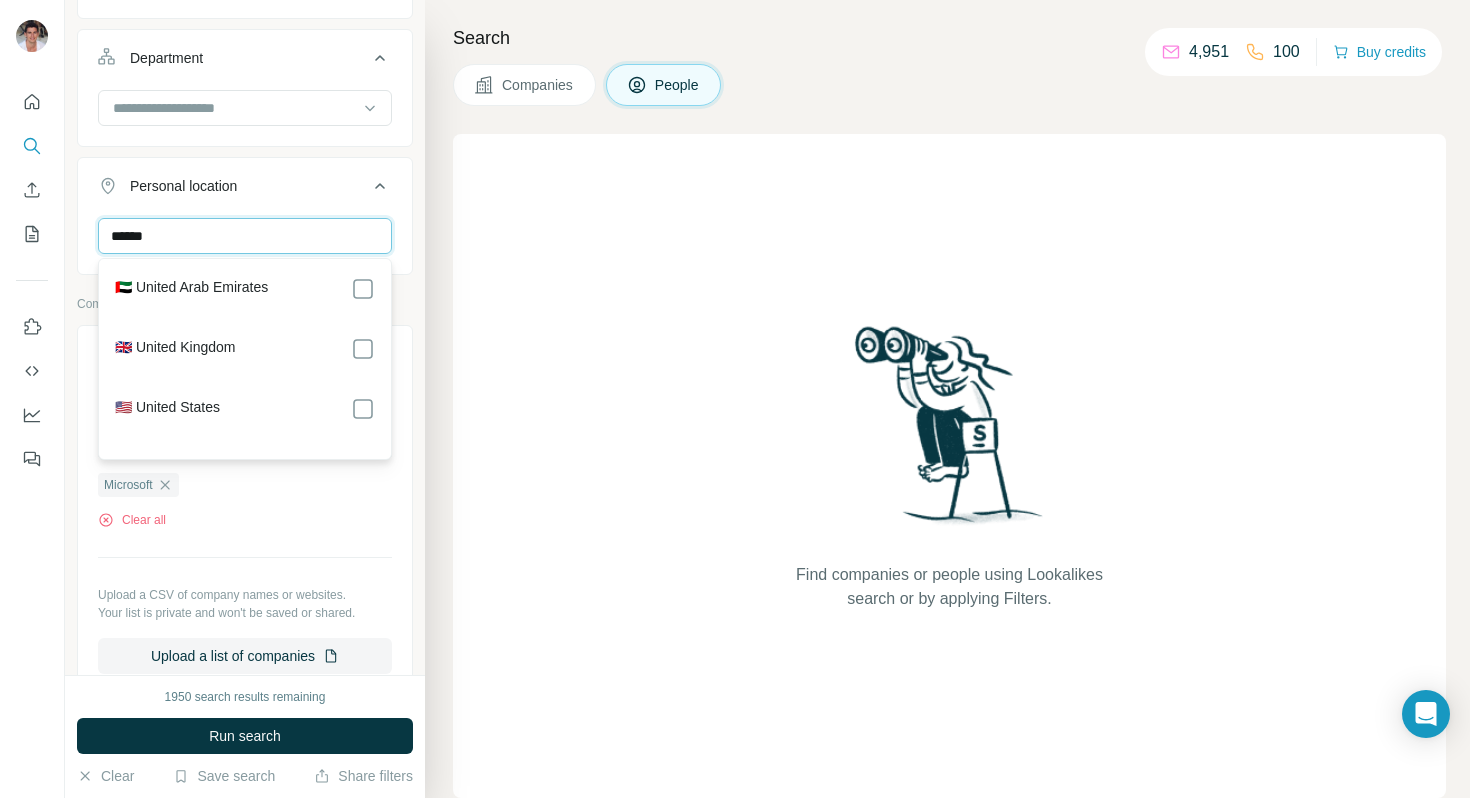 type on "******" 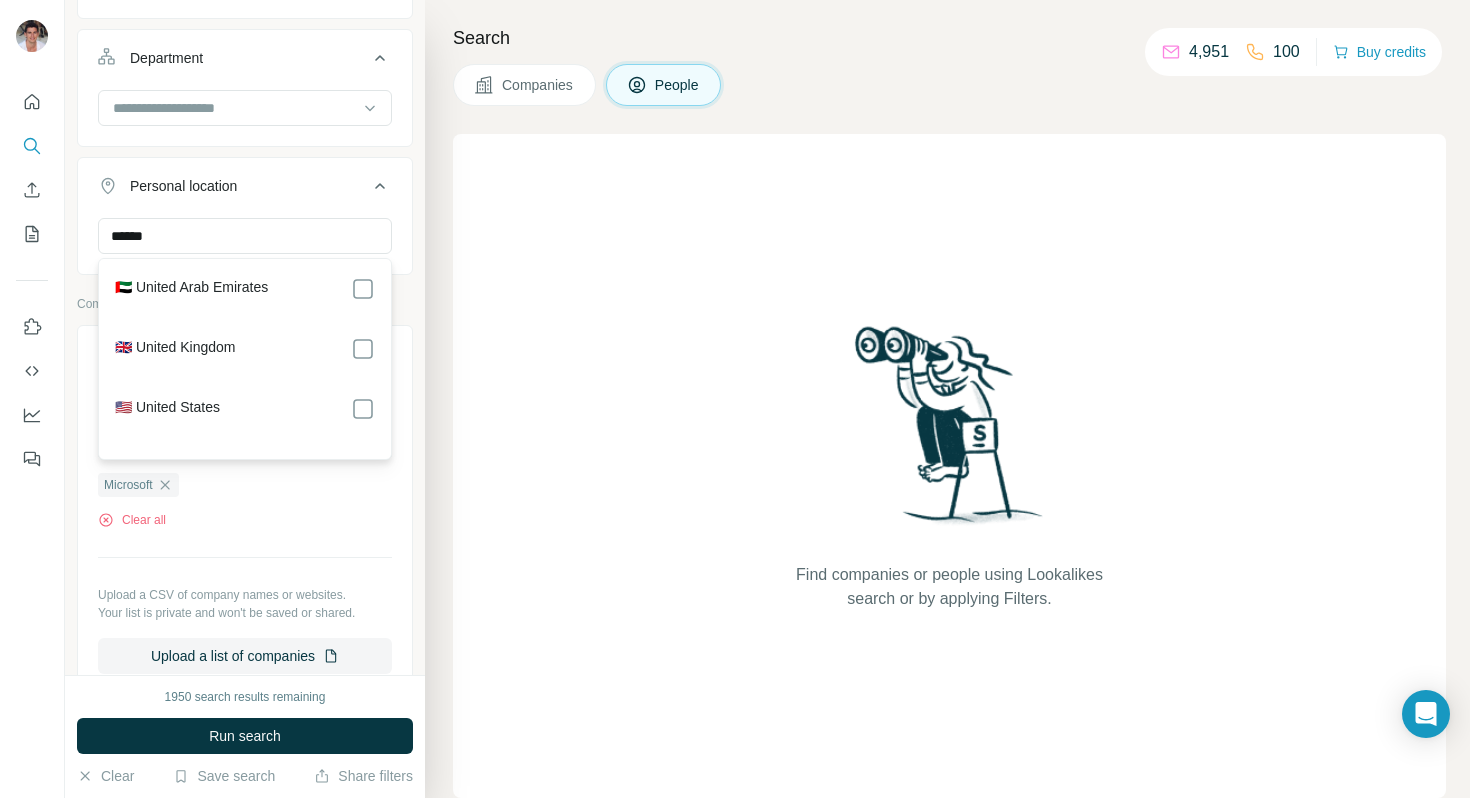 click on "🇬🇧 United Kingdom" at bounding box center (245, 349) 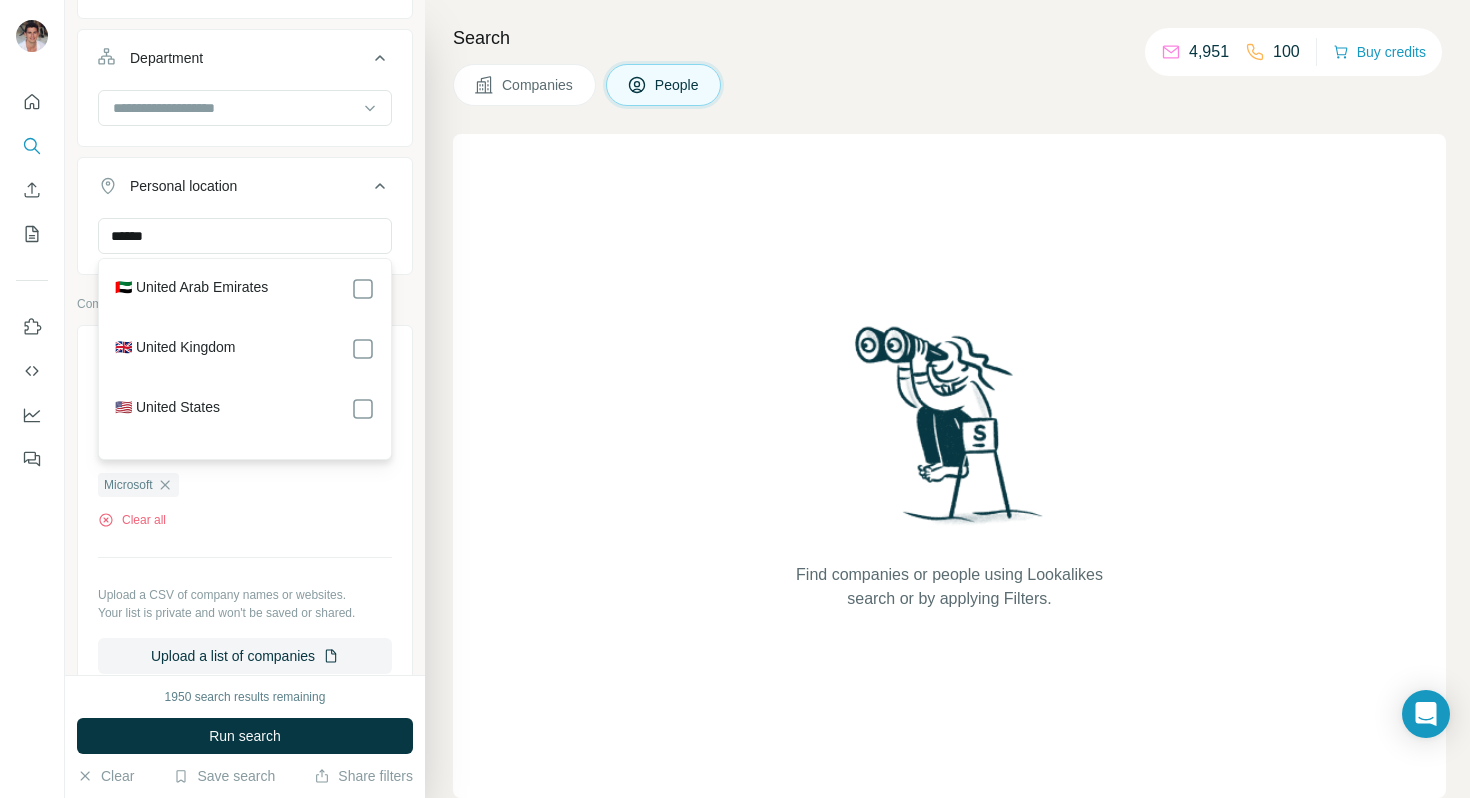click on "🇬🇧 United Kingdom" at bounding box center (239, 359) 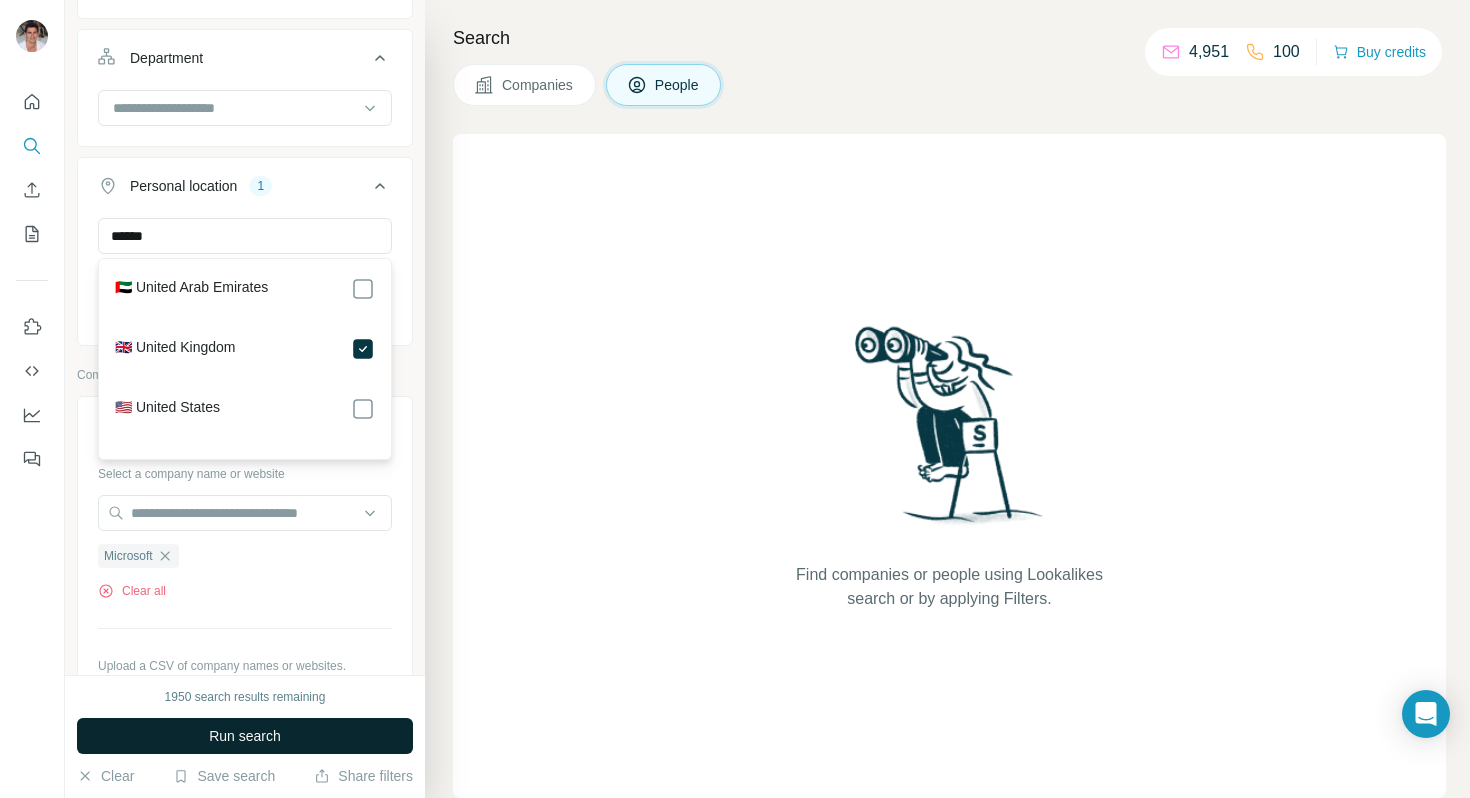 click on "Run search" at bounding box center (245, 736) 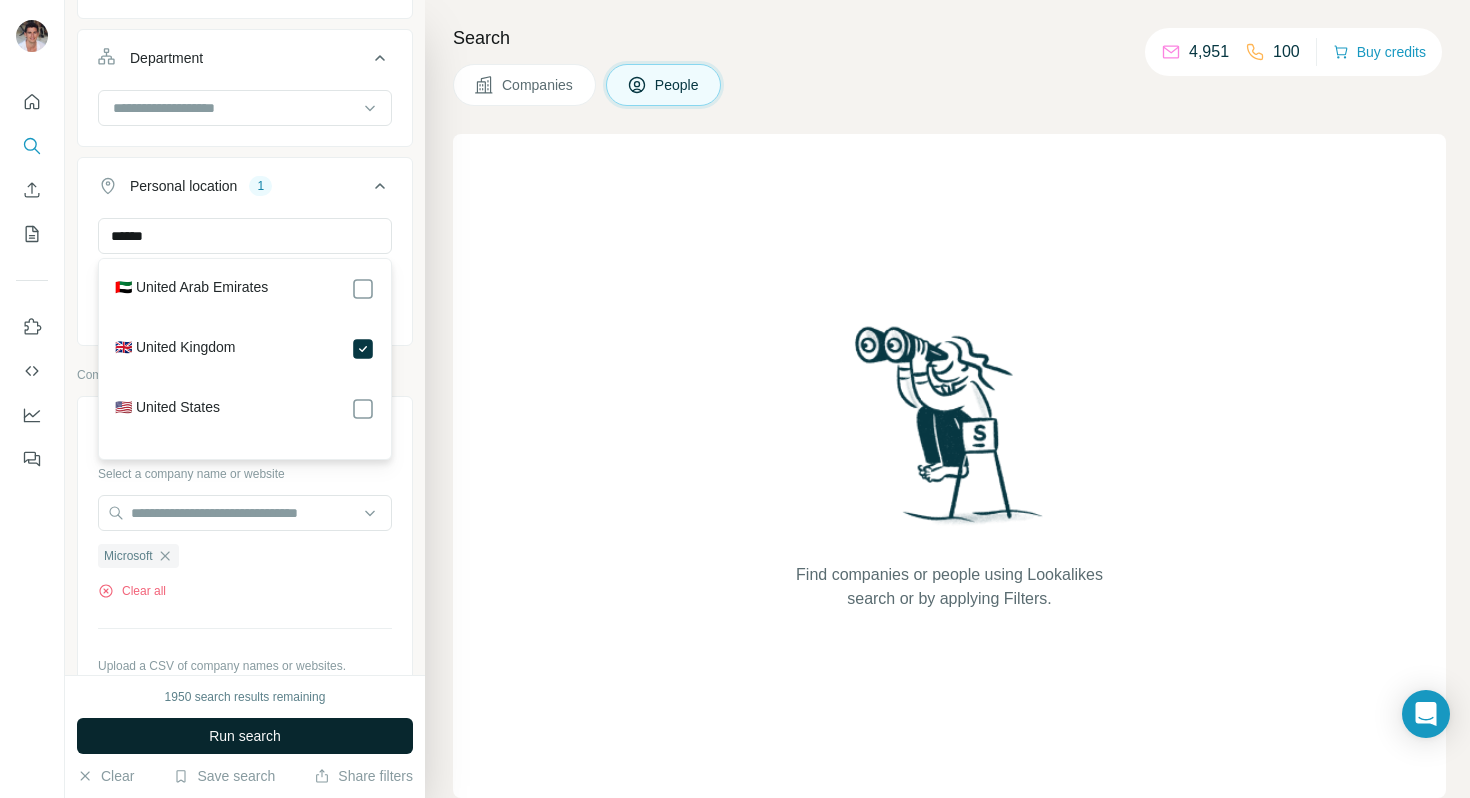 type 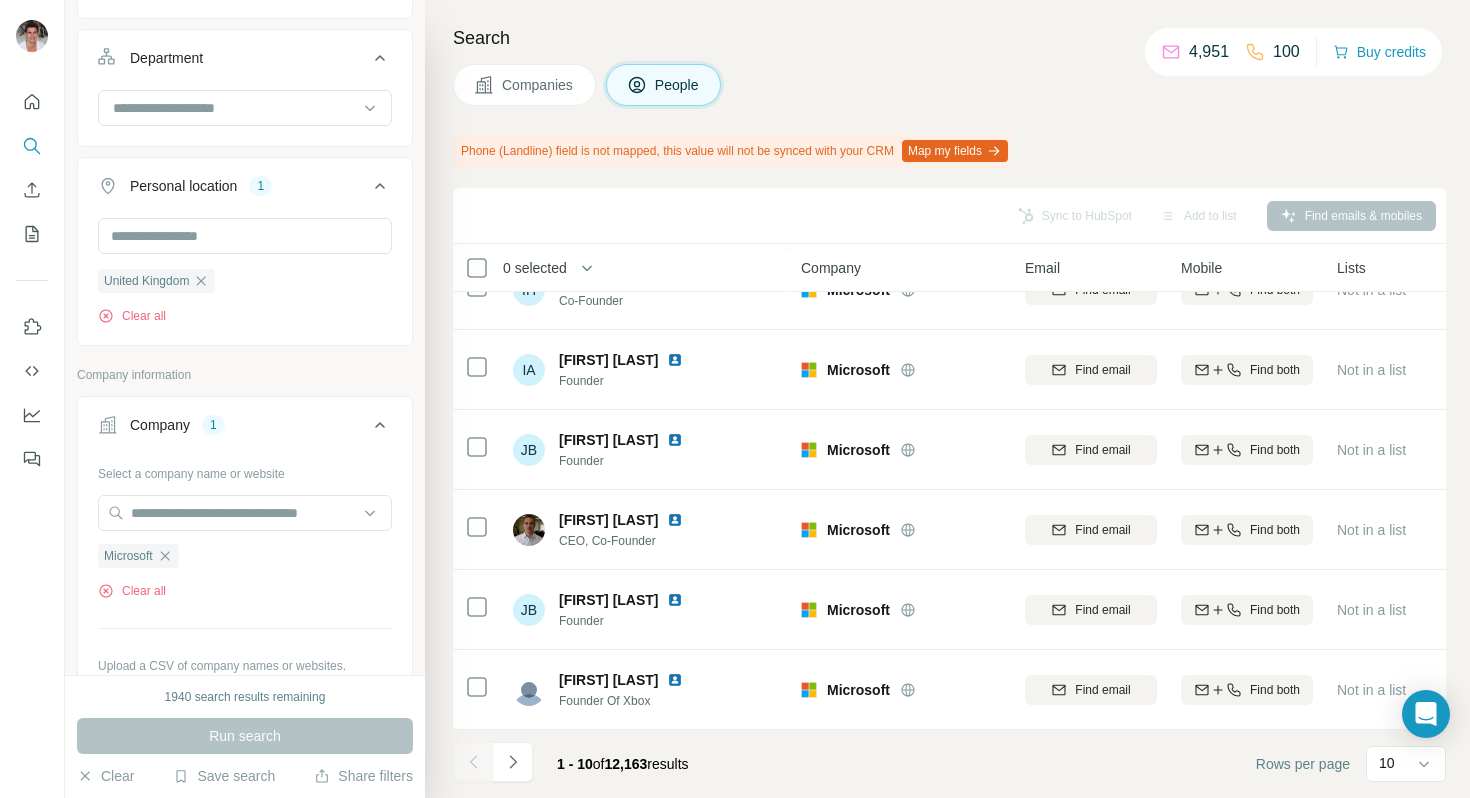 scroll, scrollTop: 368, scrollLeft: 0, axis: vertical 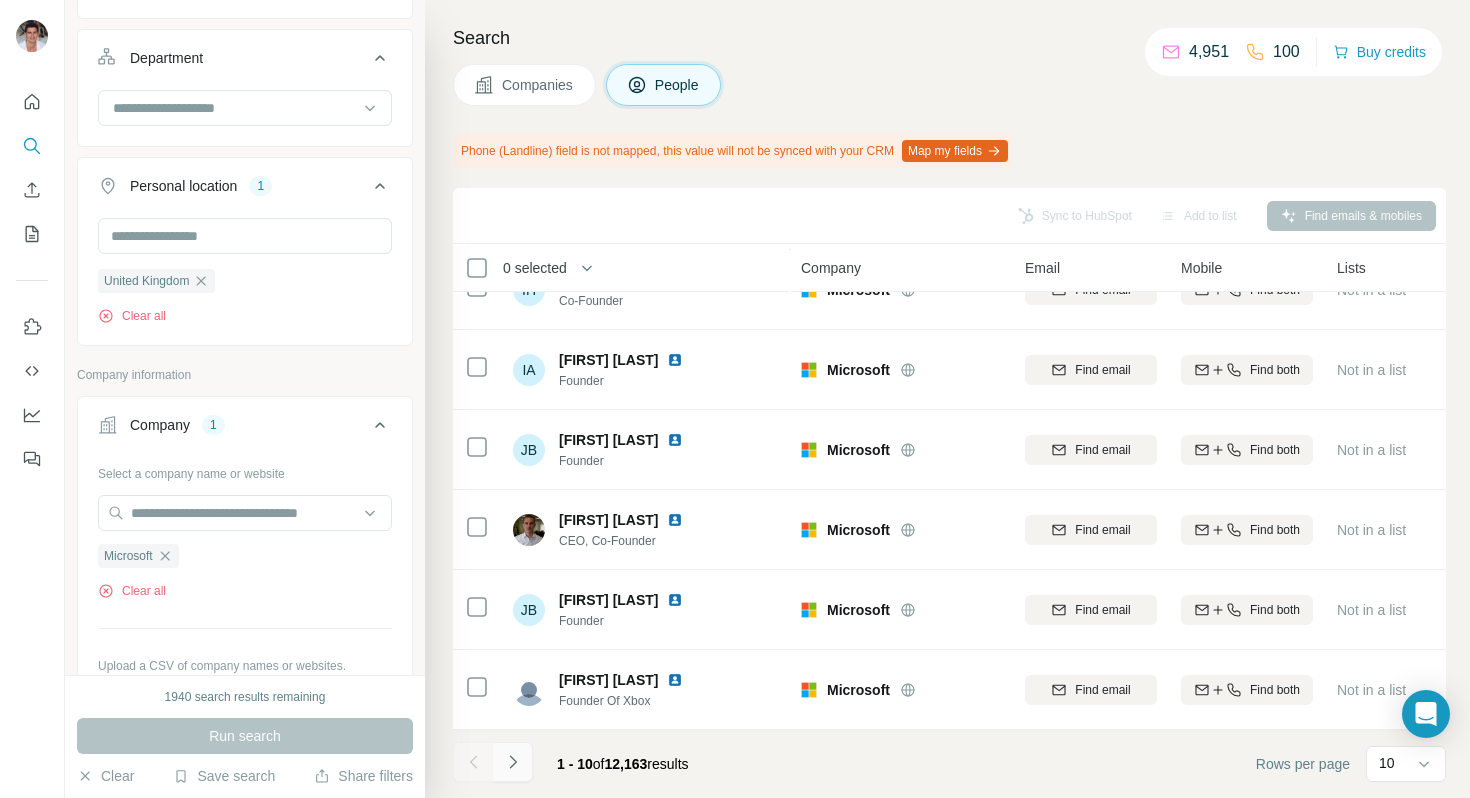 click 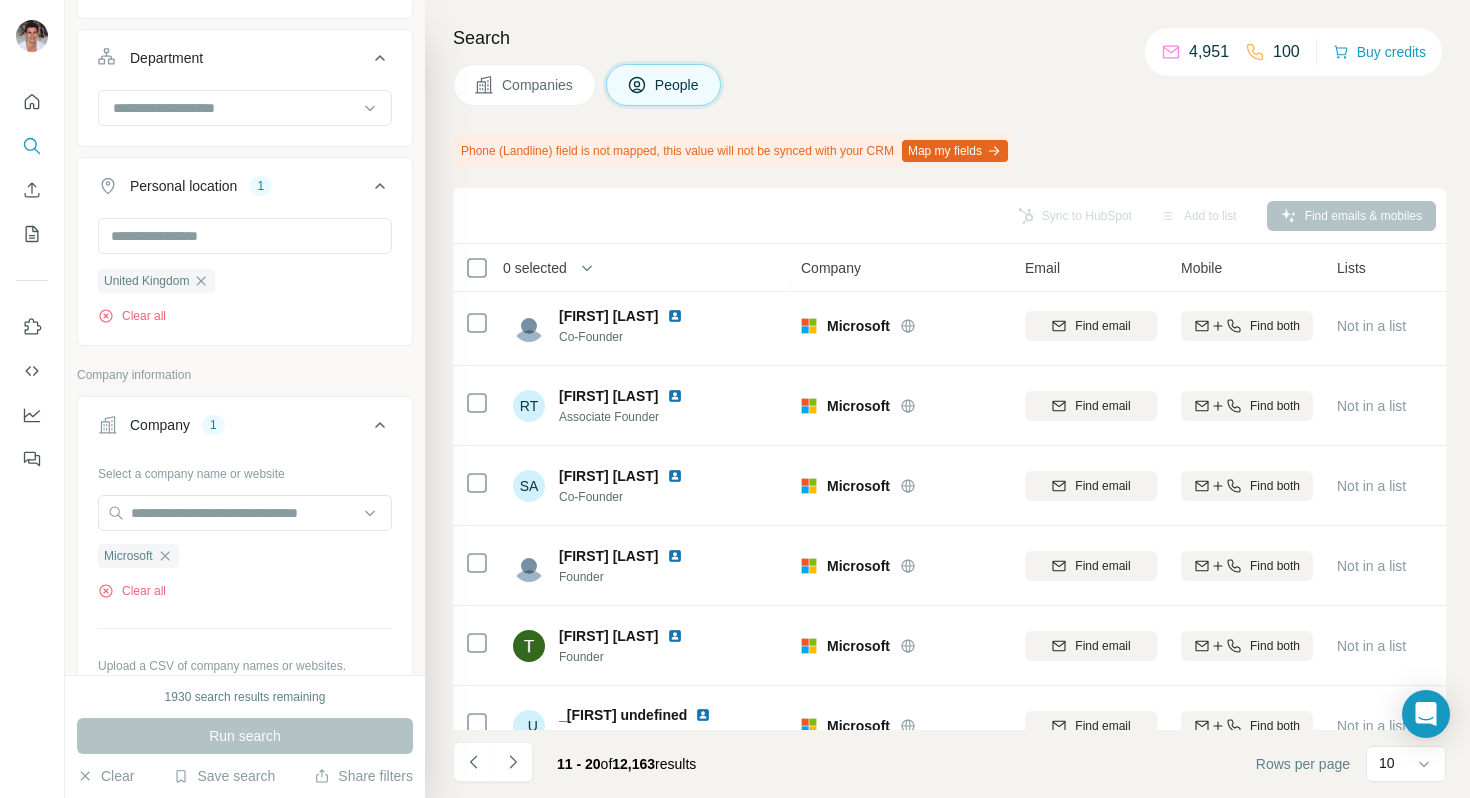 scroll, scrollTop: 368, scrollLeft: 0, axis: vertical 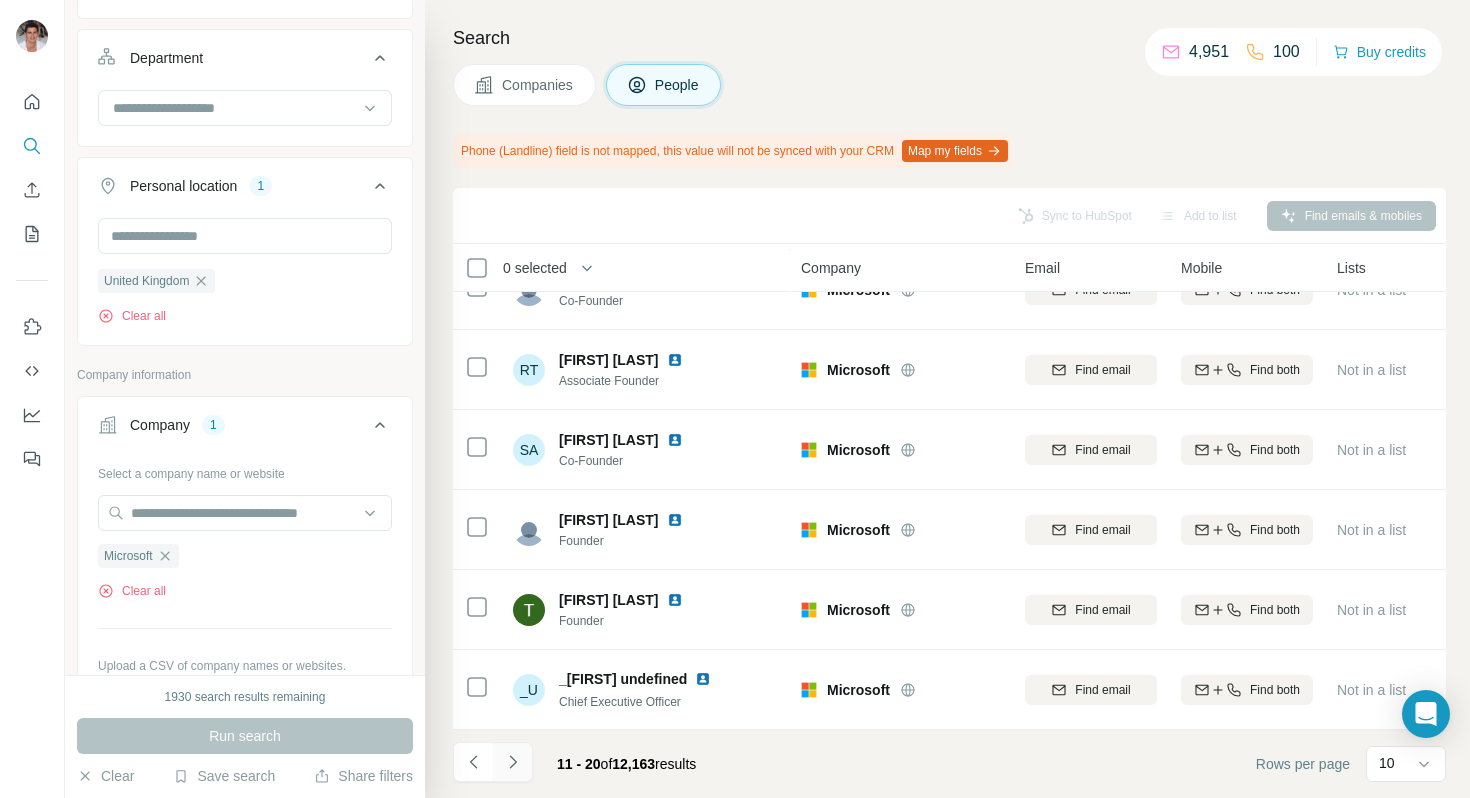 click at bounding box center [513, 762] 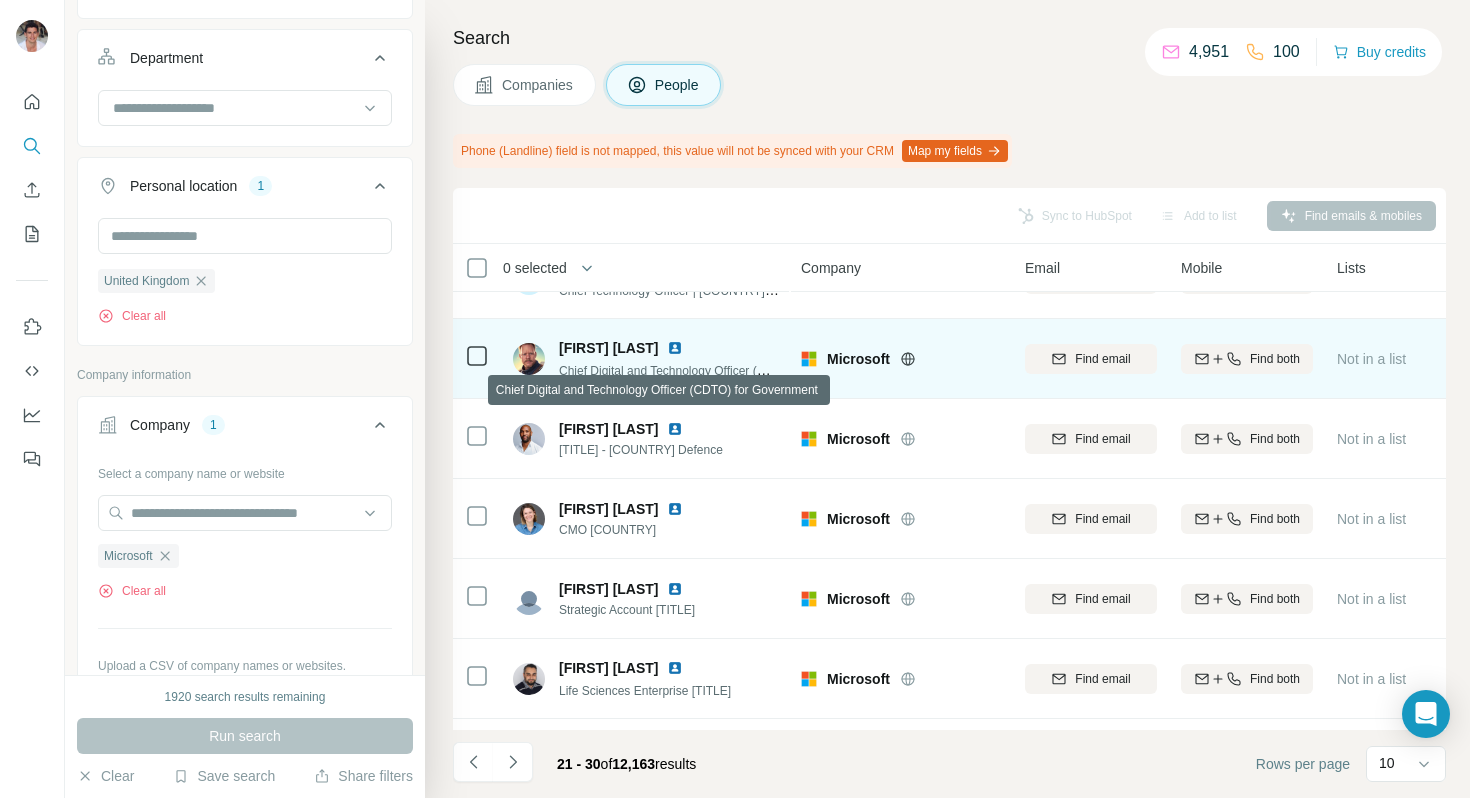 scroll, scrollTop: 74, scrollLeft: 0, axis: vertical 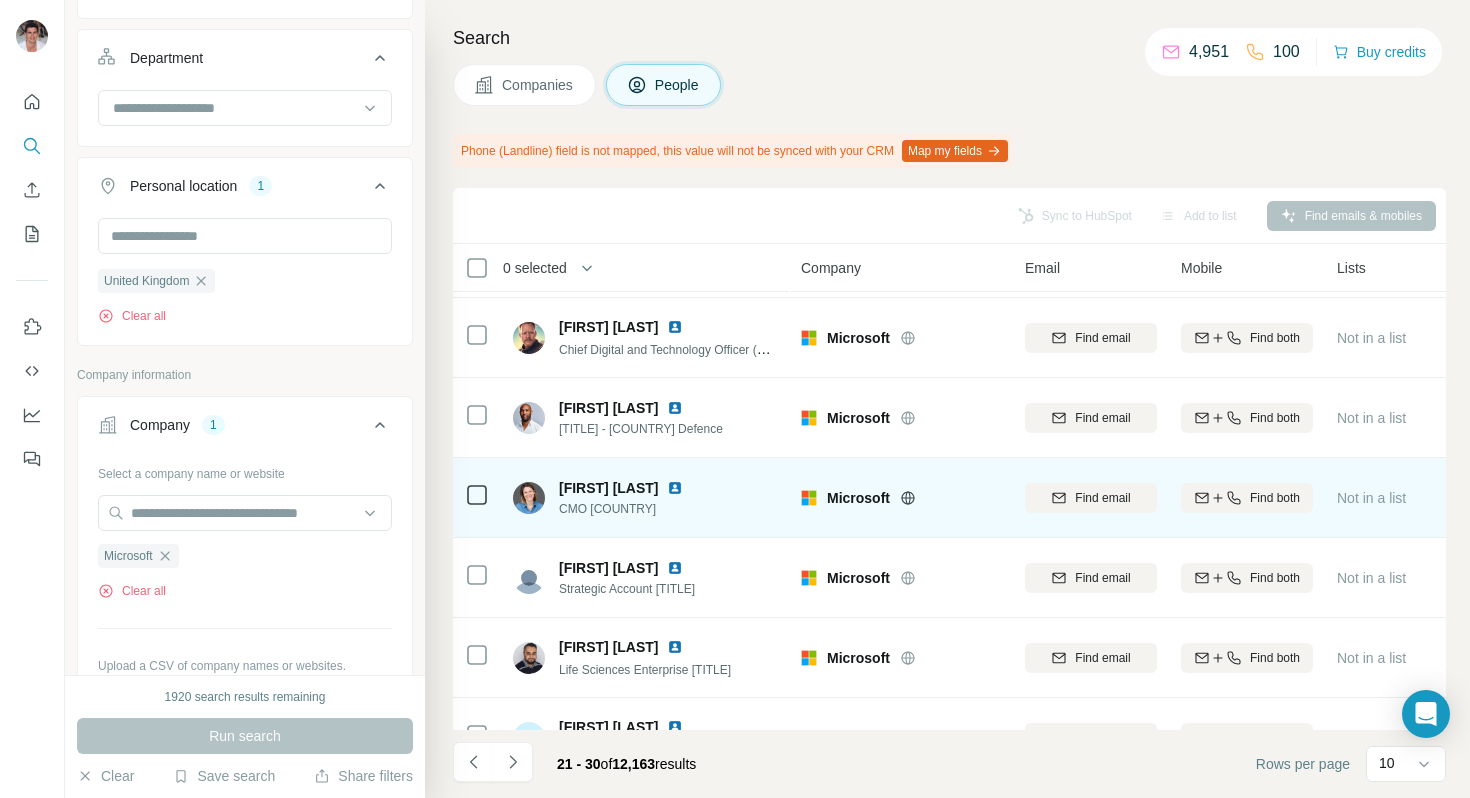 click on "CMO [COUNTRY]" at bounding box center (633, 509) 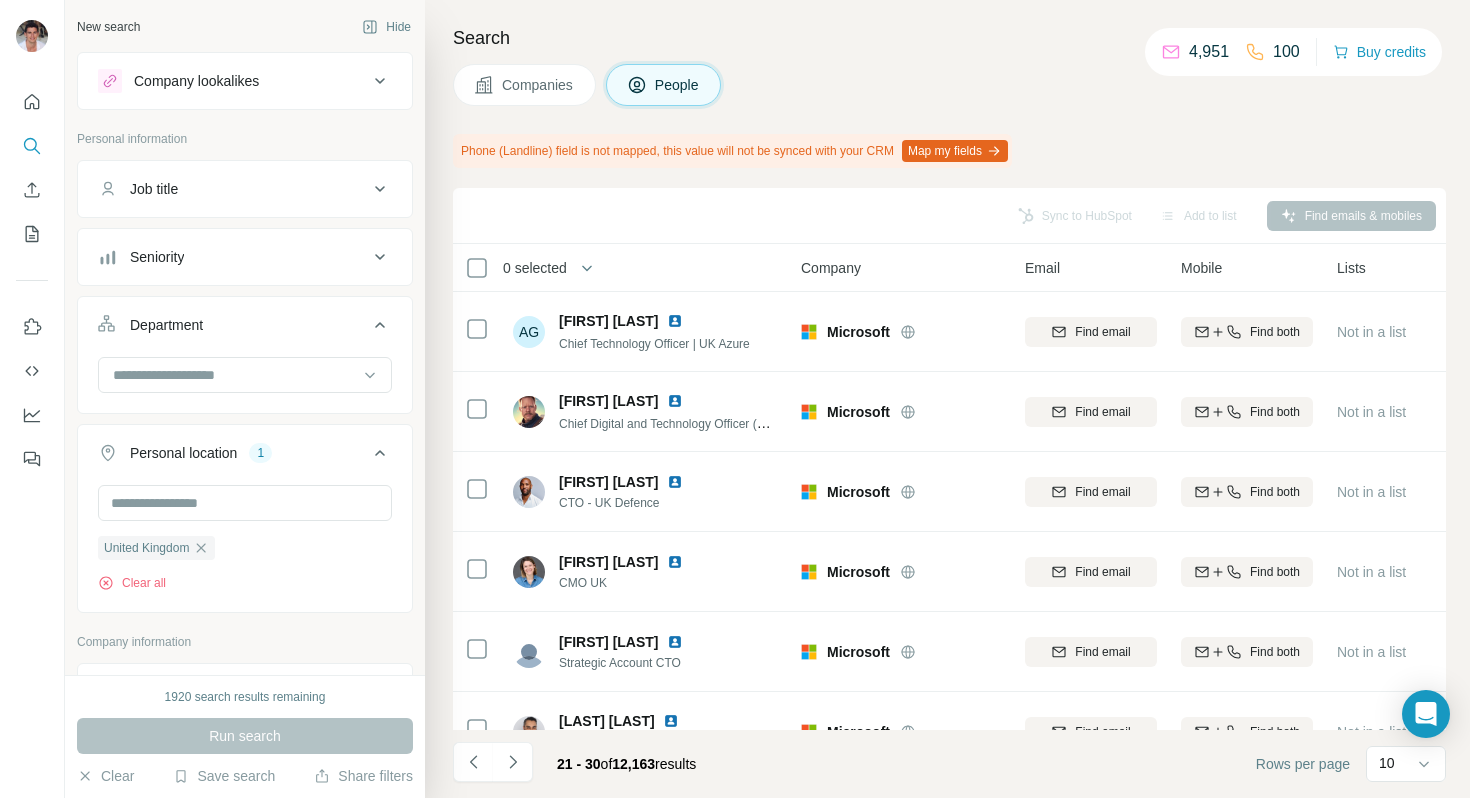 scroll, scrollTop: 0, scrollLeft: 0, axis: both 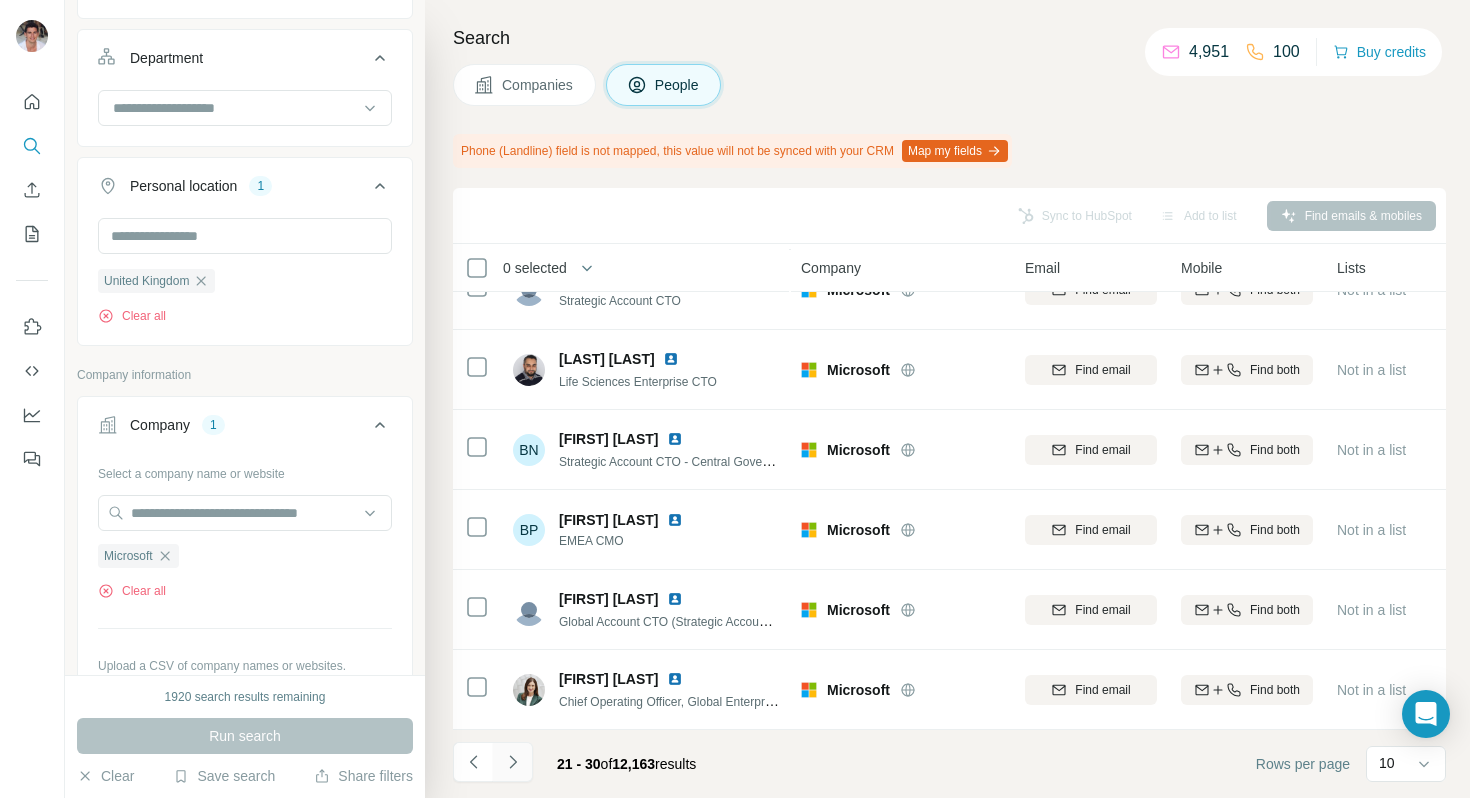click 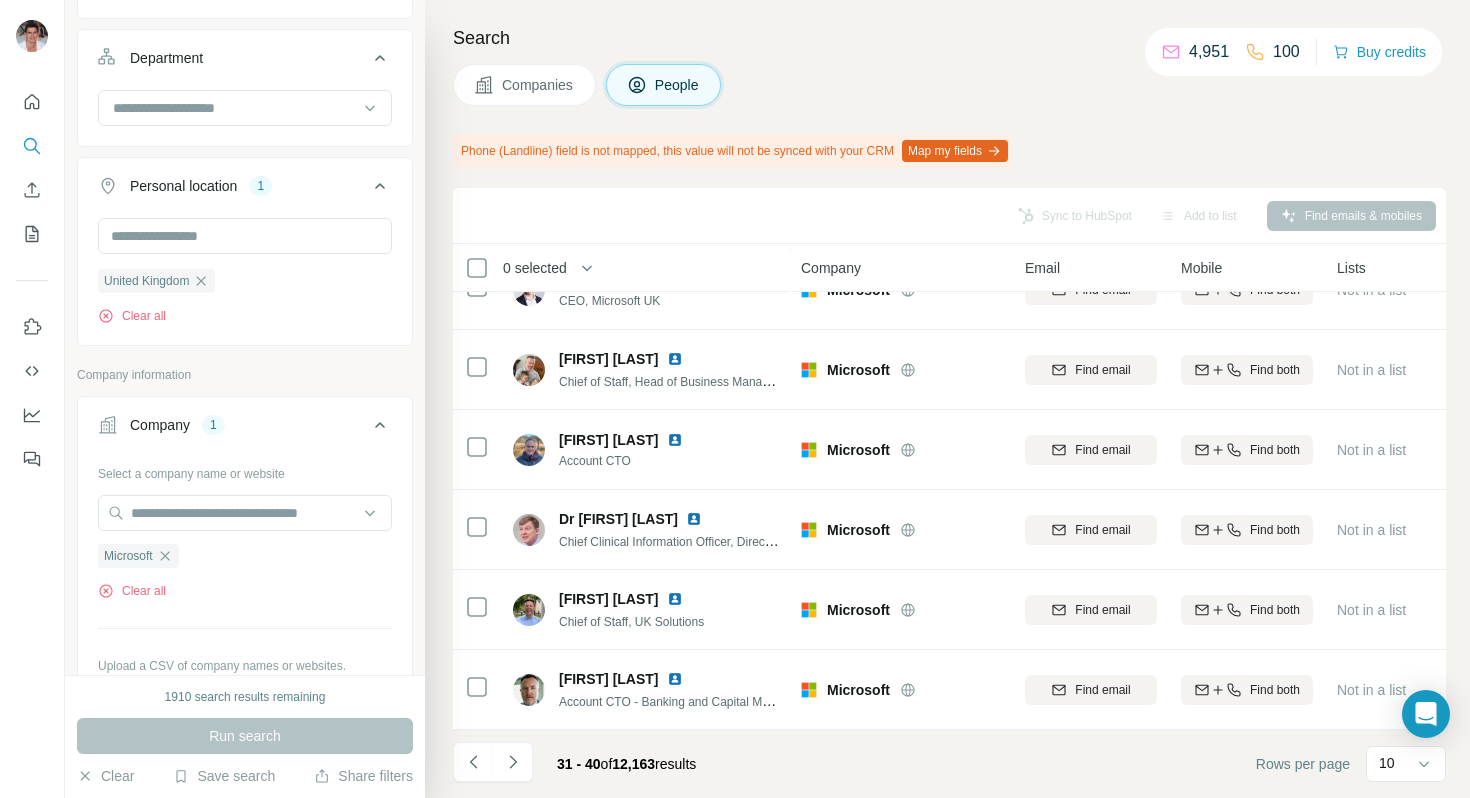 scroll, scrollTop: 368, scrollLeft: 0, axis: vertical 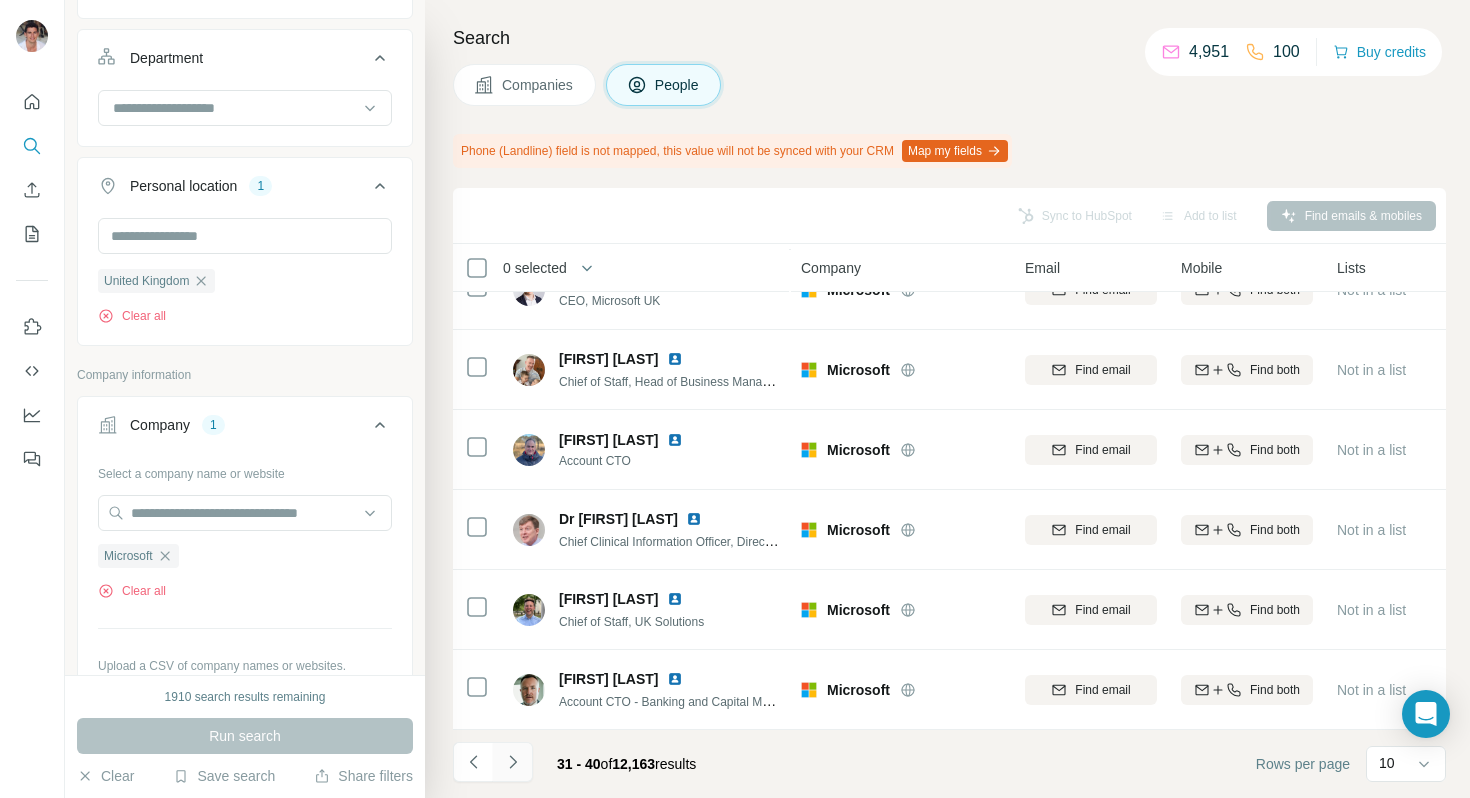 click 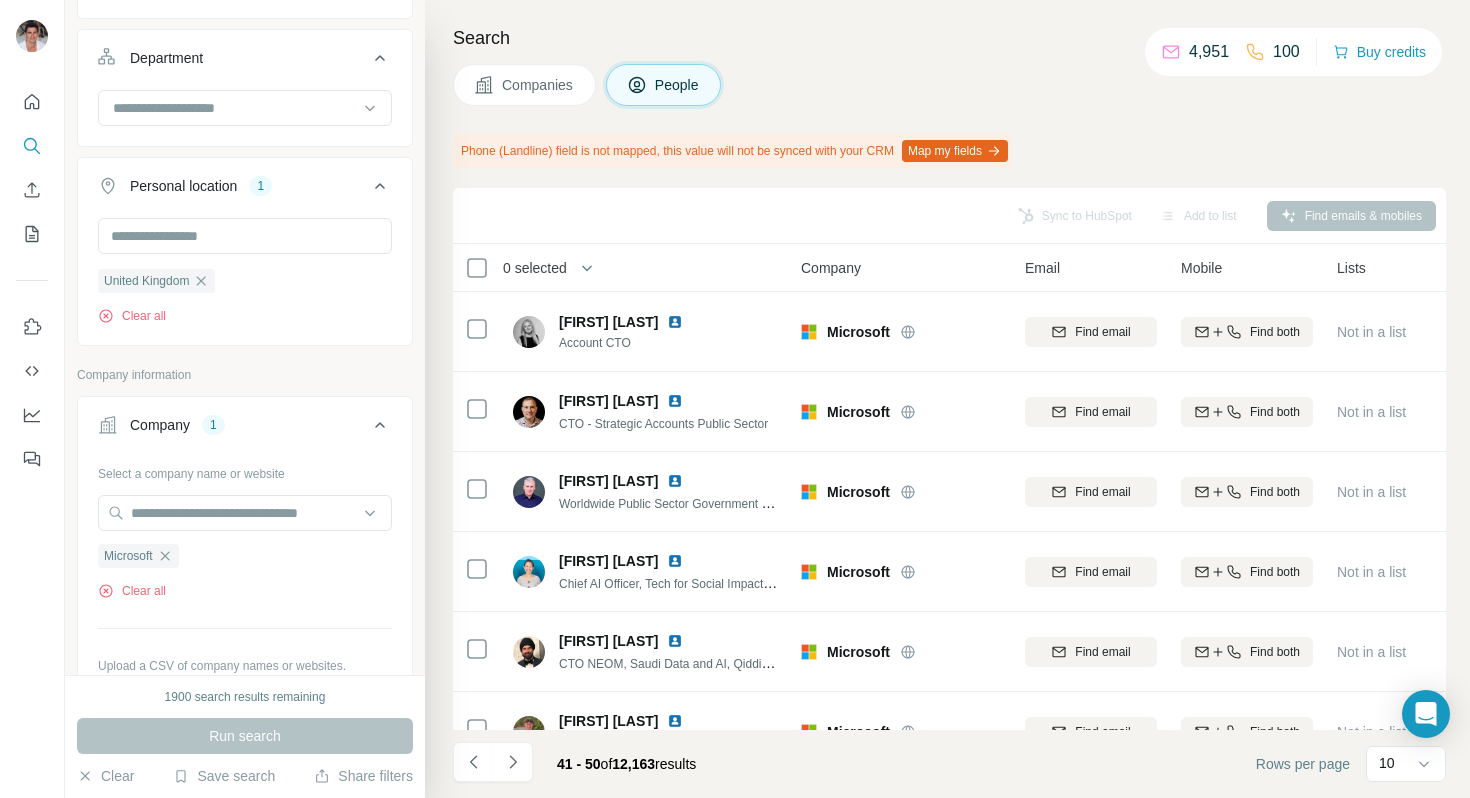 scroll, scrollTop: 368, scrollLeft: 0, axis: vertical 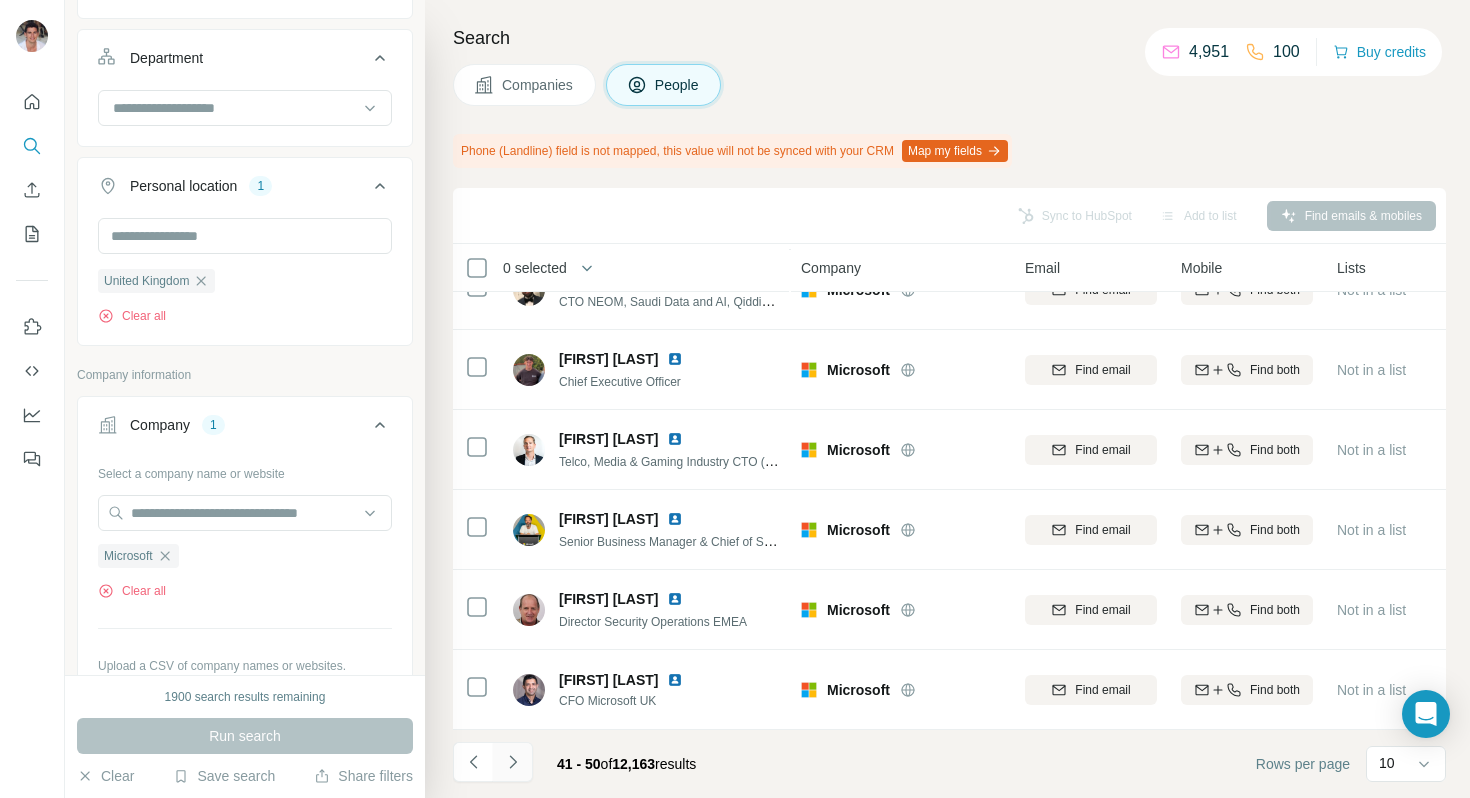 click at bounding box center (513, 762) 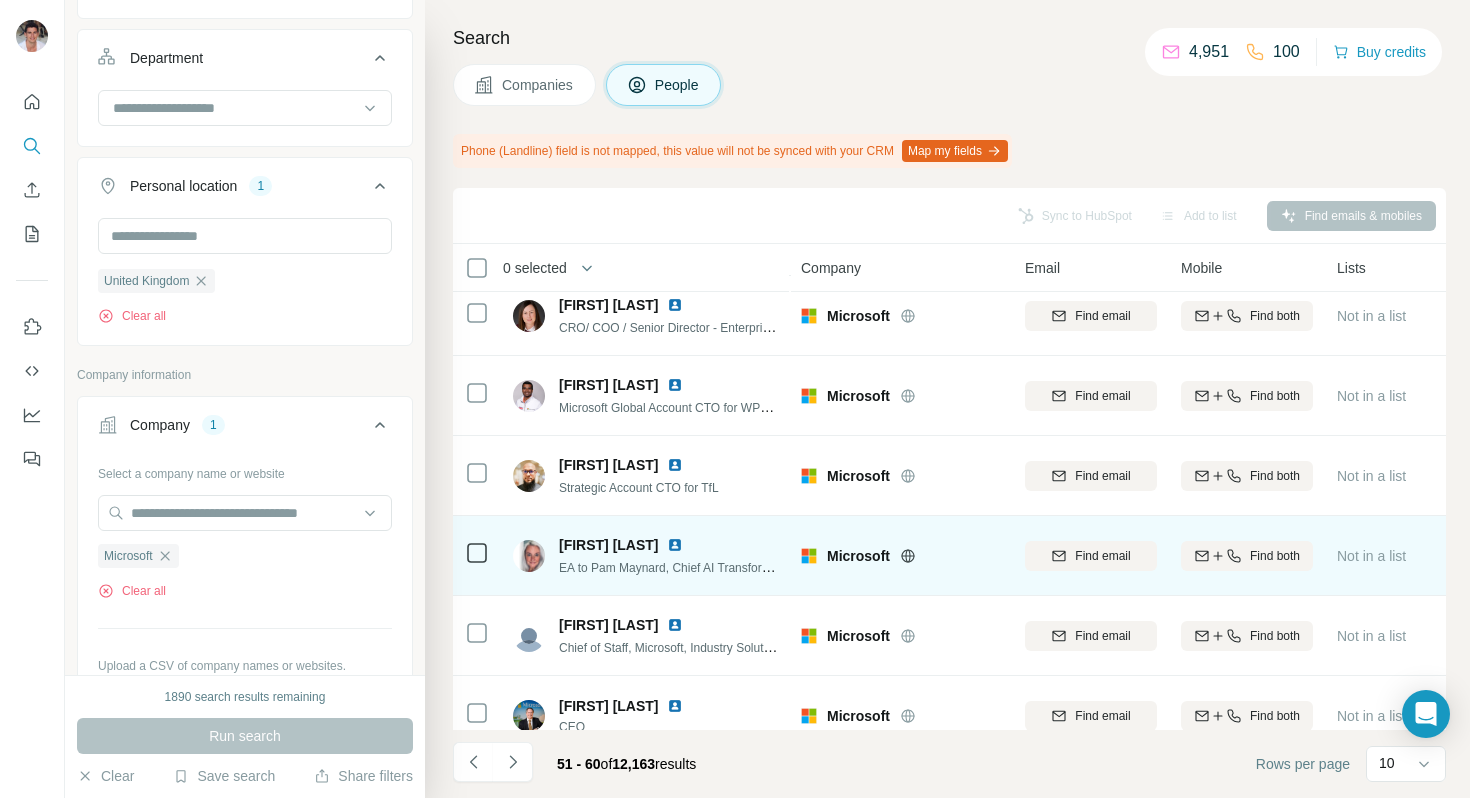 scroll, scrollTop: 368, scrollLeft: 0, axis: vertical 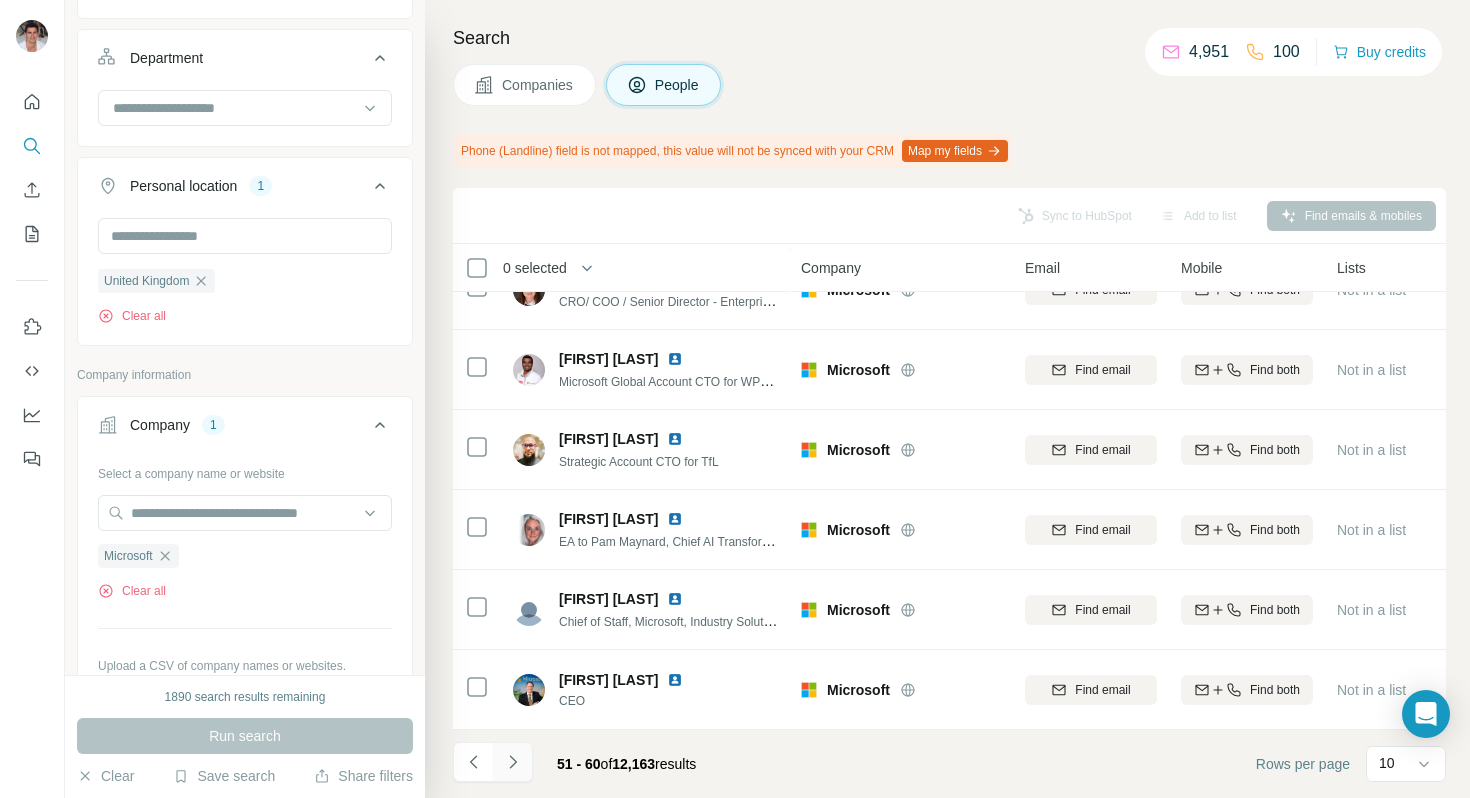 click 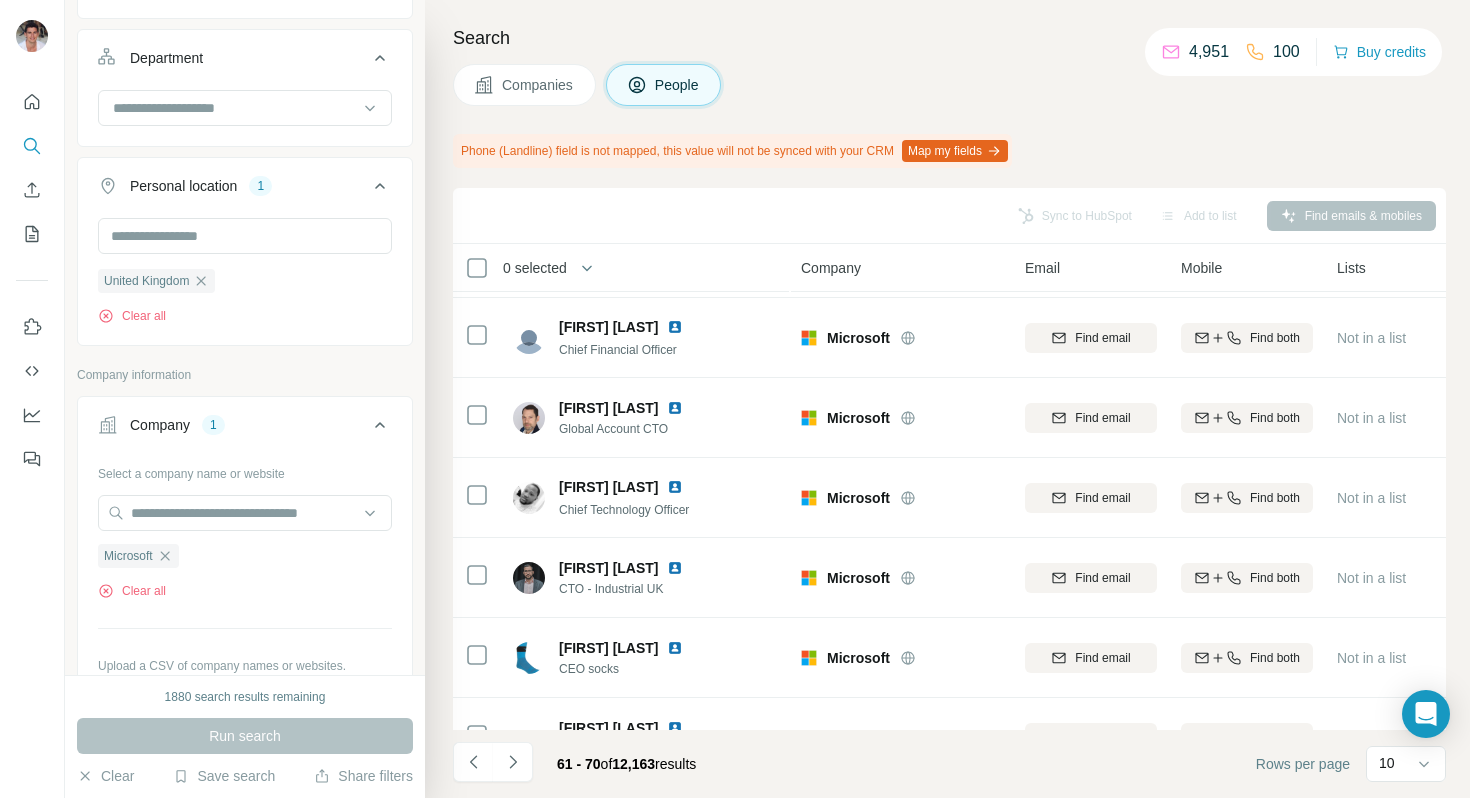 scroll, scrollTop: 368, scrollLeft: 0, axis: vertical 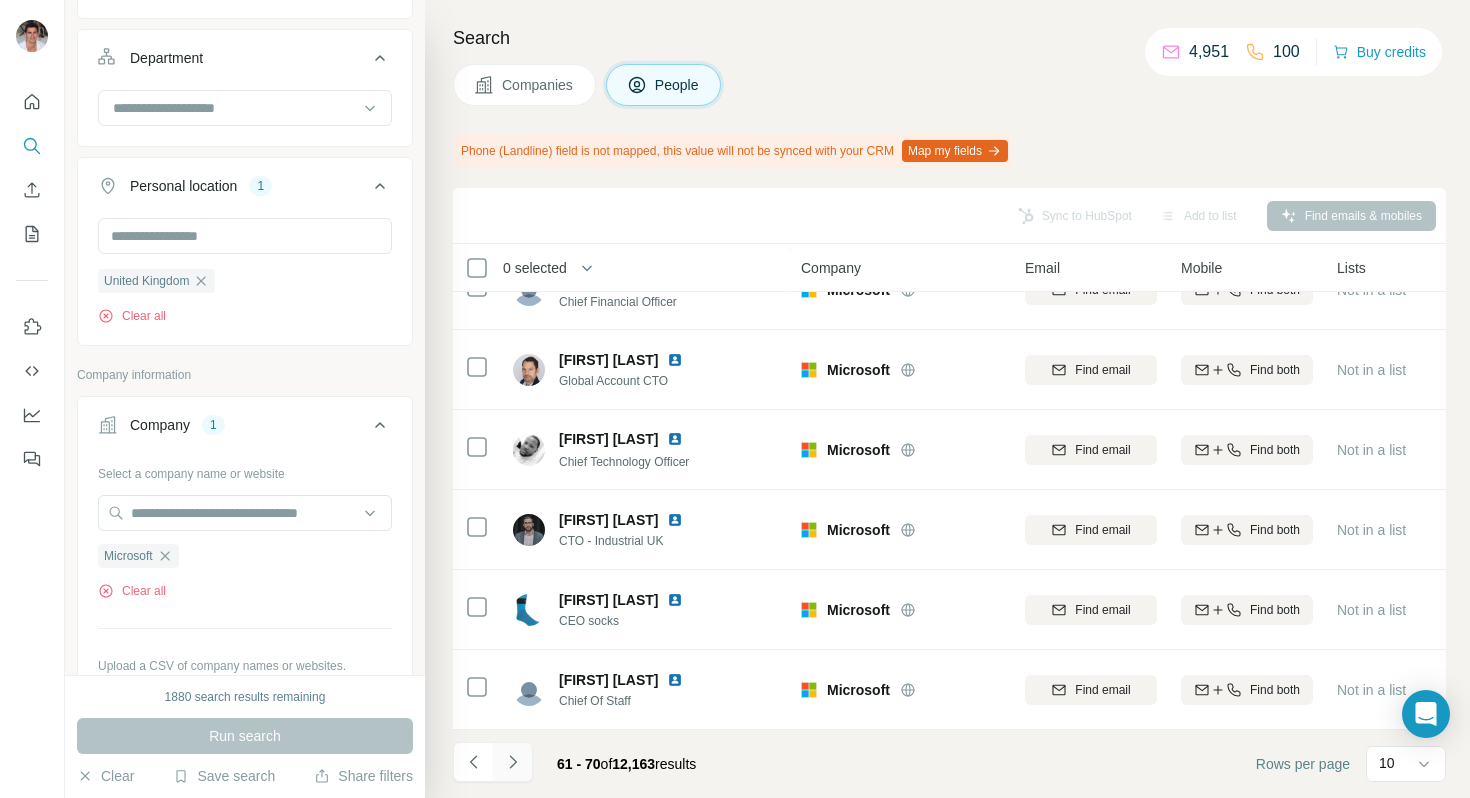 click 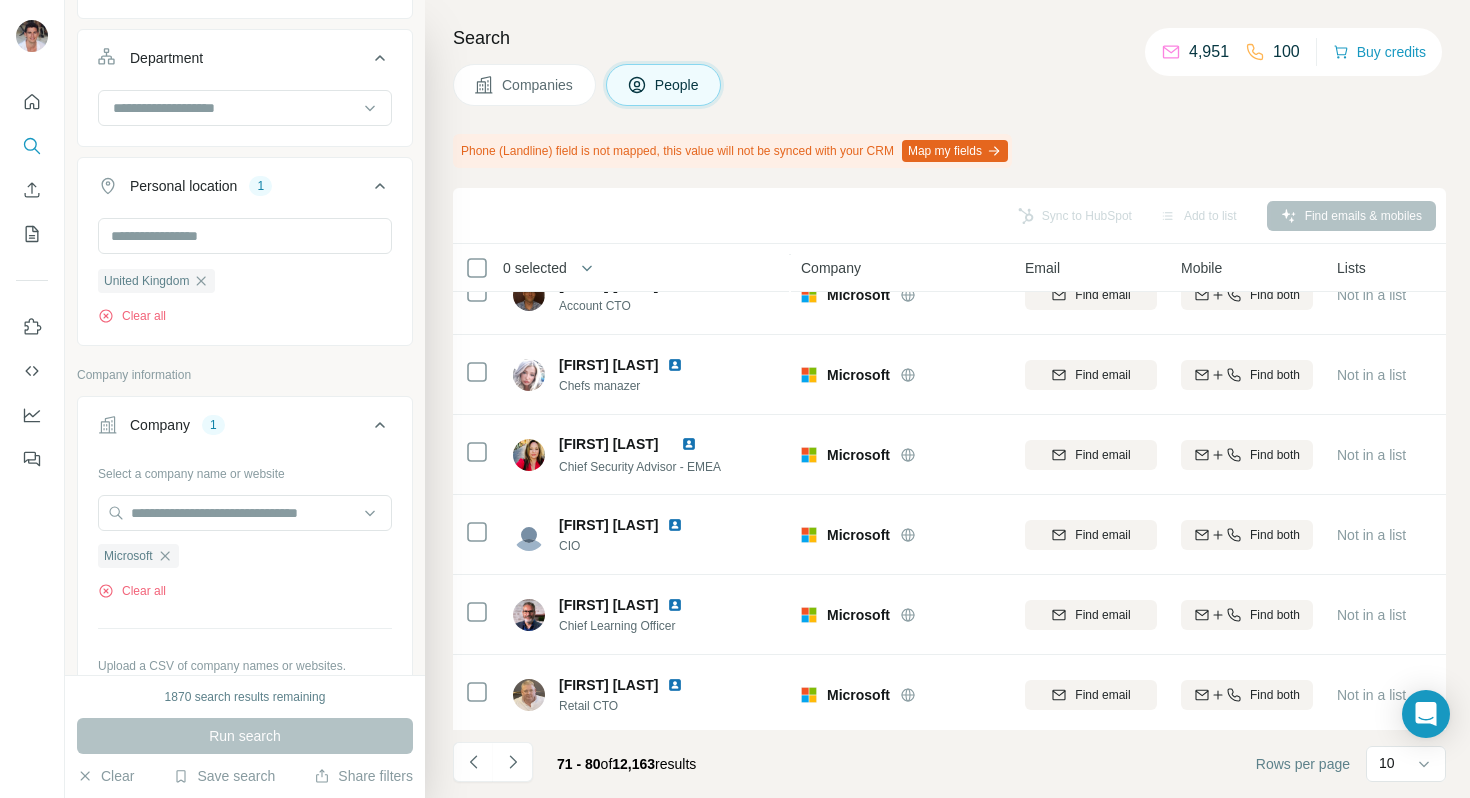 scroll, scrollTop: 368, scrollLeft: 0, axis: vertical 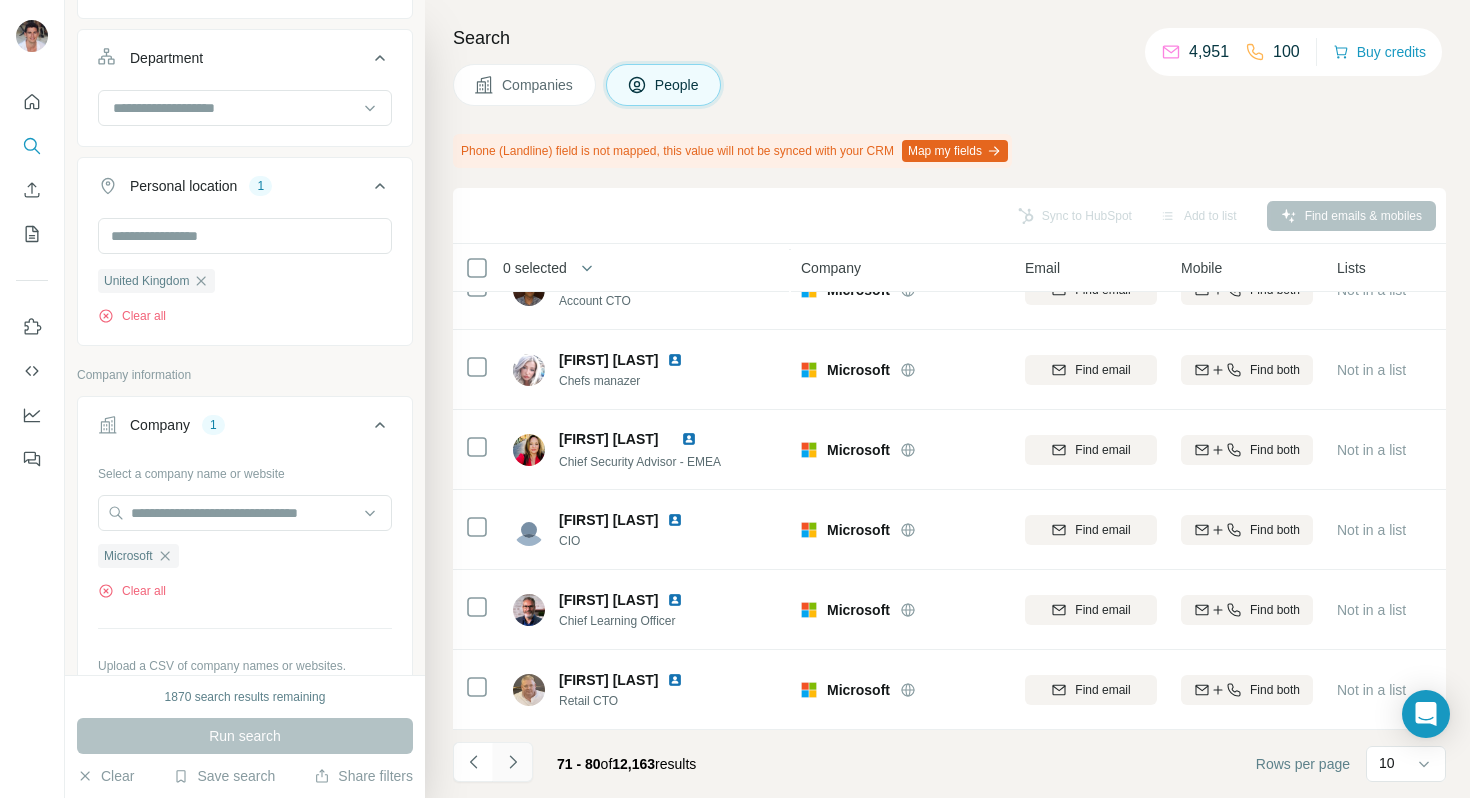 click 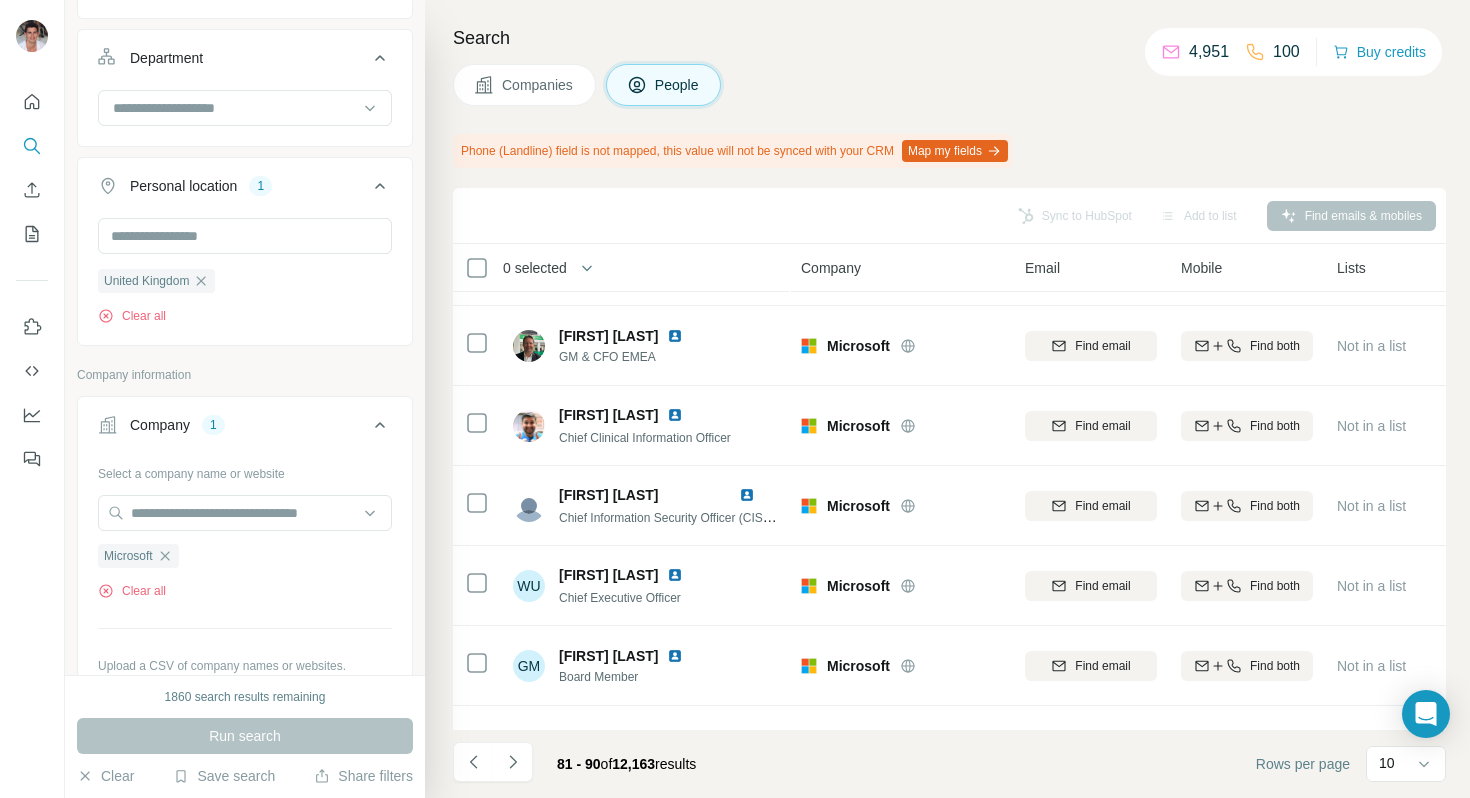 scroll, scrollTop: 368, scrollLeft: 0, axis: vertical 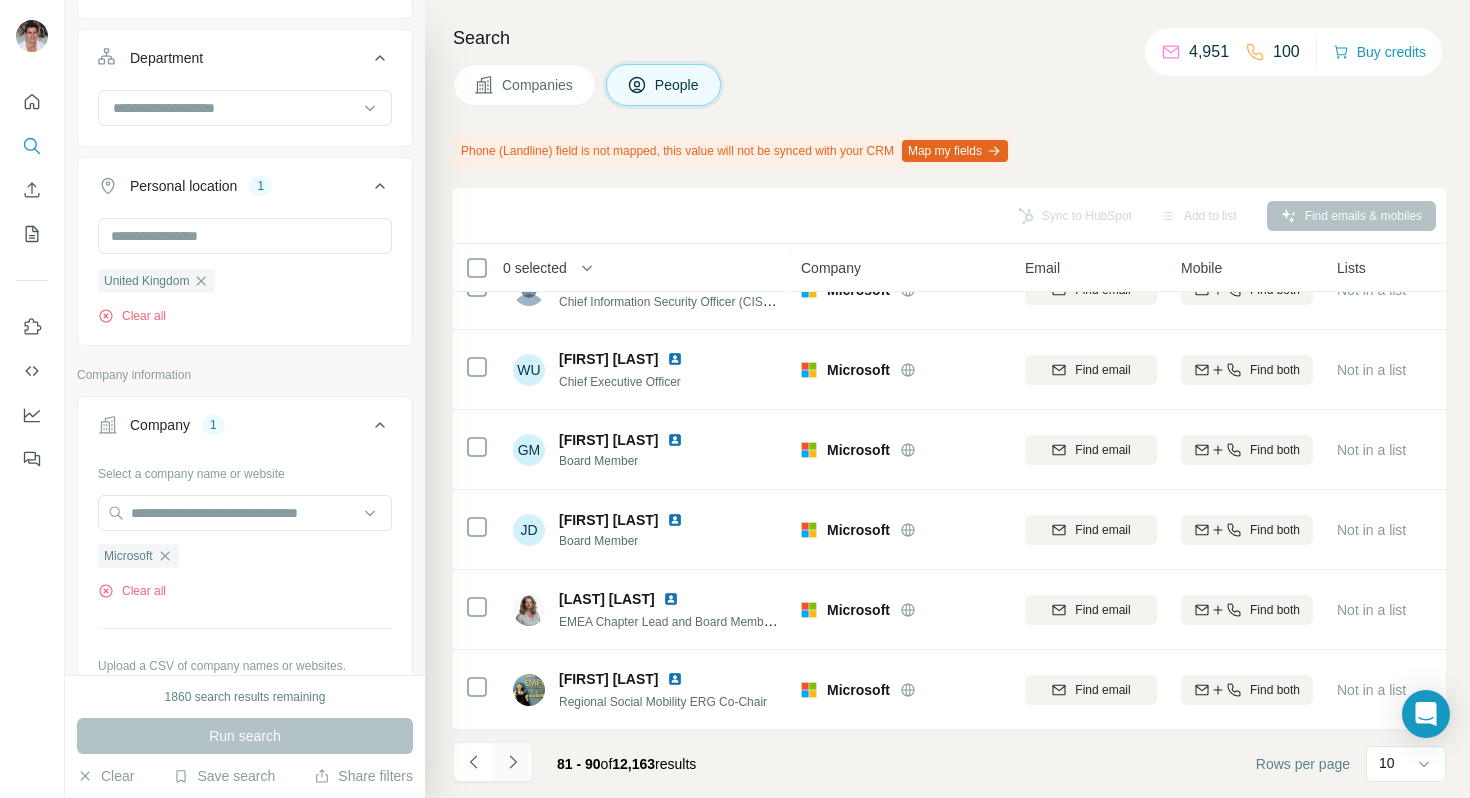 click 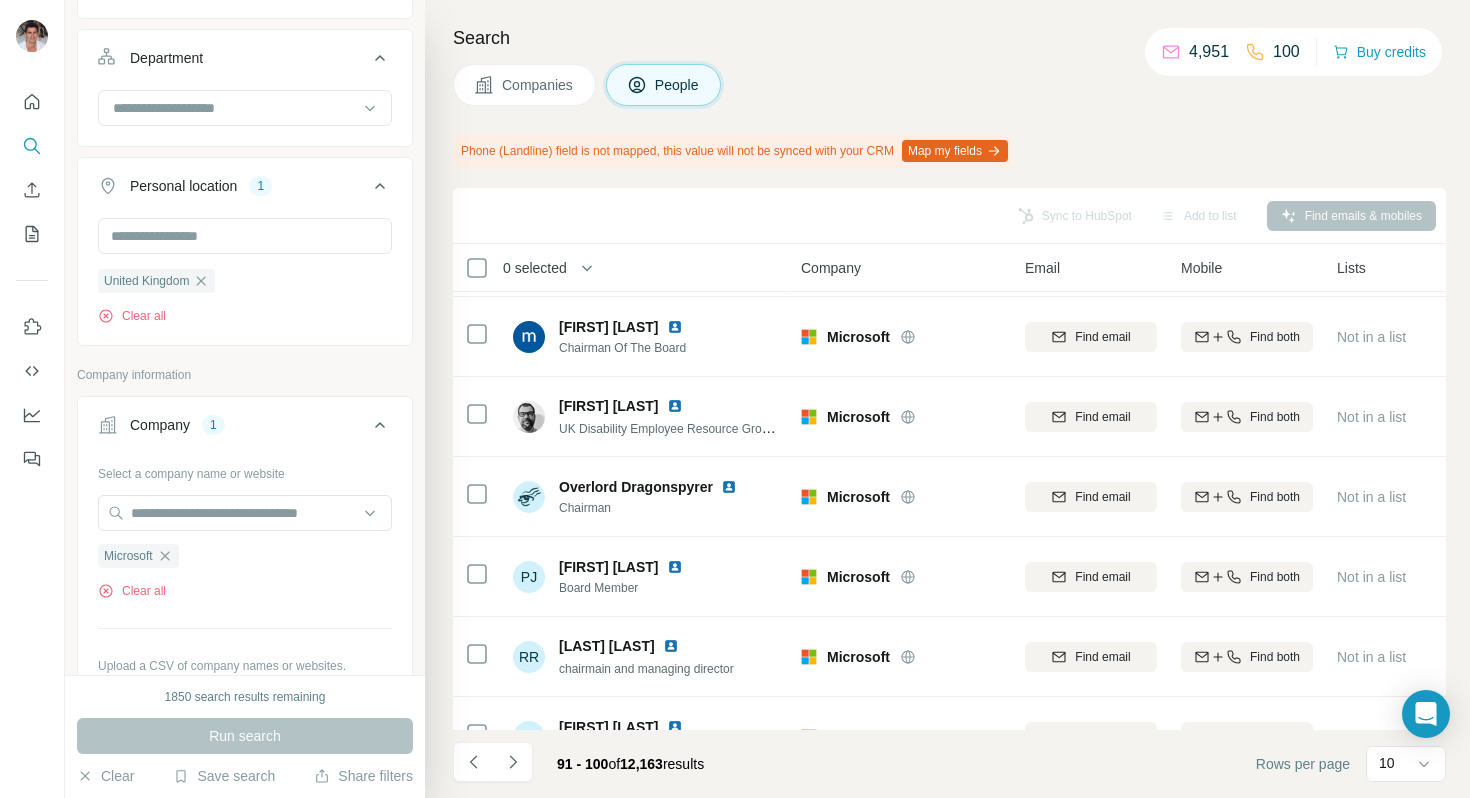 scroll, scrollTop: 368, scrollLeft: 0, axis: vertical 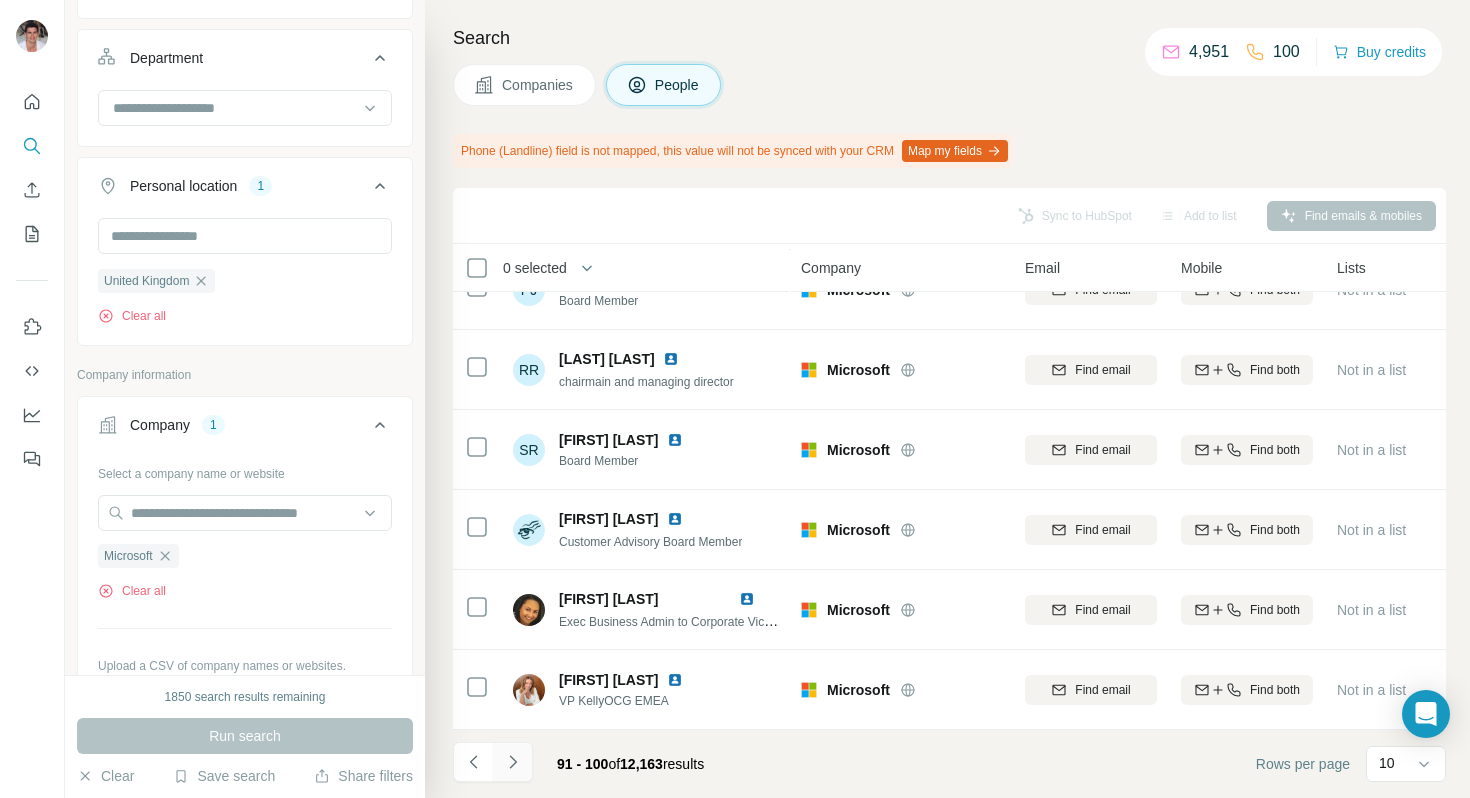 click at bounding box center (513, 762) 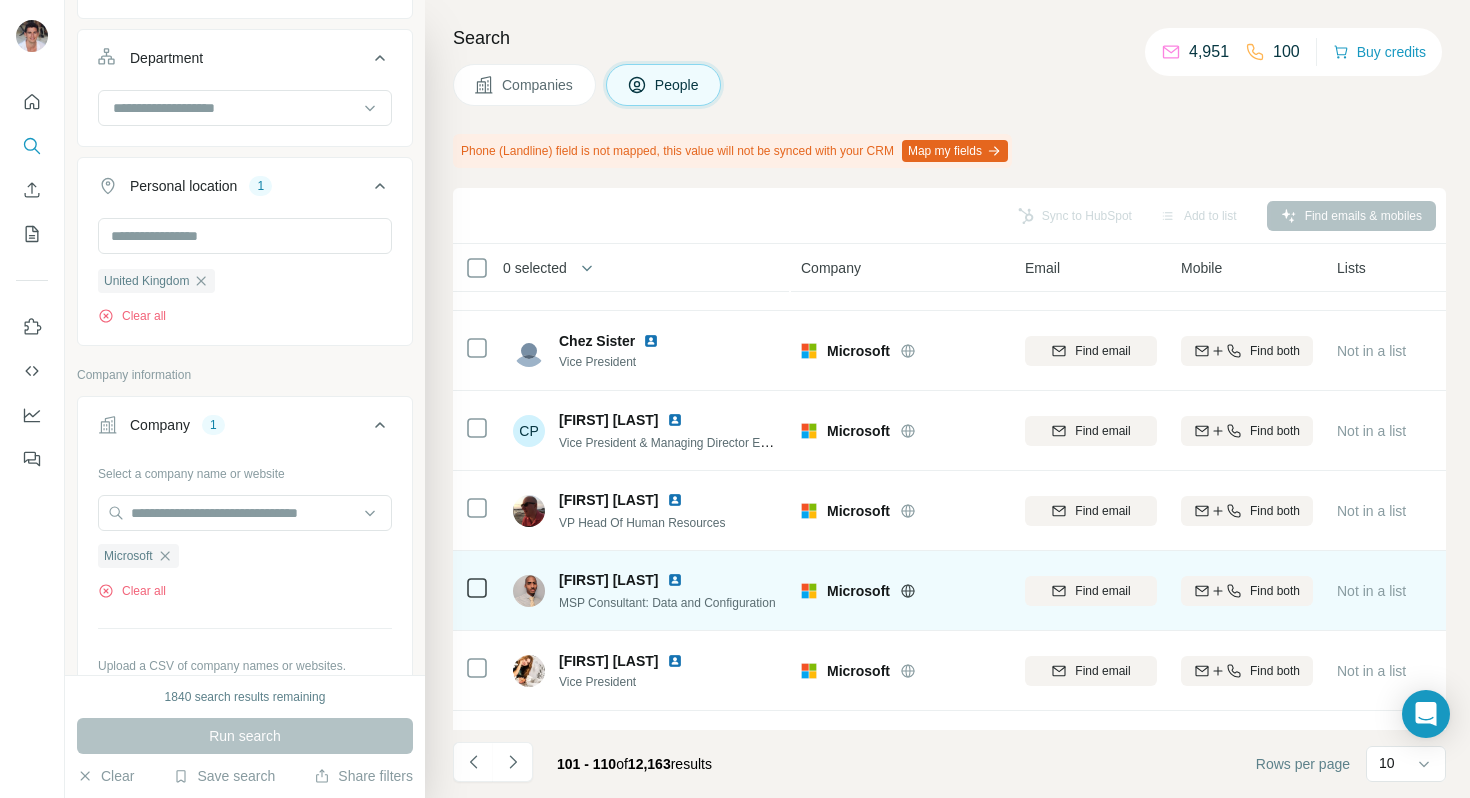 scroll, scrollTop: 368, scrollLeft: 0, axis: vertical 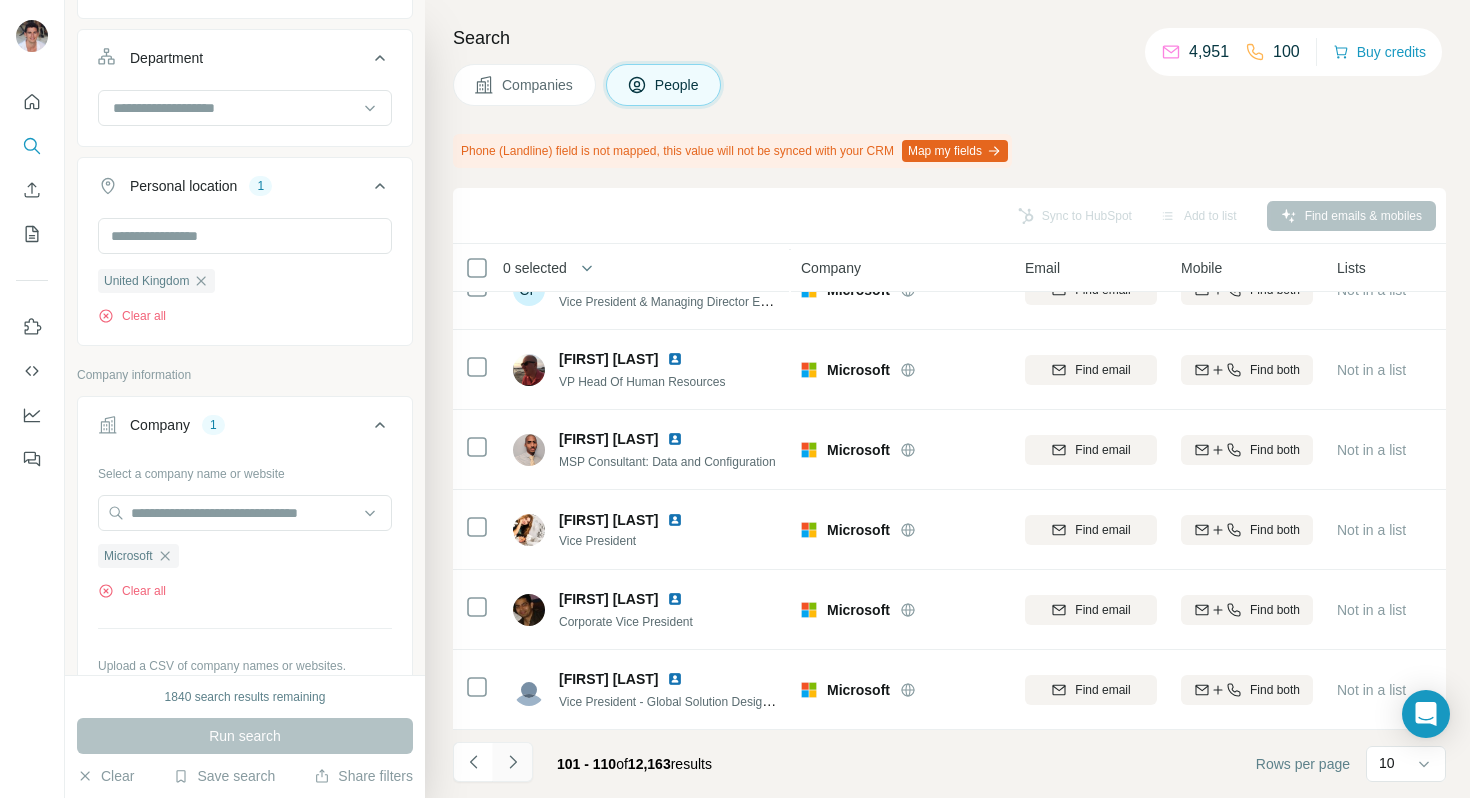 click at bounding box center (513, 762) 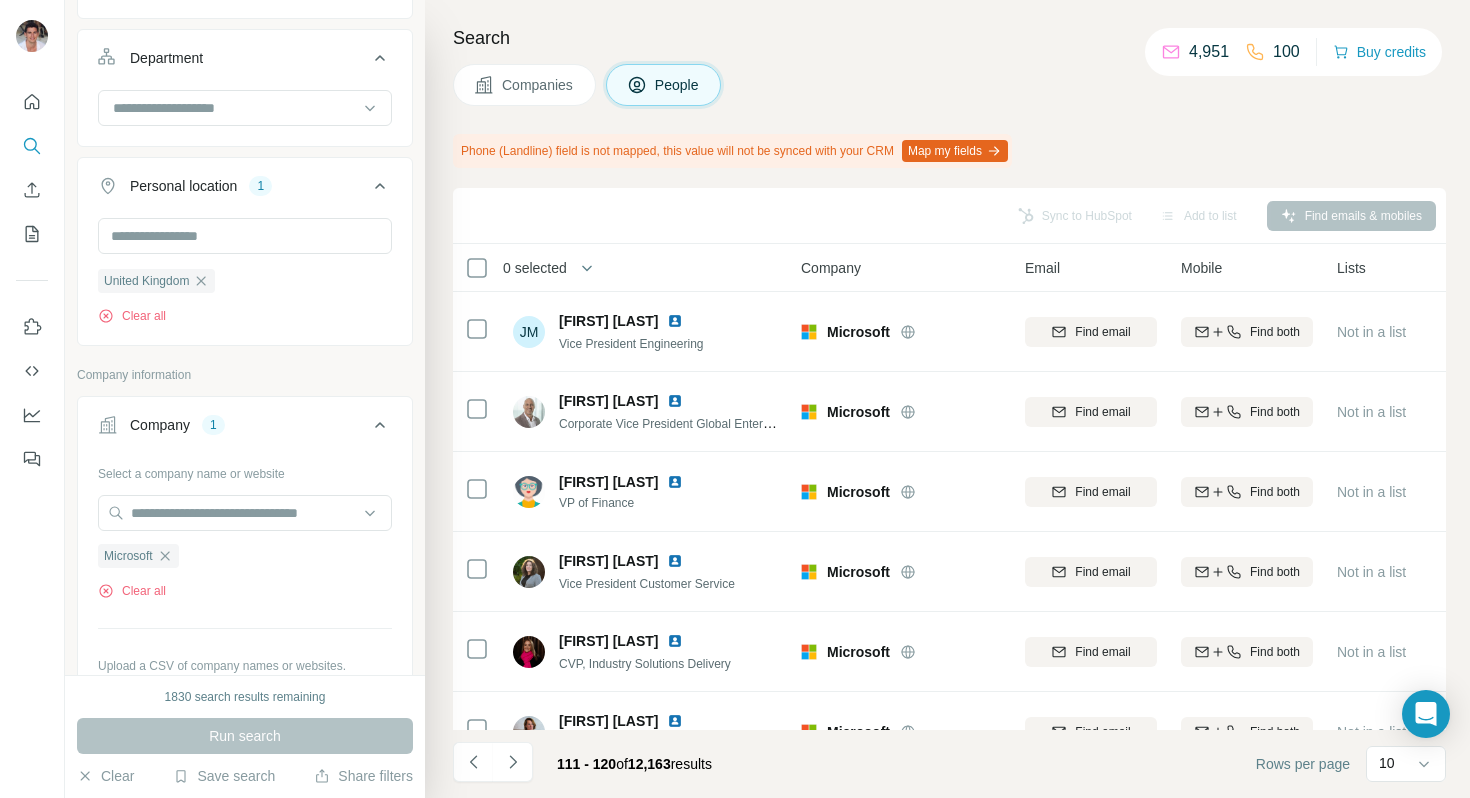 scroll, scrollTop: 368, scrollLeft: 0, axis: vertical 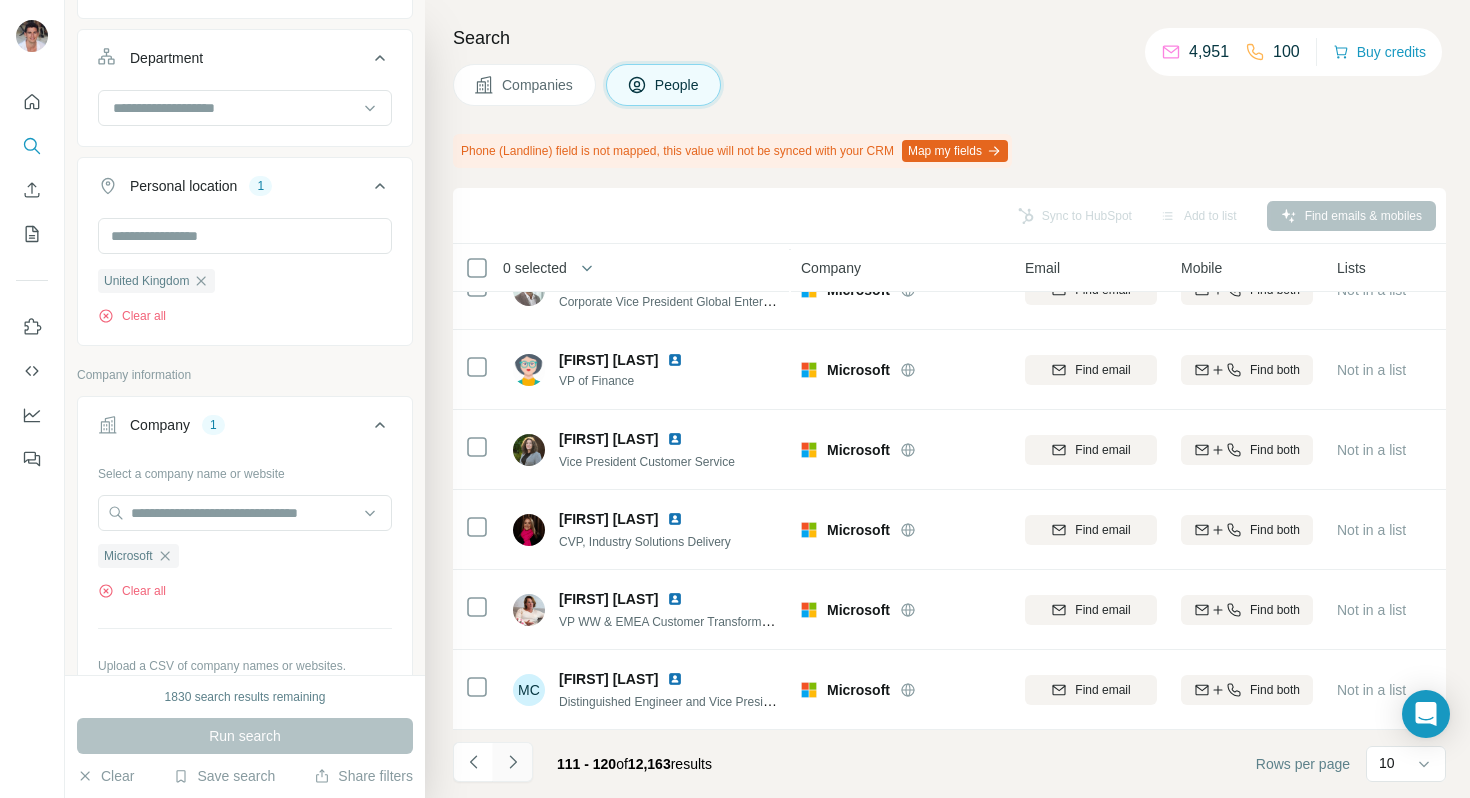 click 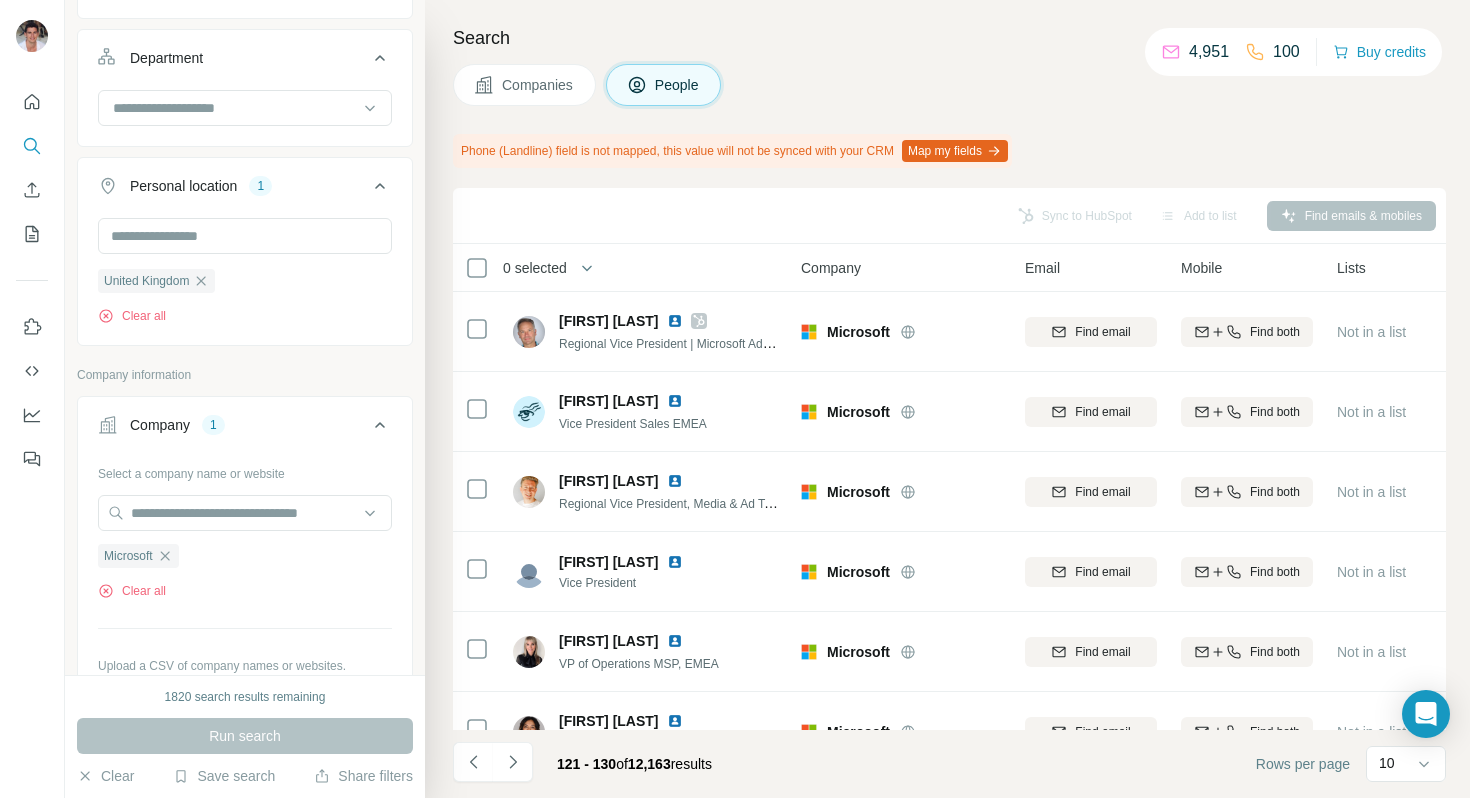 scroll, scrollTop: 368, scrollLeft: 0, axis: vertical 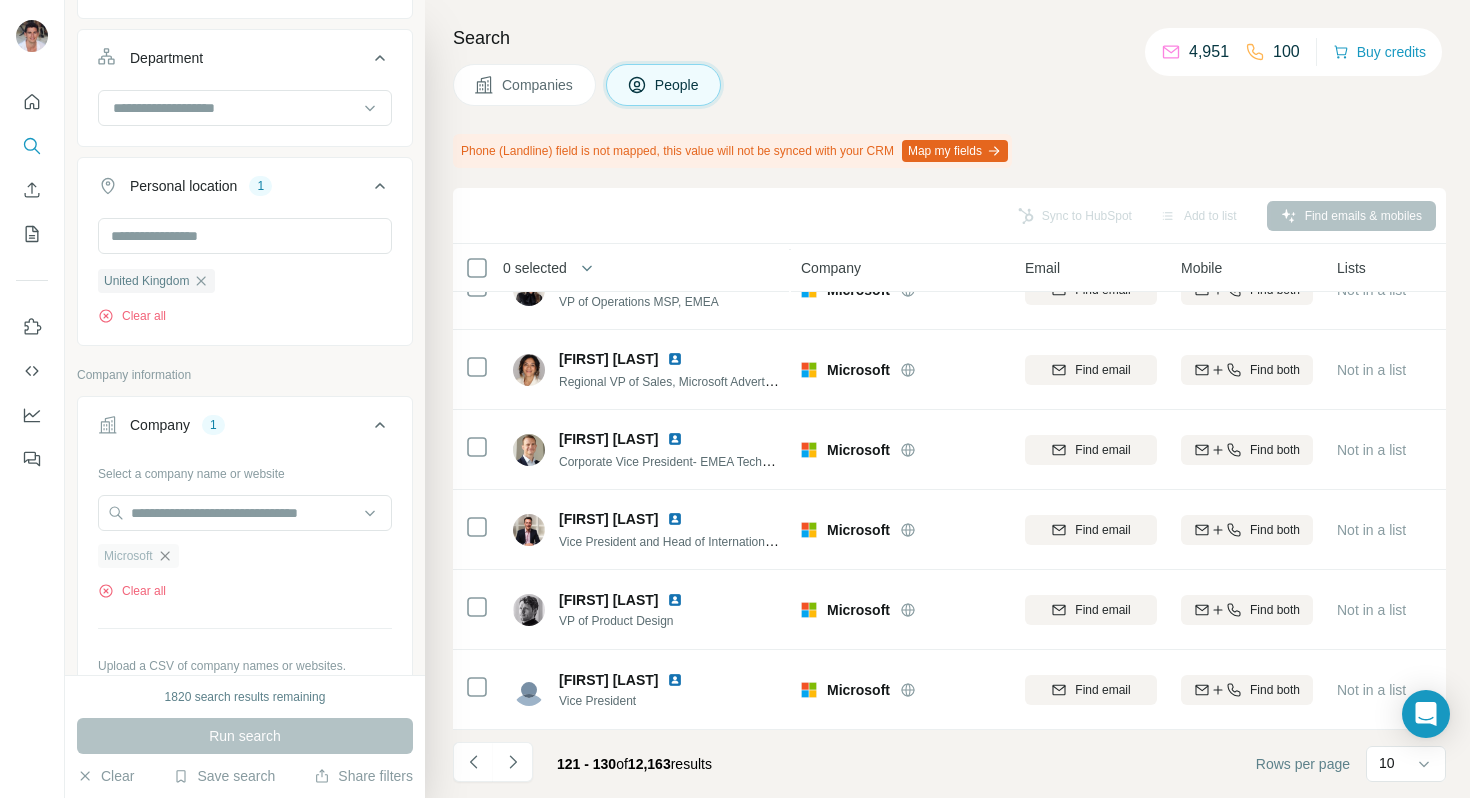 click 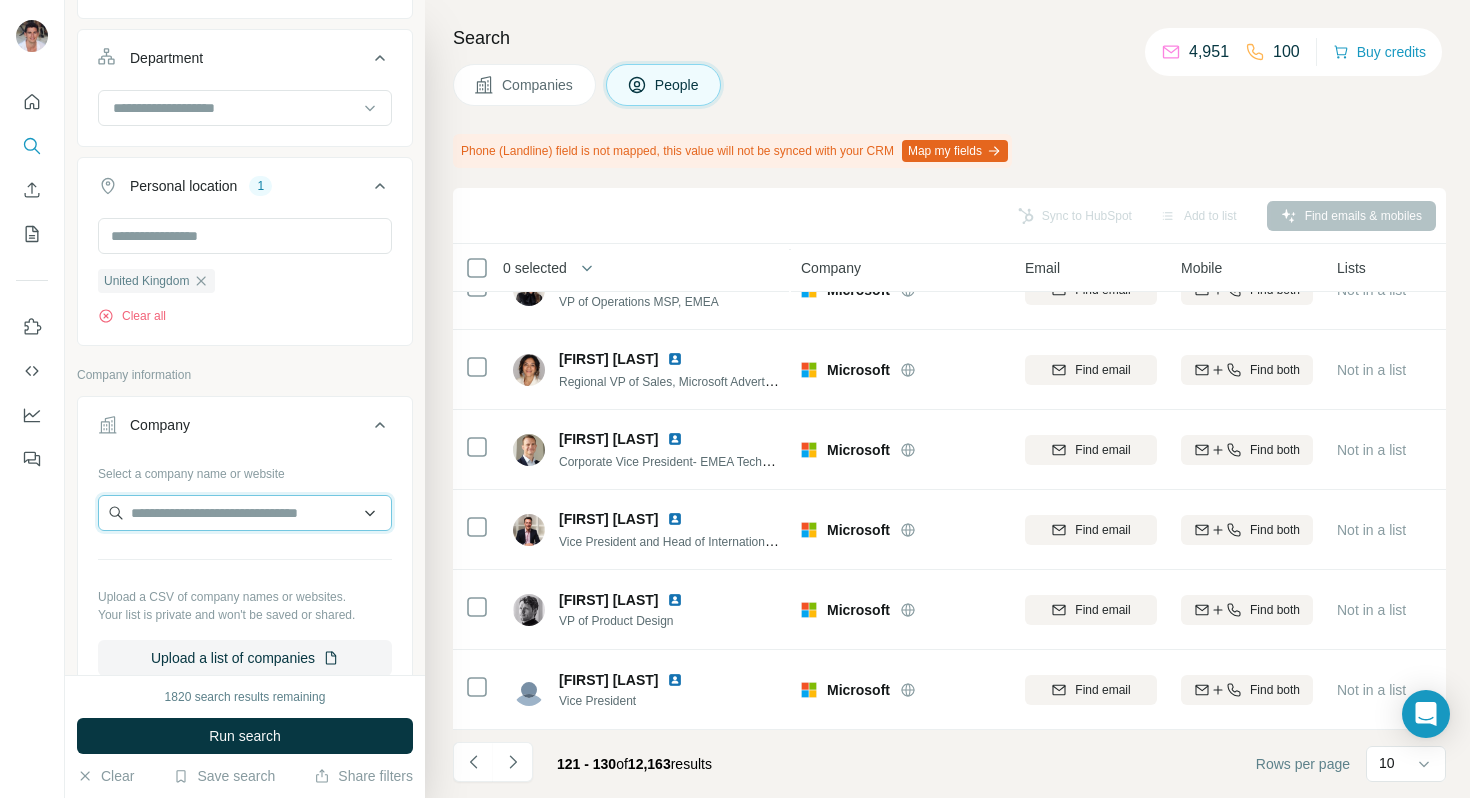 click at bounding box center [245, 513] 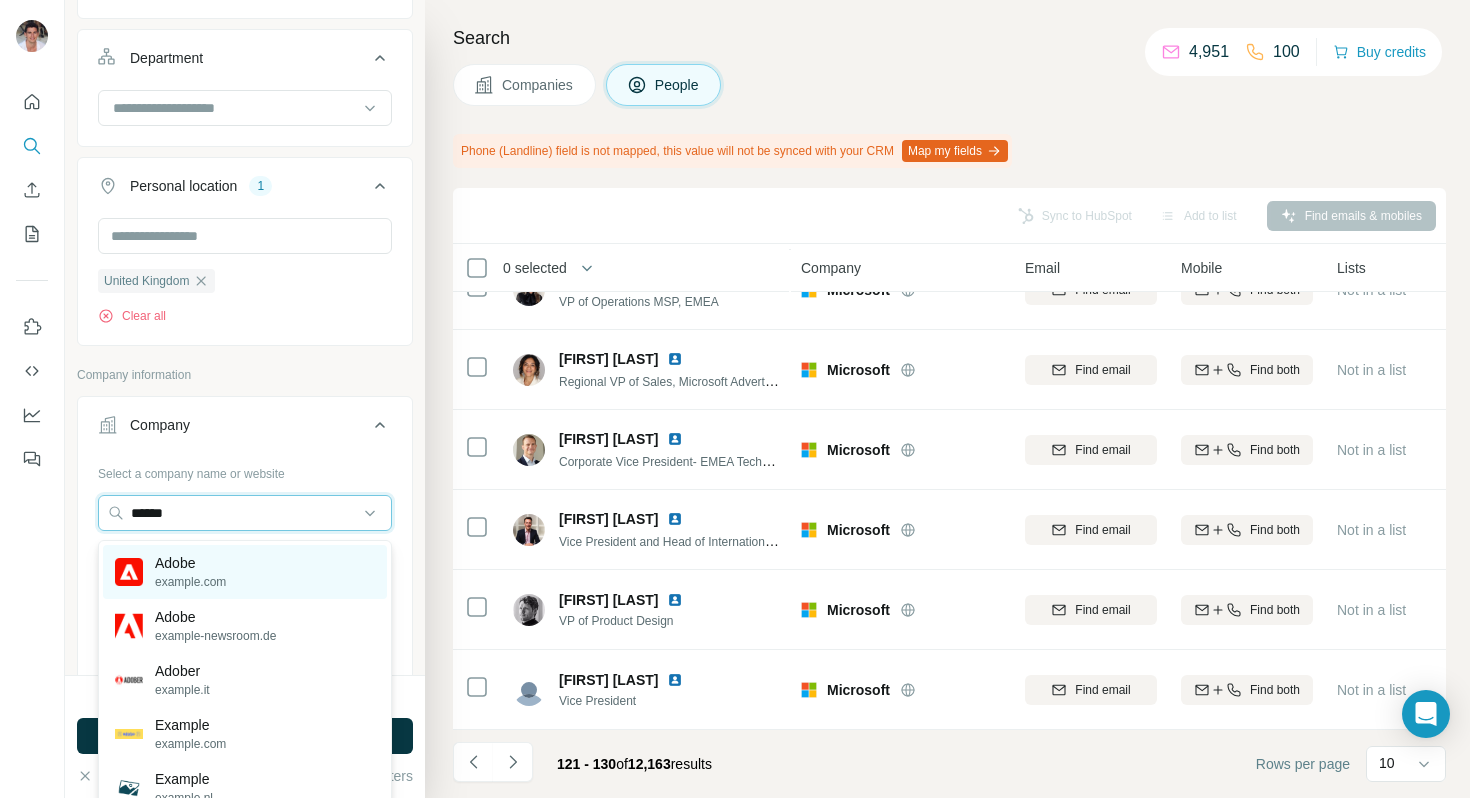 type on "*****" 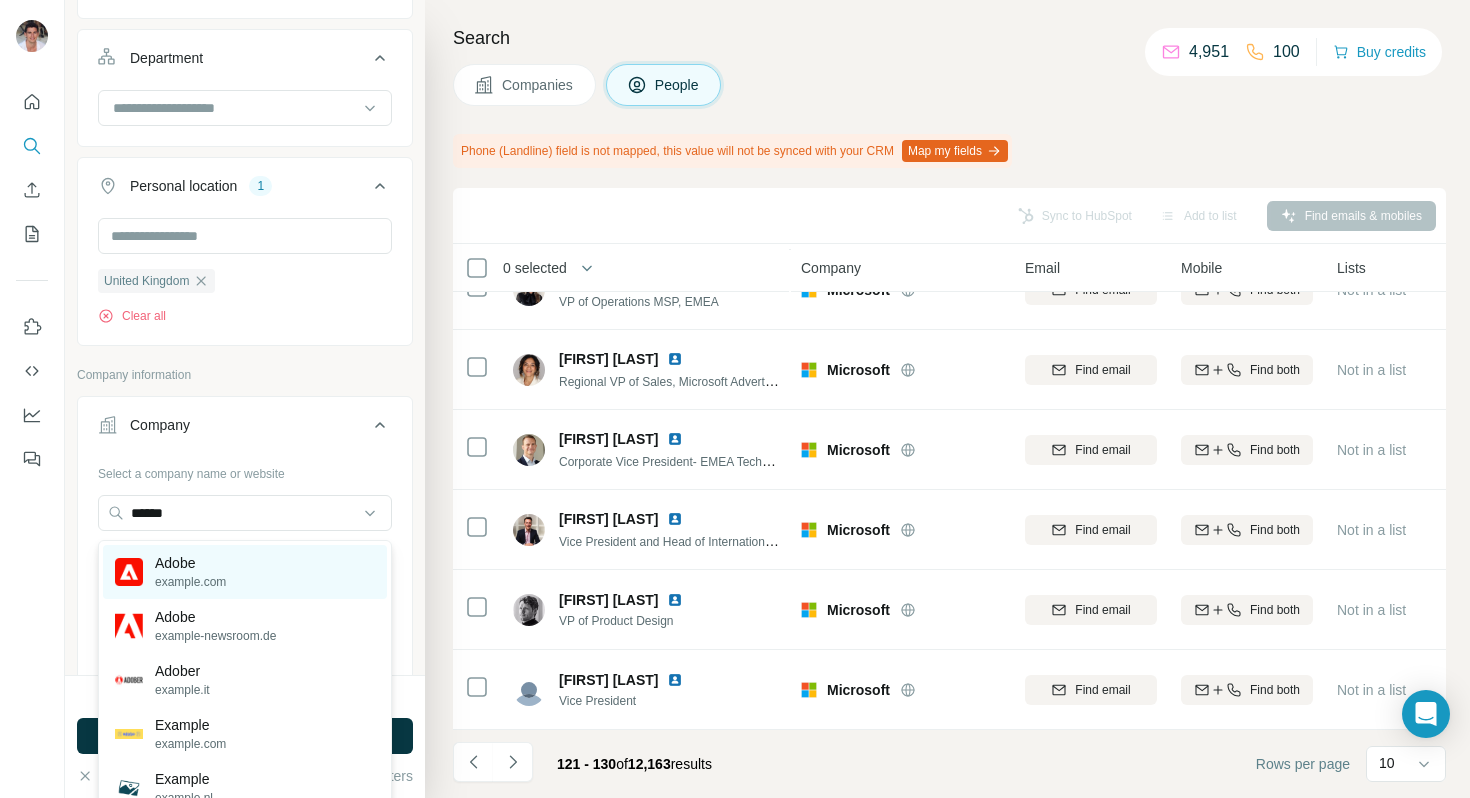 click on "adobe.com" at bounding box center (190, 582) 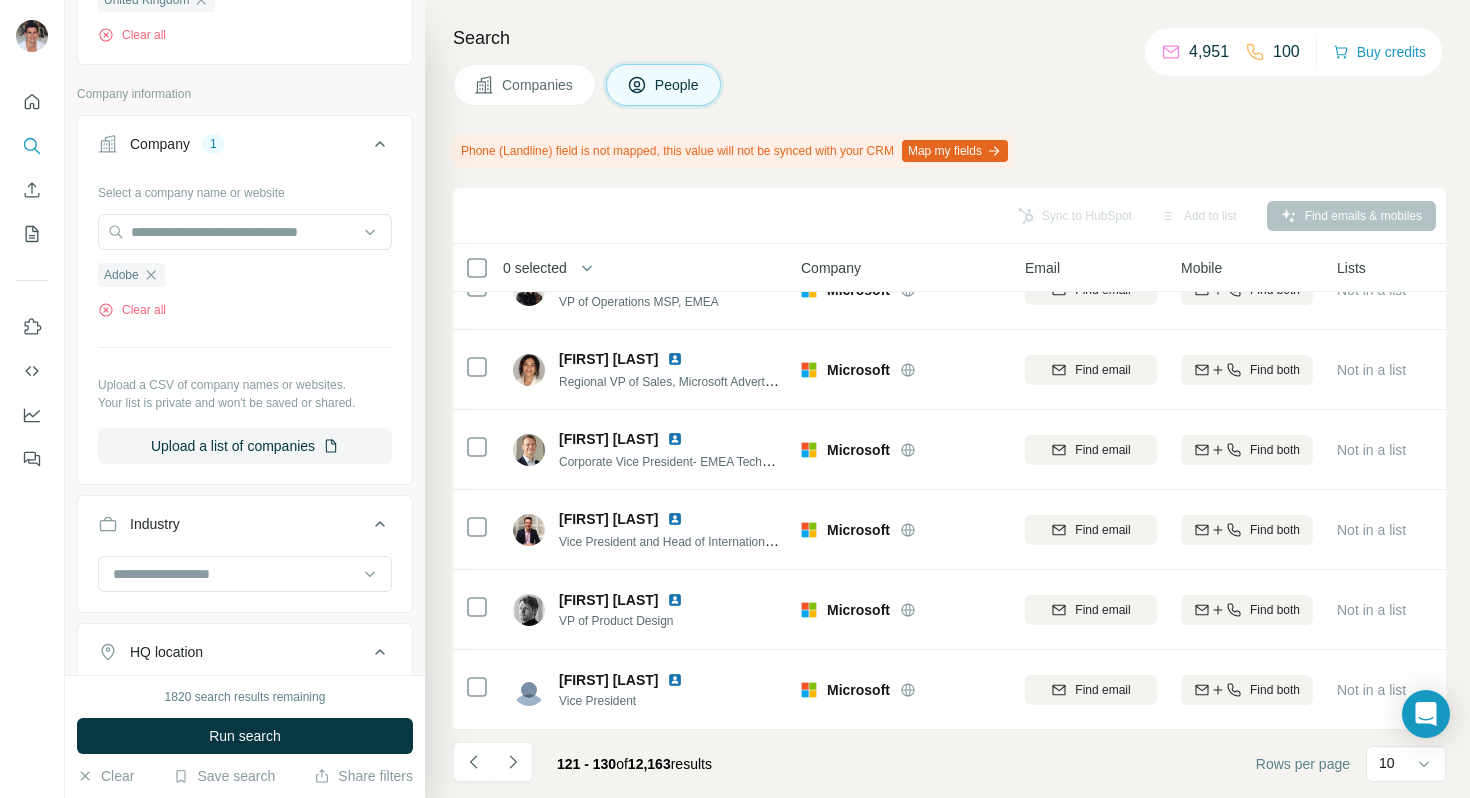 scroll, scrollTop: 1088, scrollLeft: 0, axis: vertical 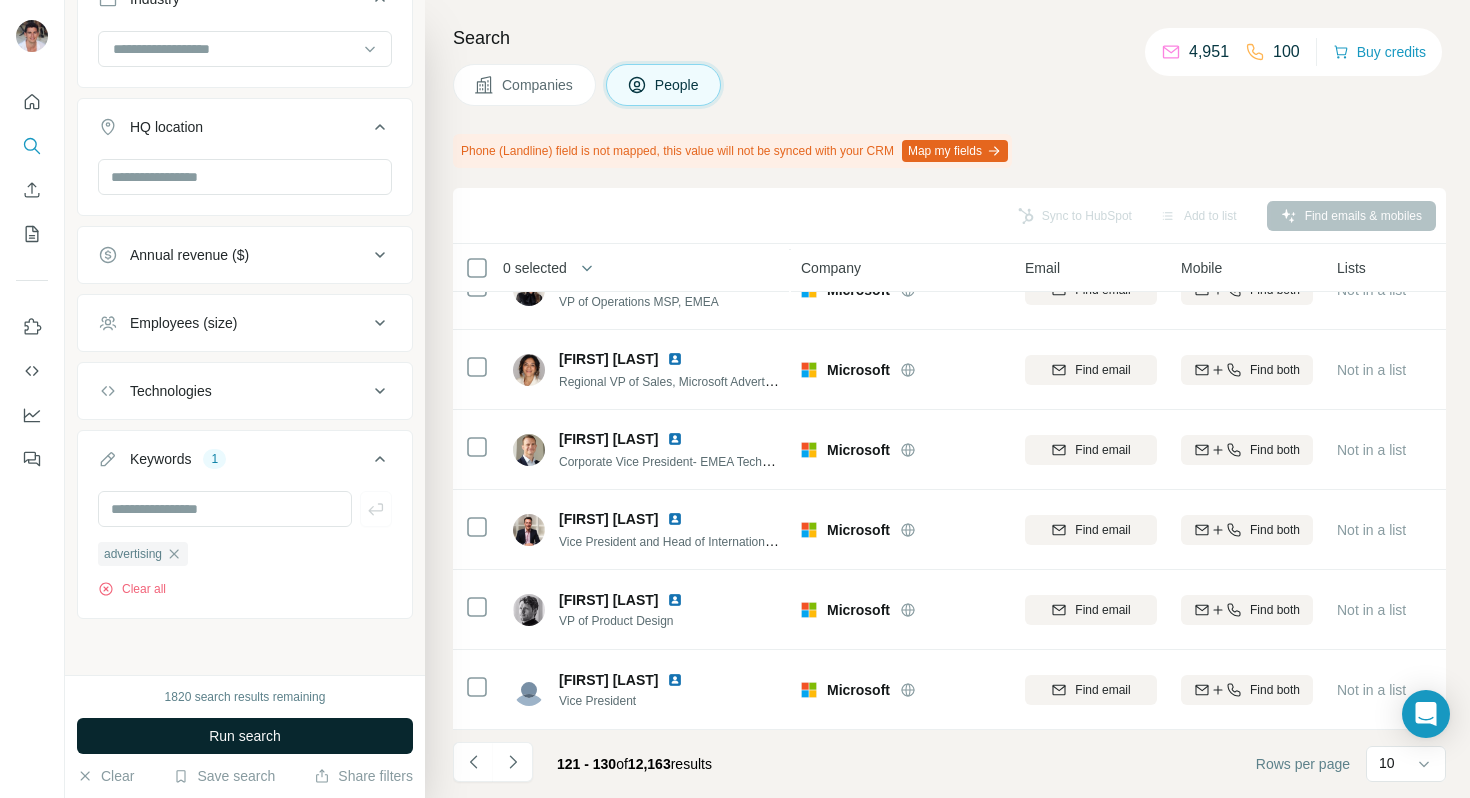 click on "Run search" at bounding box center [245, 736] 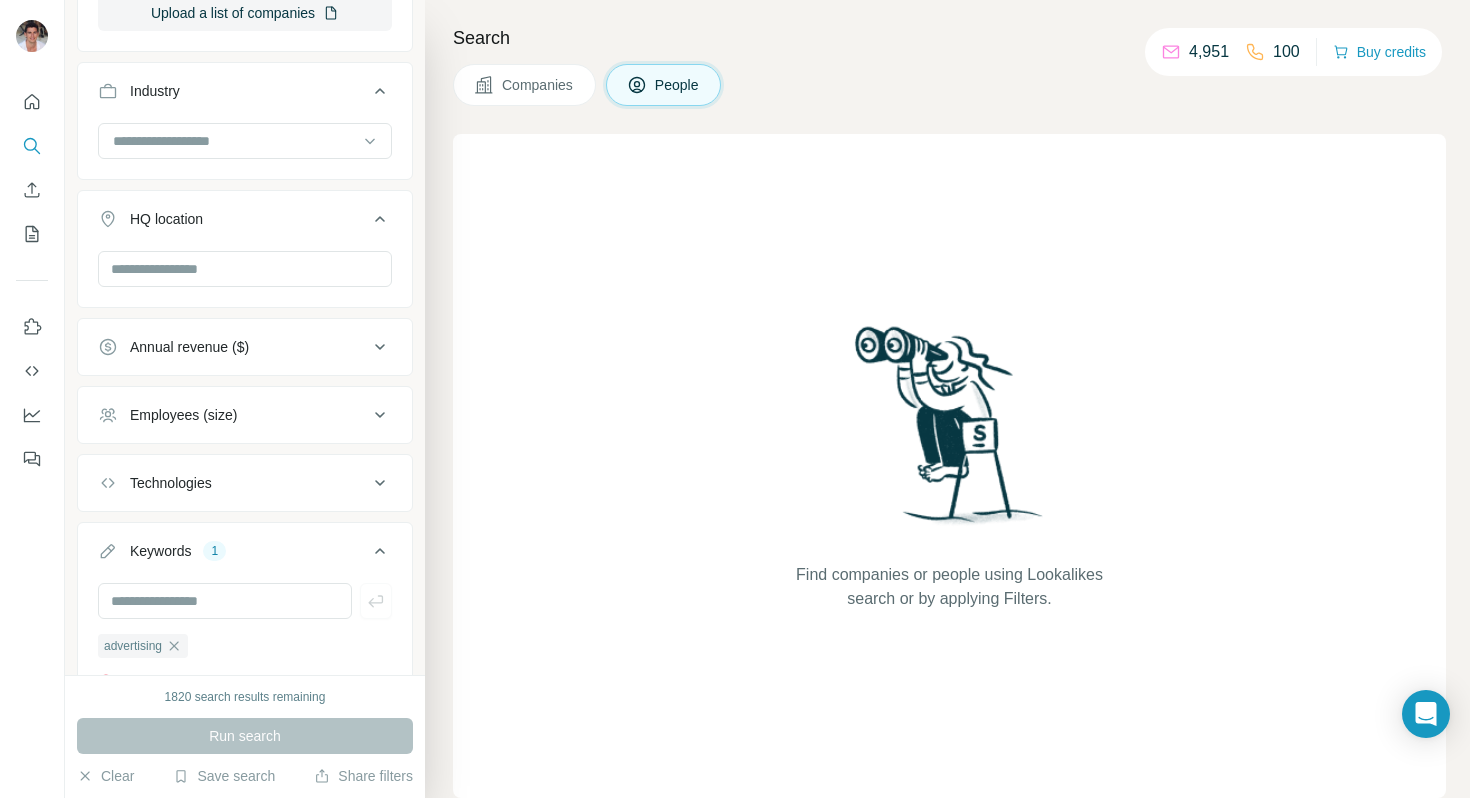scroll, scrollTop: 1088, scrollLeft: 0, axis: vertical 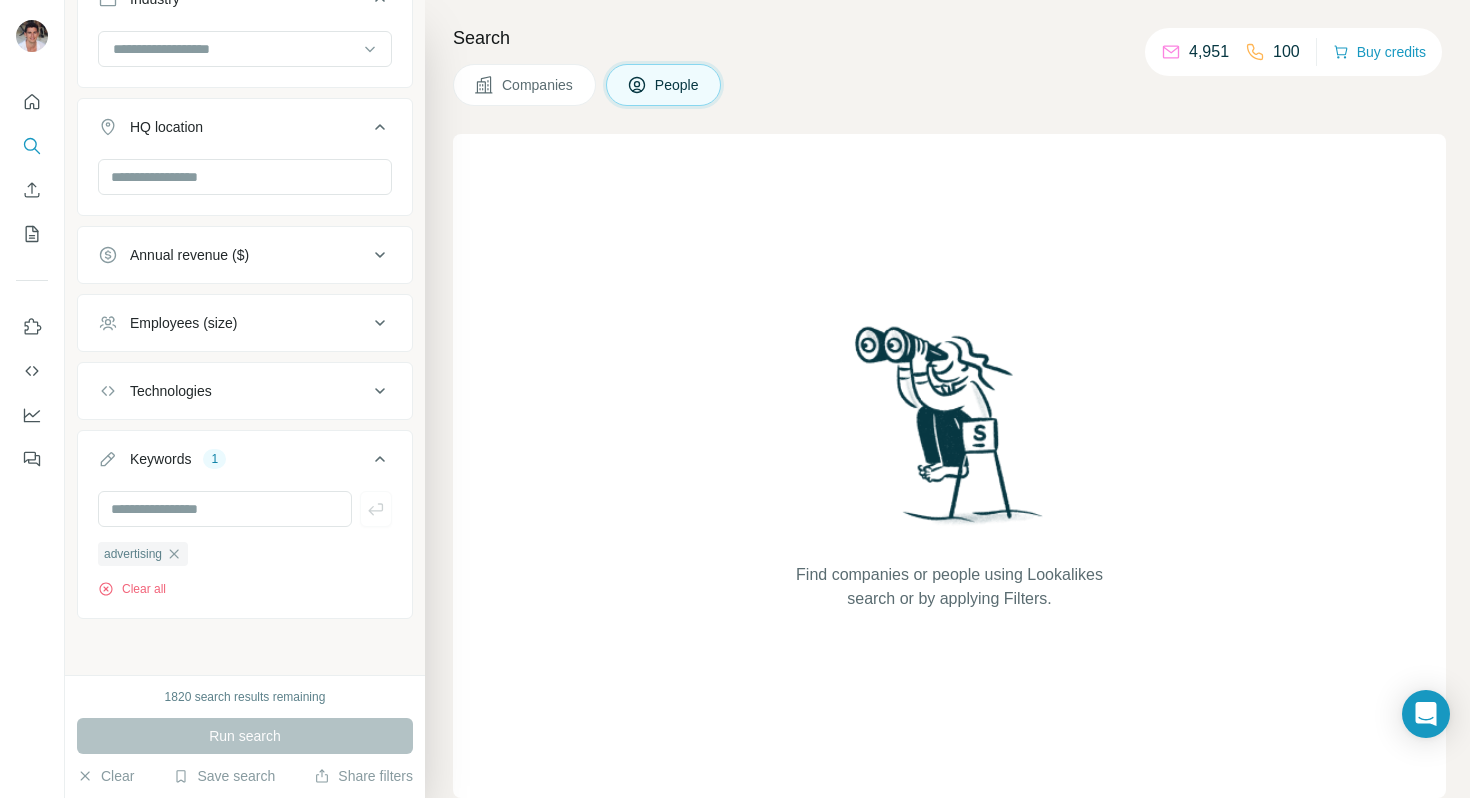 click 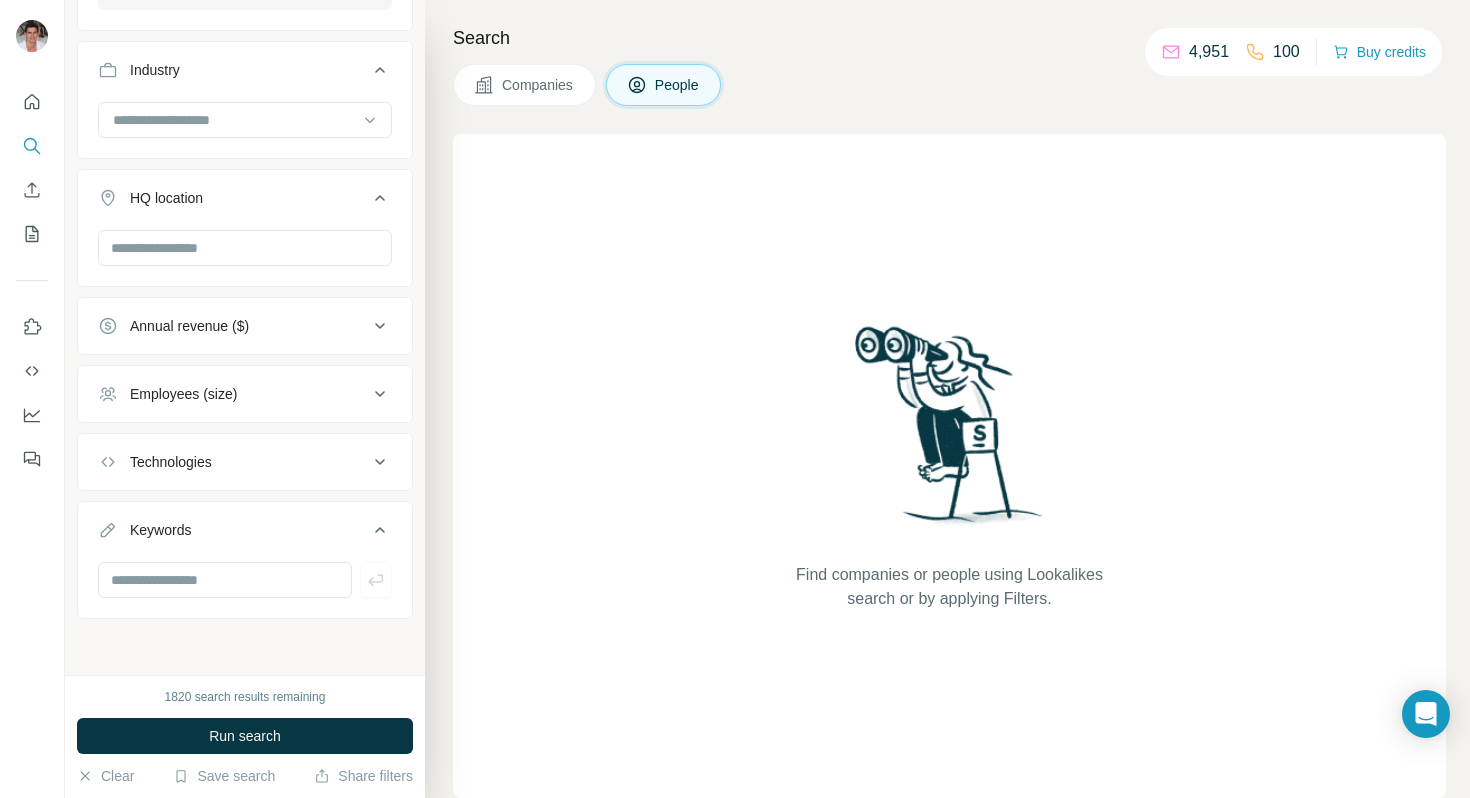 scroll, scrollTop: 1012, scrollLeft: 0, axis: vertical 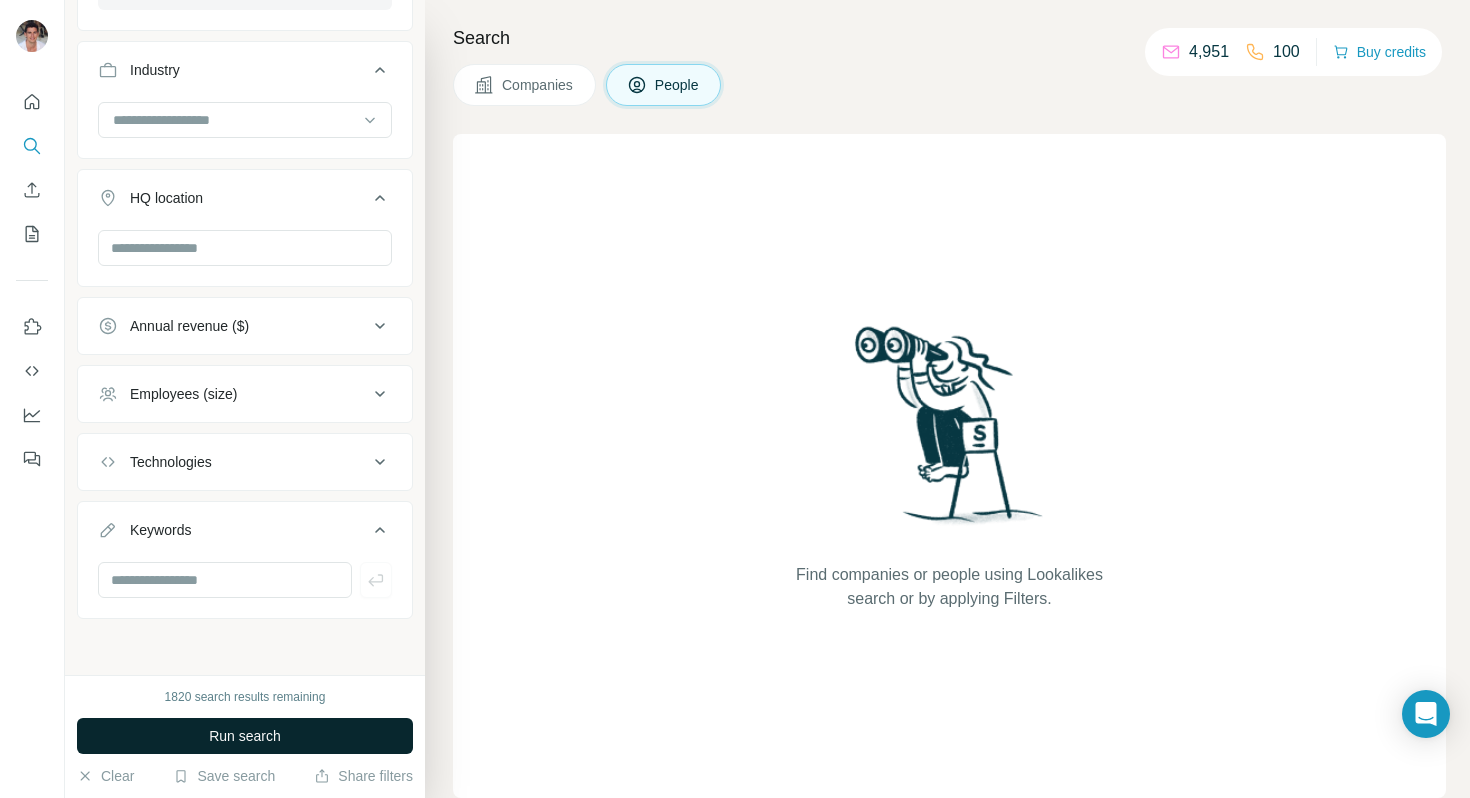 click on "Run search" at bounding box center (245, 736) 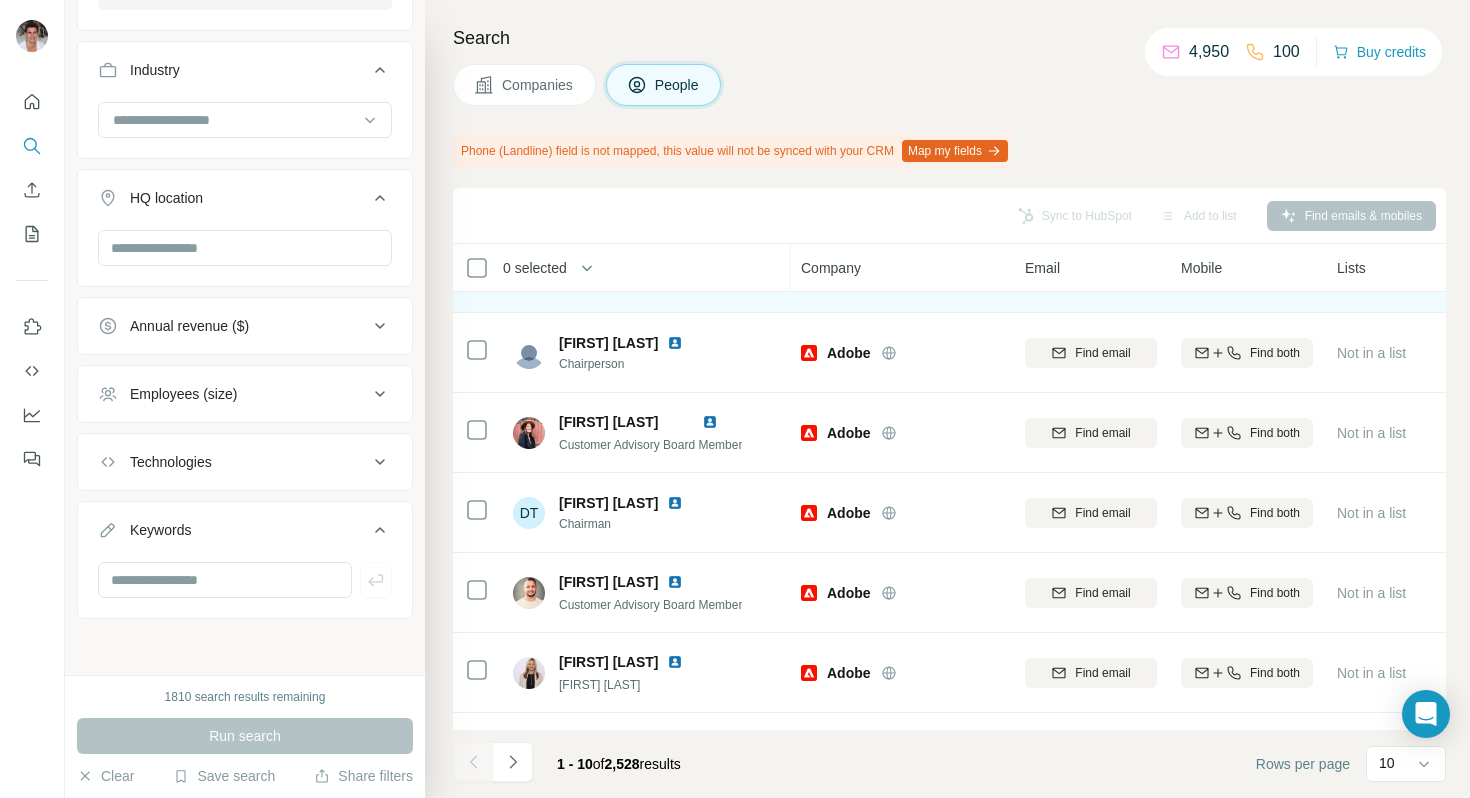 scroll, scrollTop: 368, scrollLeft: 0, axis: vertical 